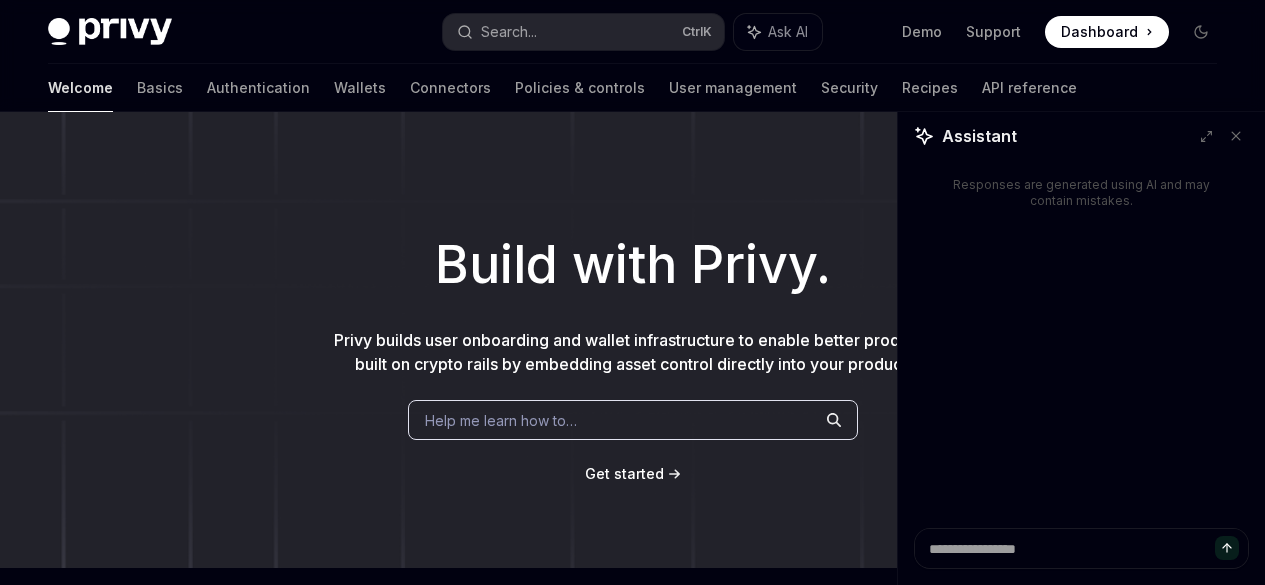 scroll, scrollTop: 0, scrollLeft: 0, axis: both 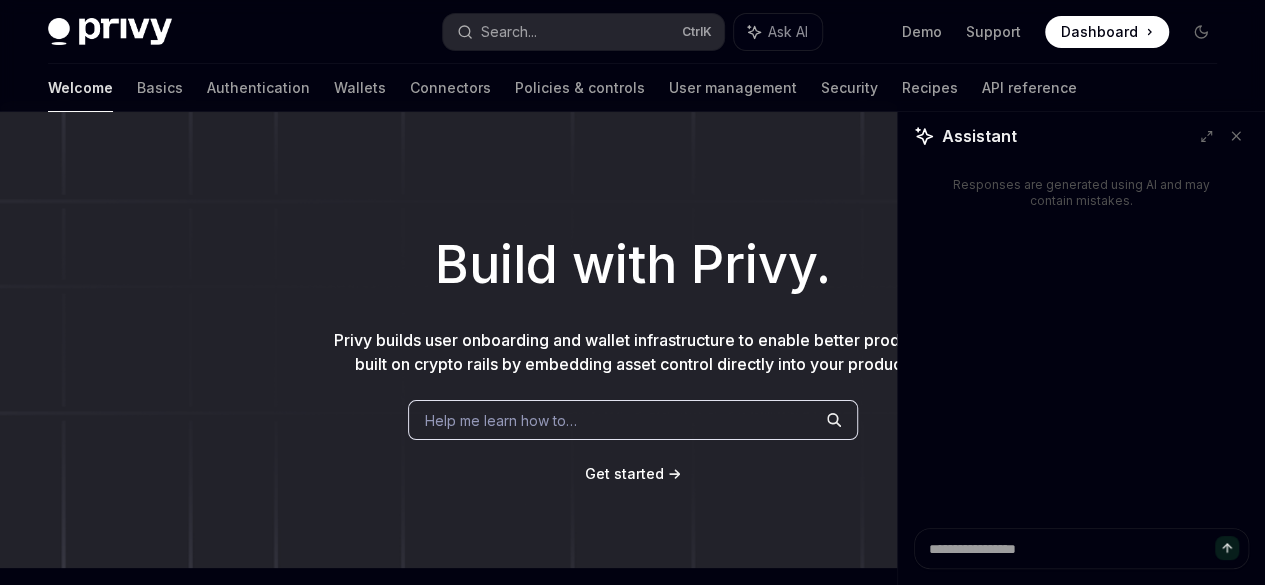 click at bounding box center (1081, 548) 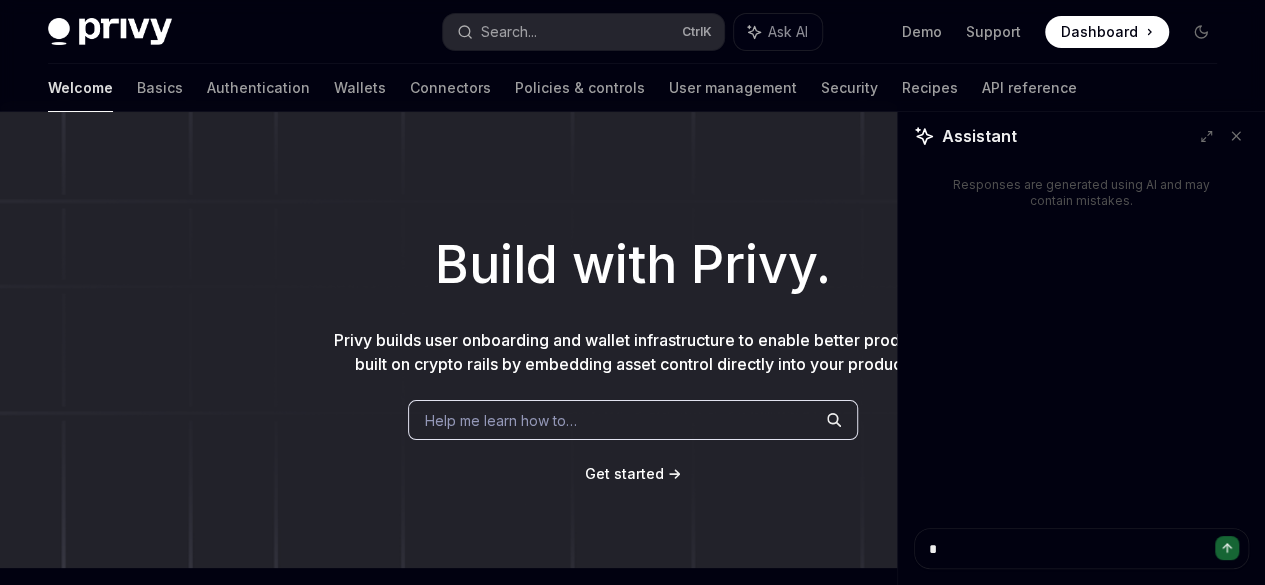 type on "**" 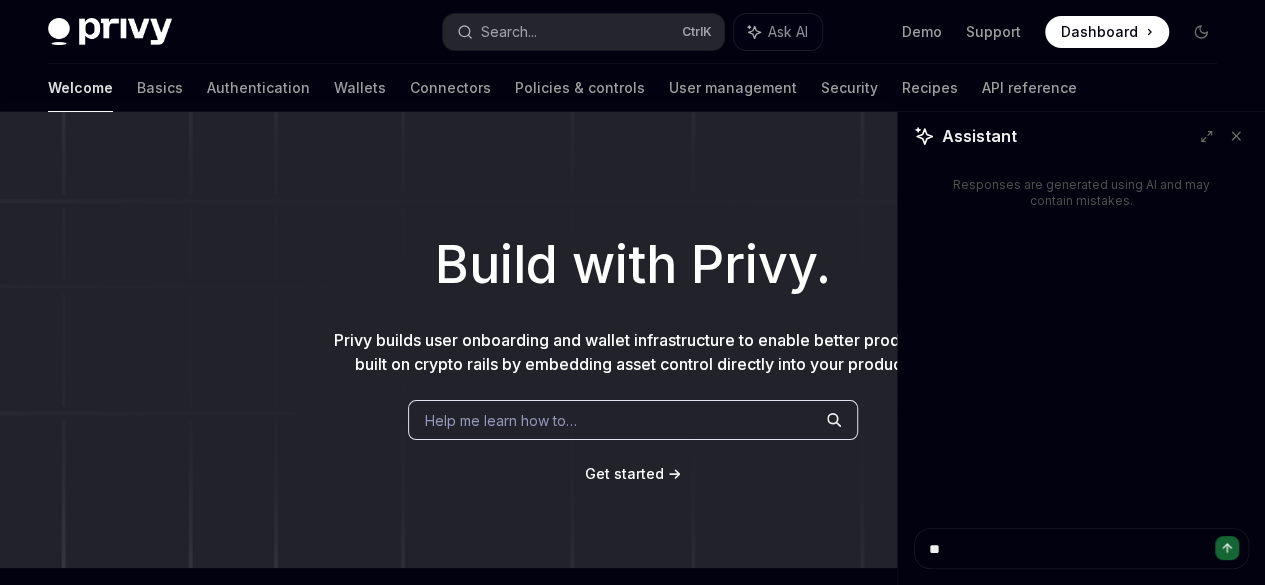 type on "**" 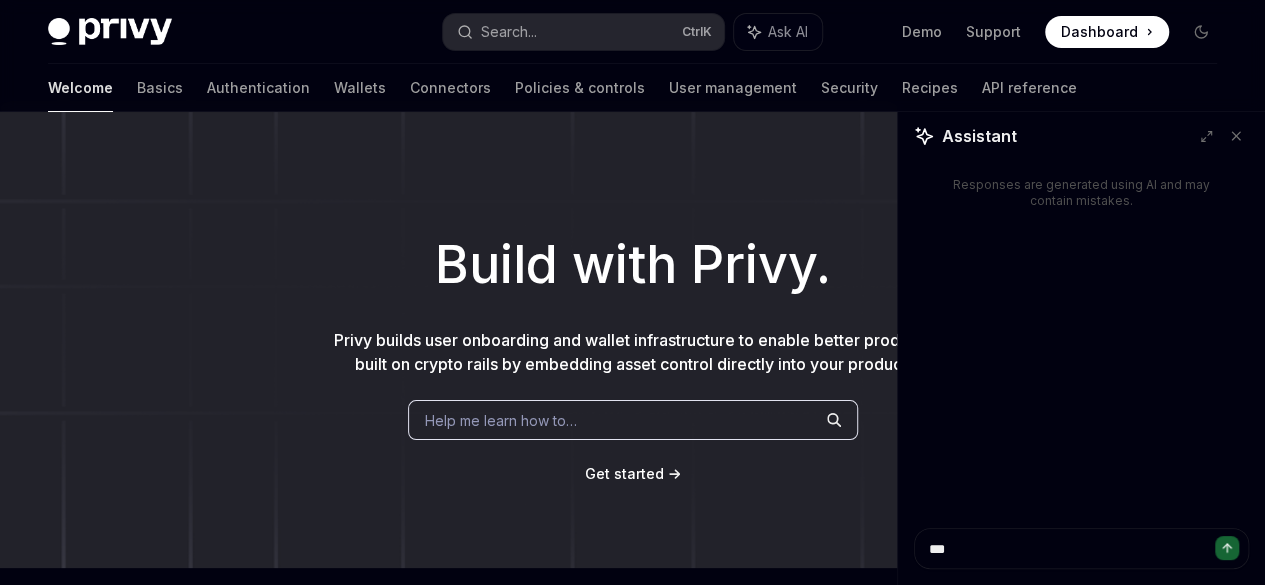 type on "****" 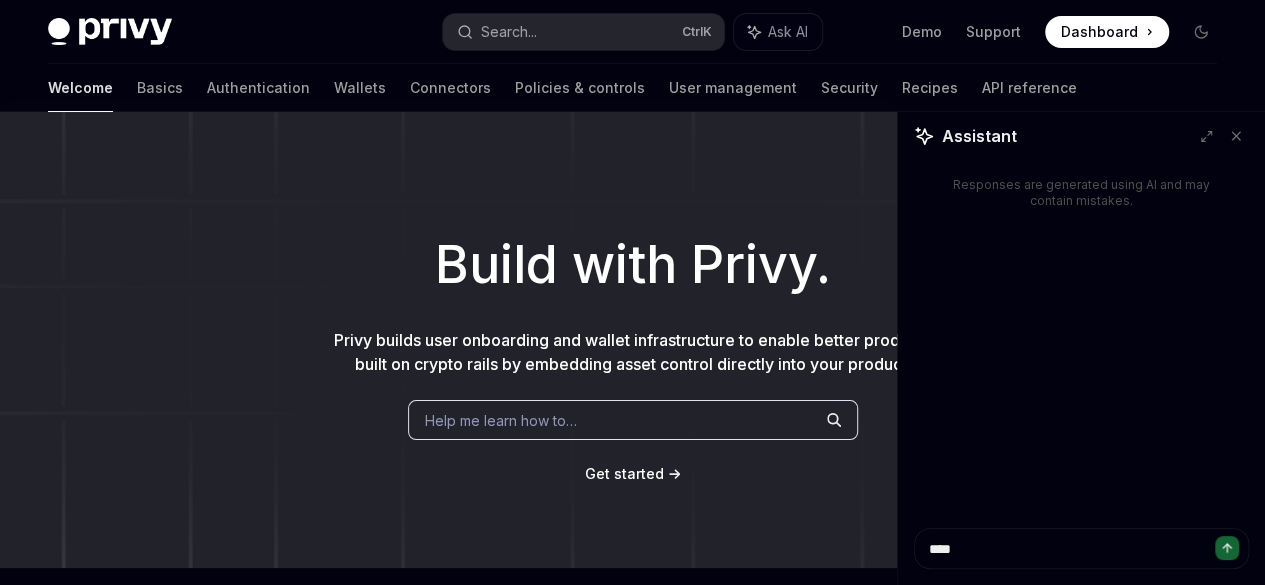 type on "**" 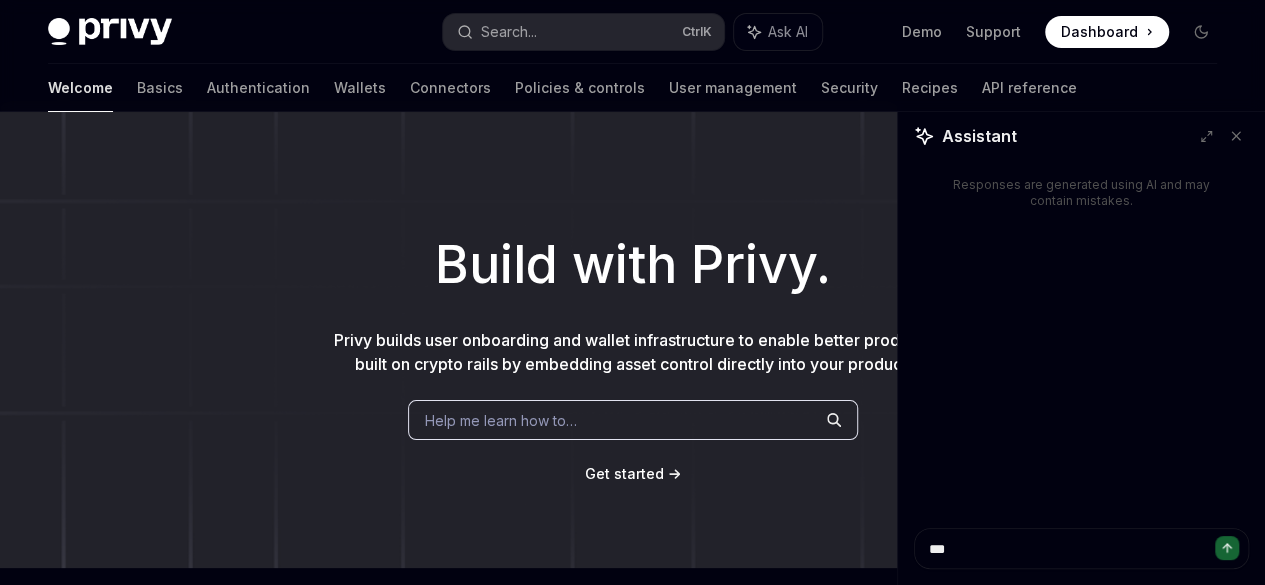 type on "****" 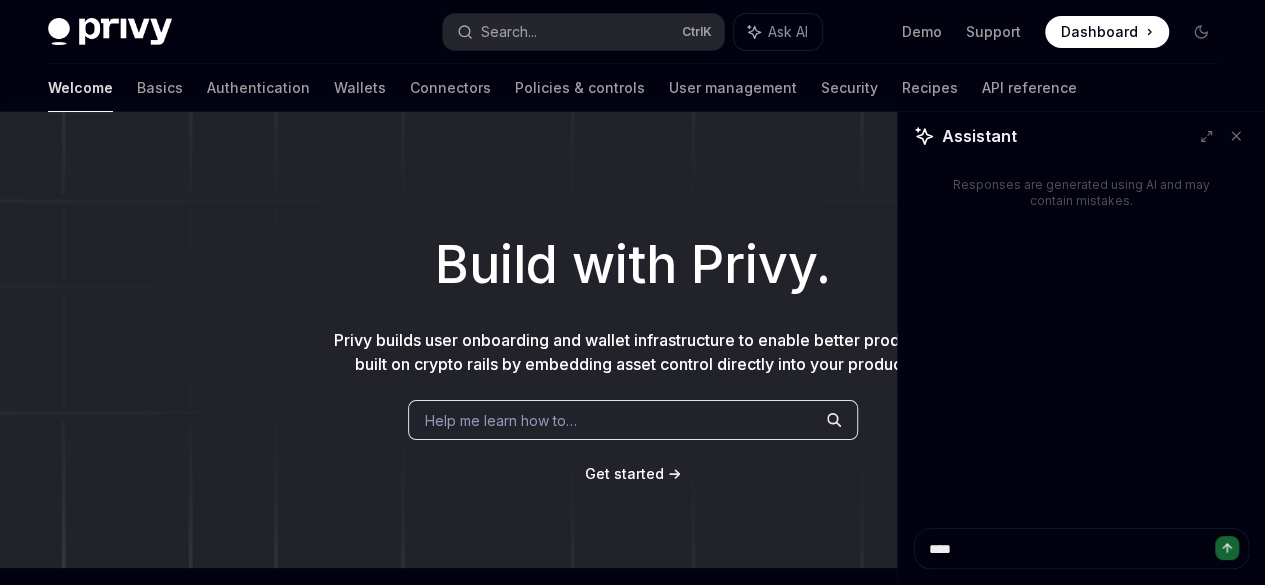 type on "*****" 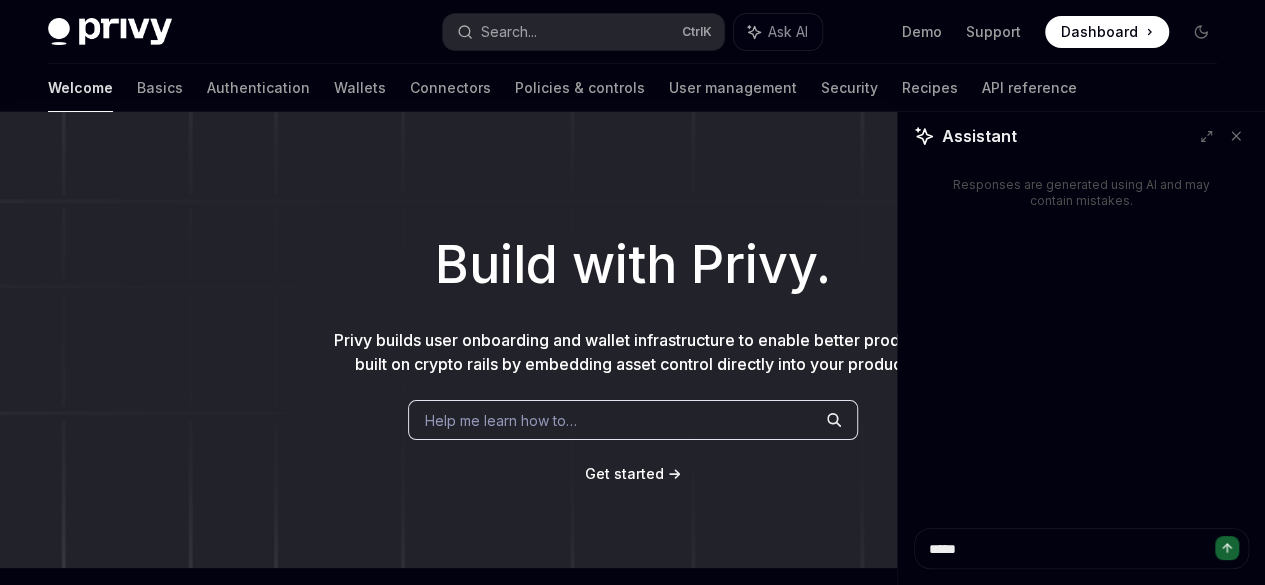 type on "******" 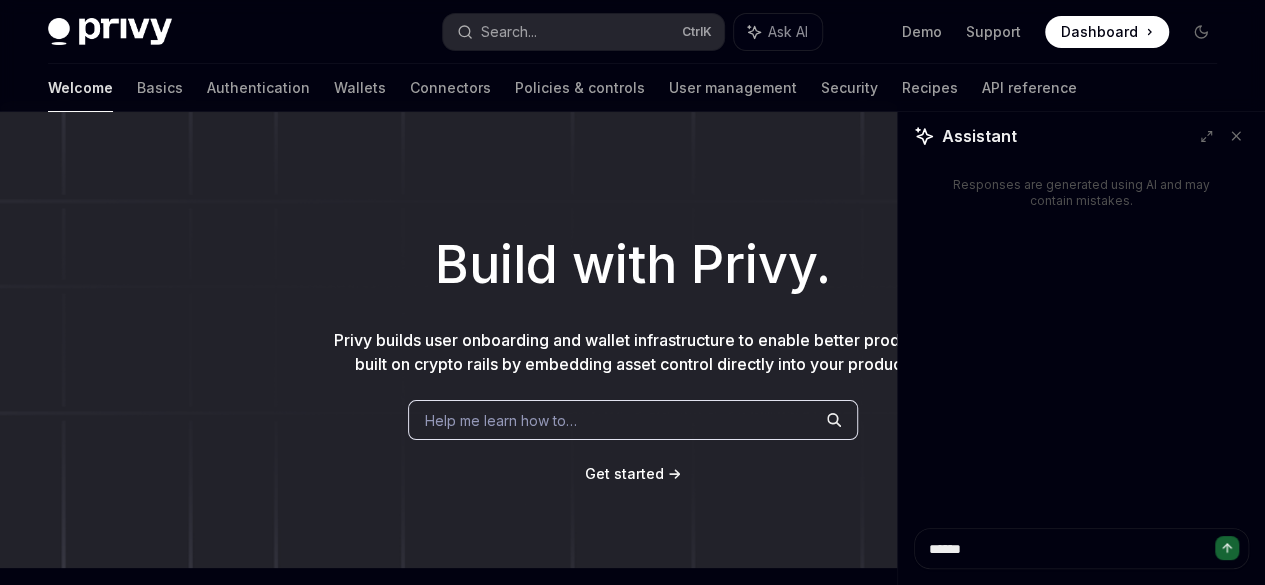 type on "*******" 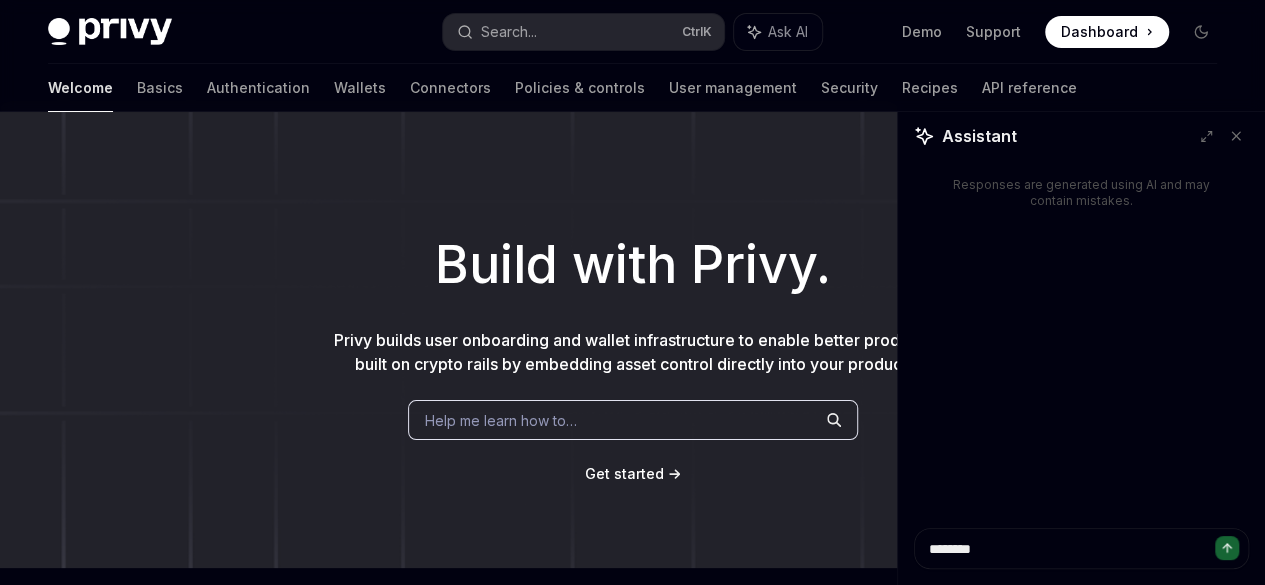 type on "********" 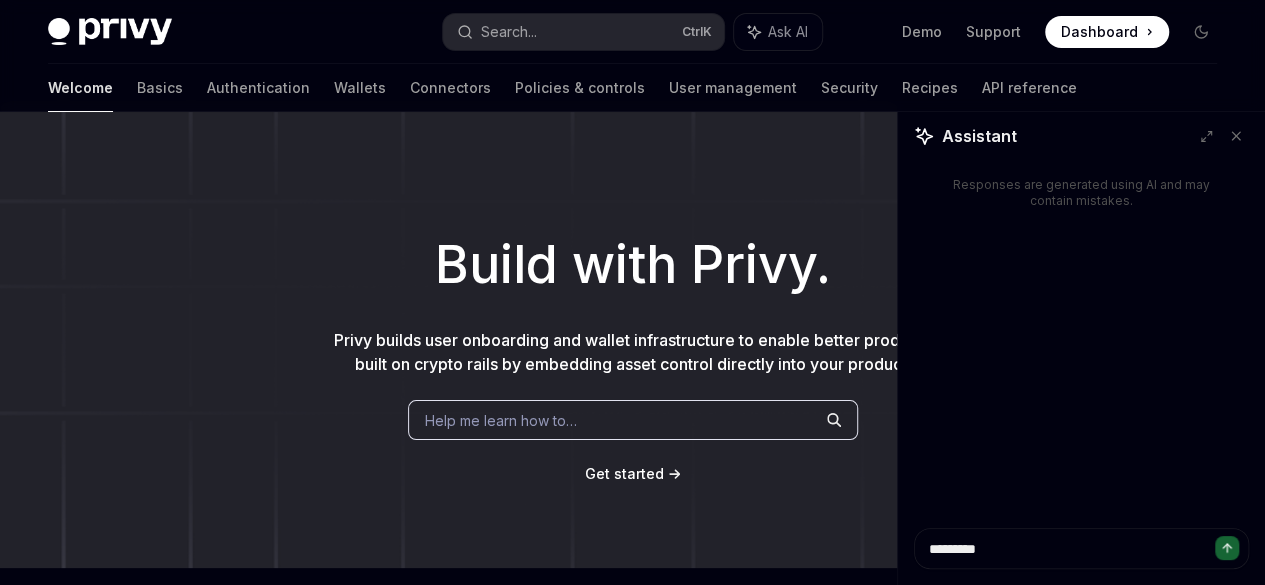 type on "**********" 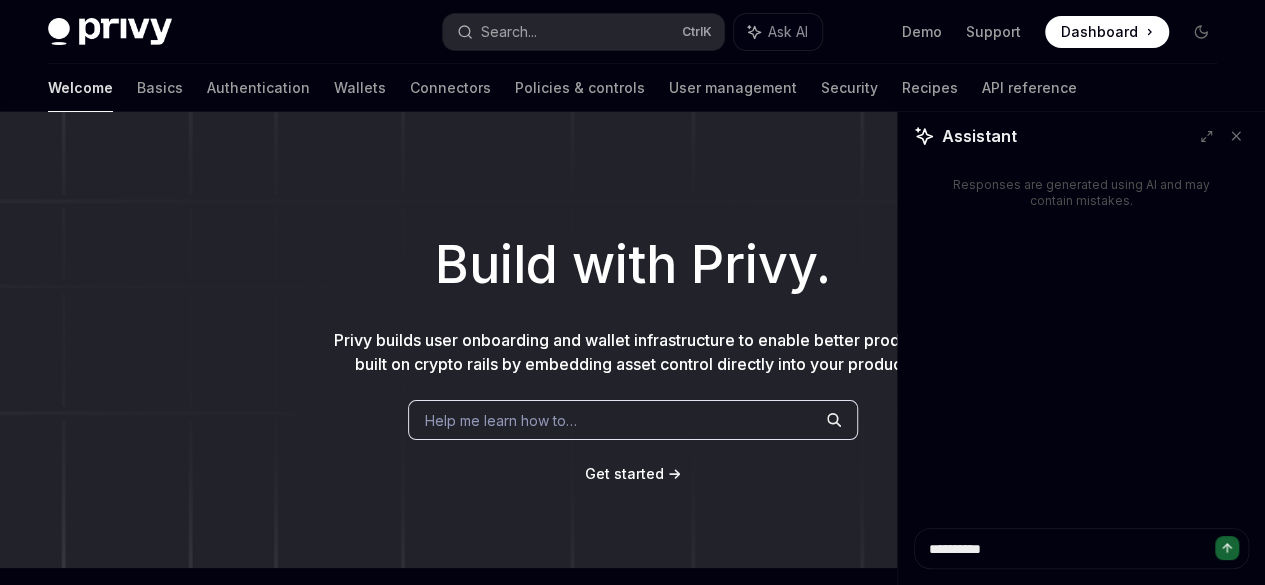 type on "**********" 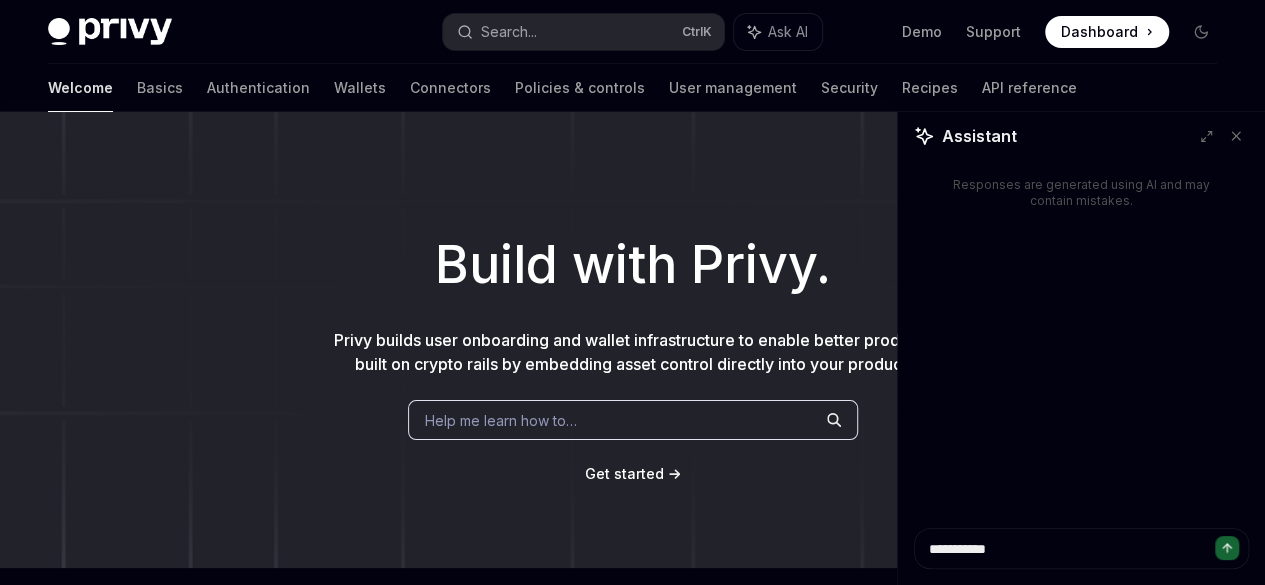 type on "**********" 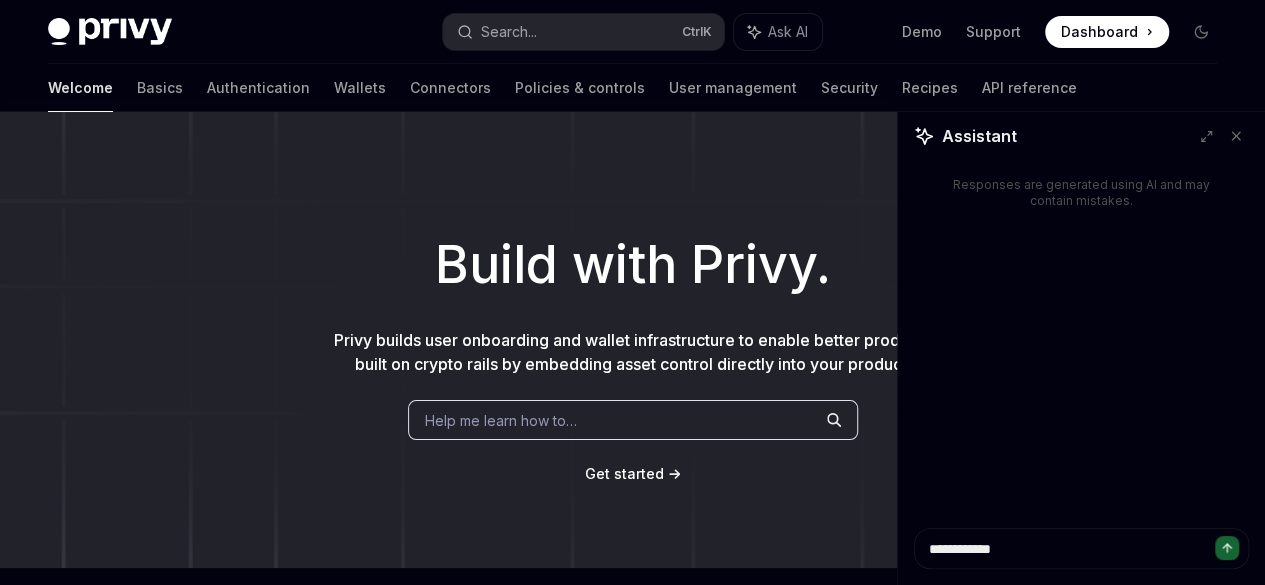 type on "**********" 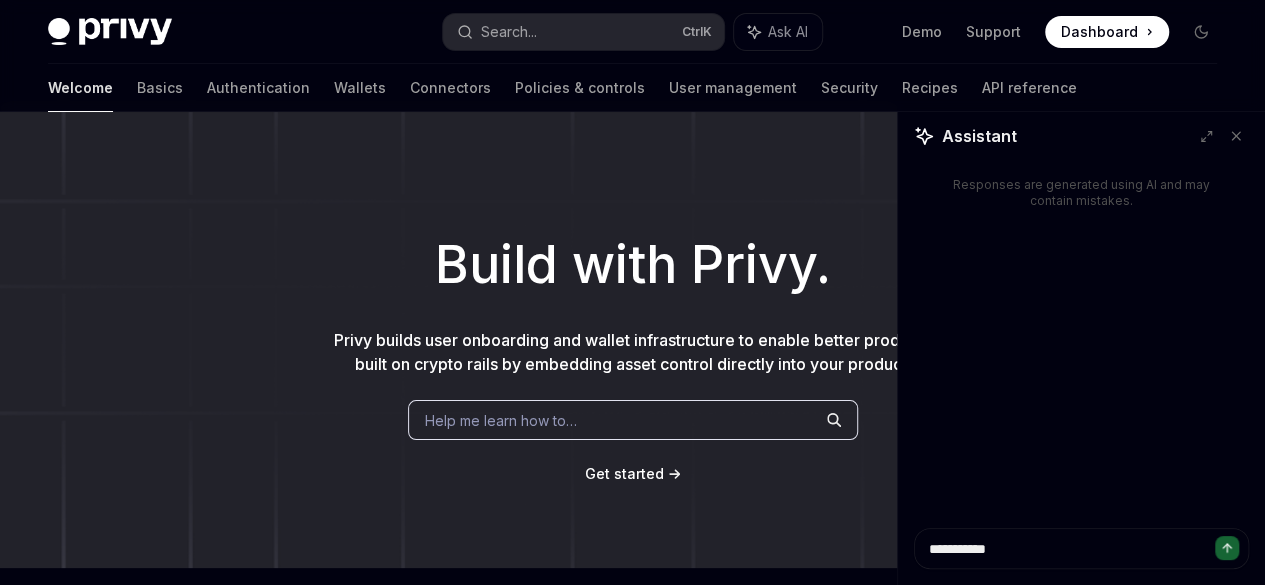 type on "**********" 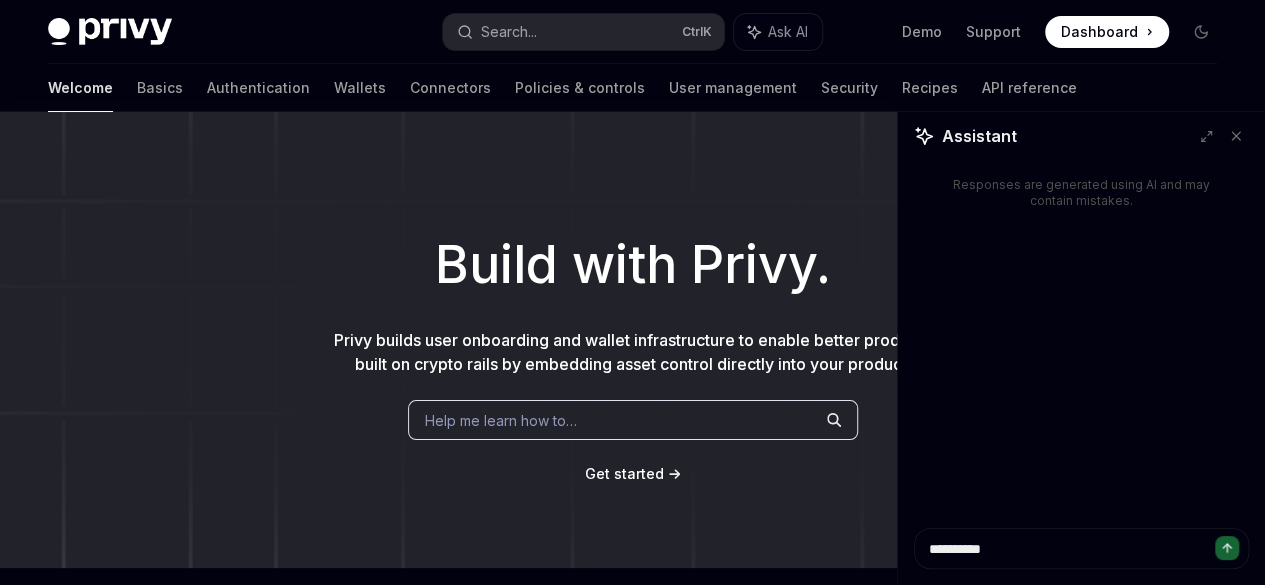 type on "**********" 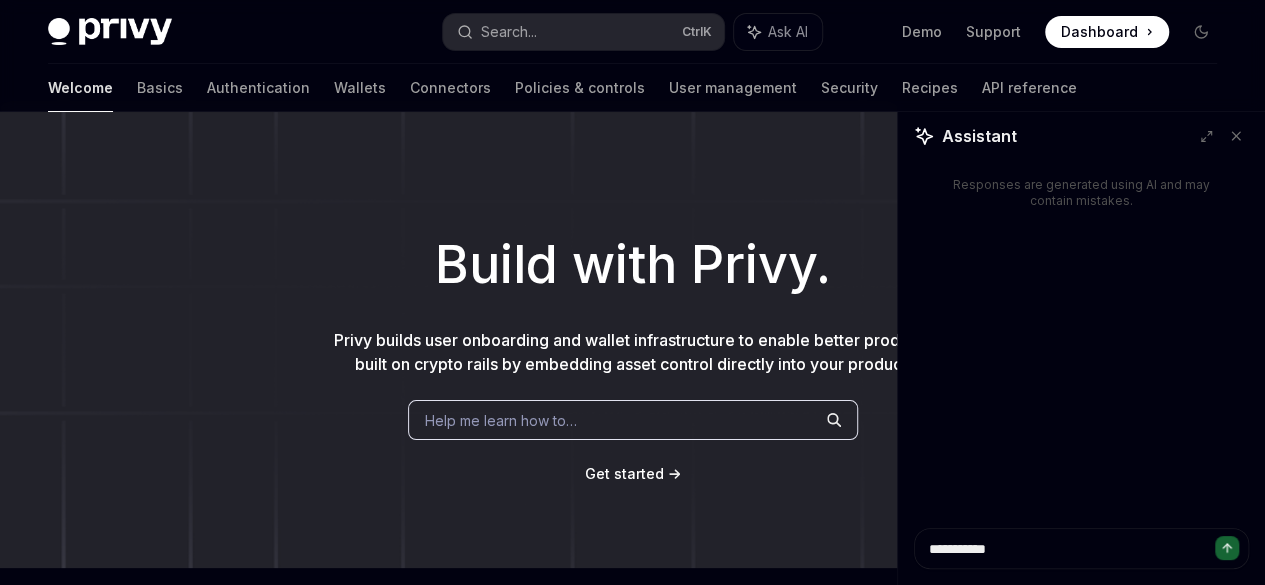 type on "**********" 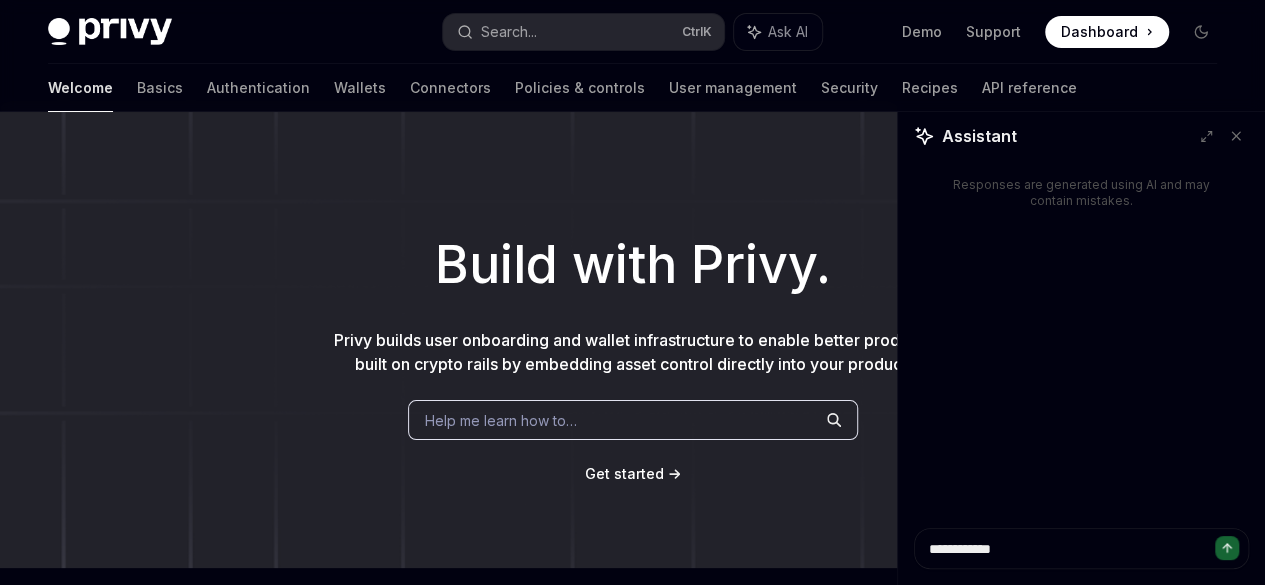 type on "**********" 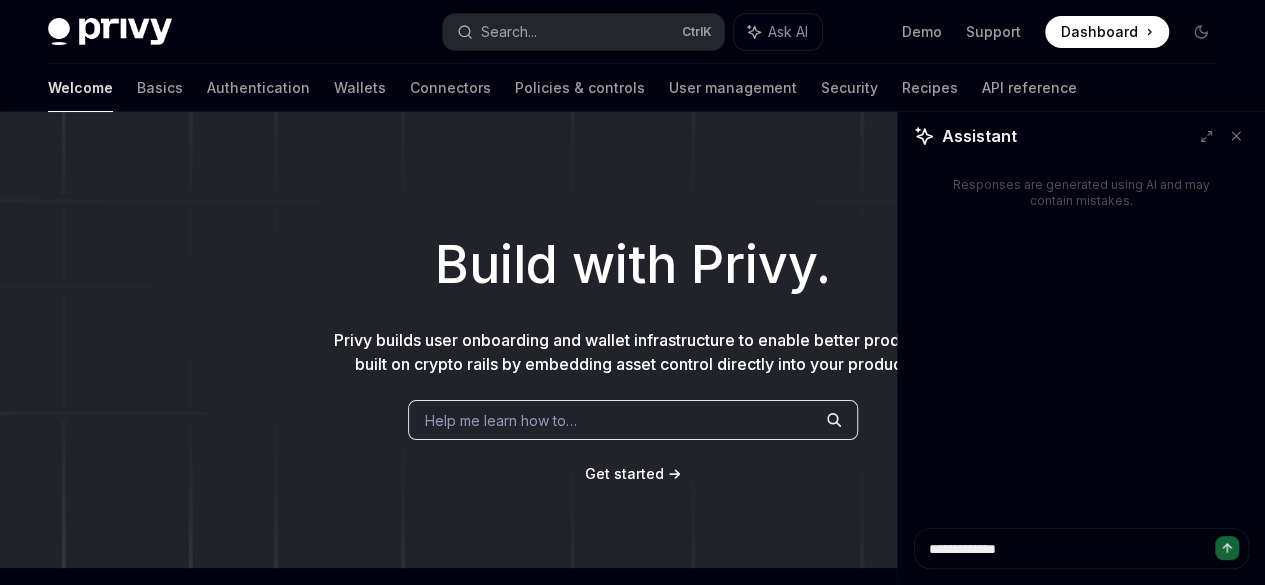type on "**********" 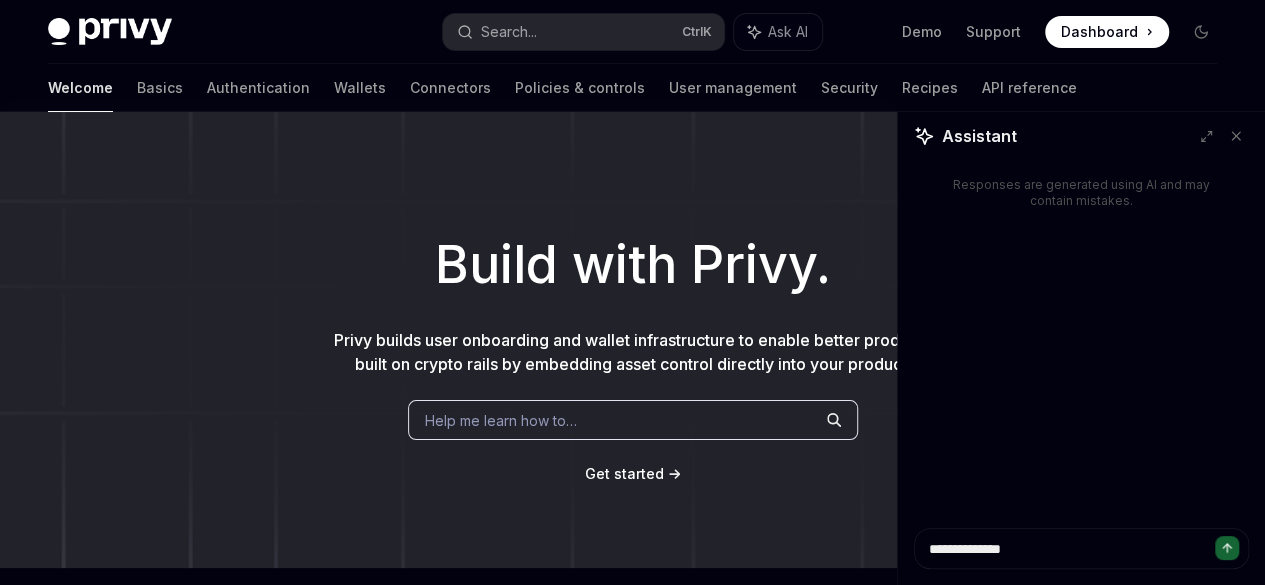 type on "*" 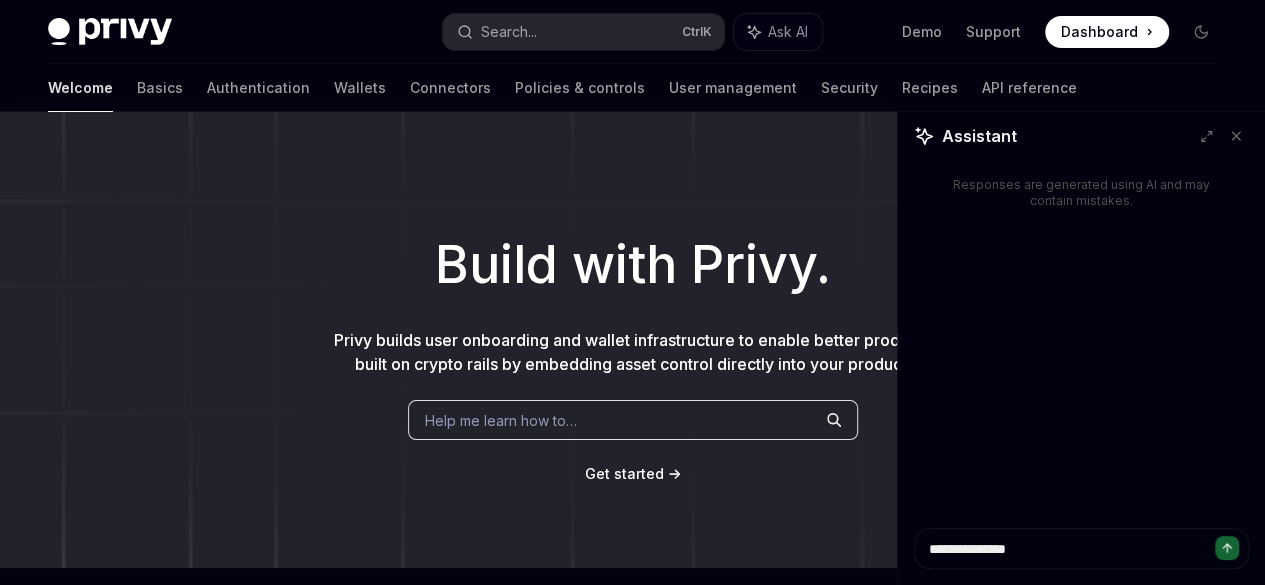 type on "*" 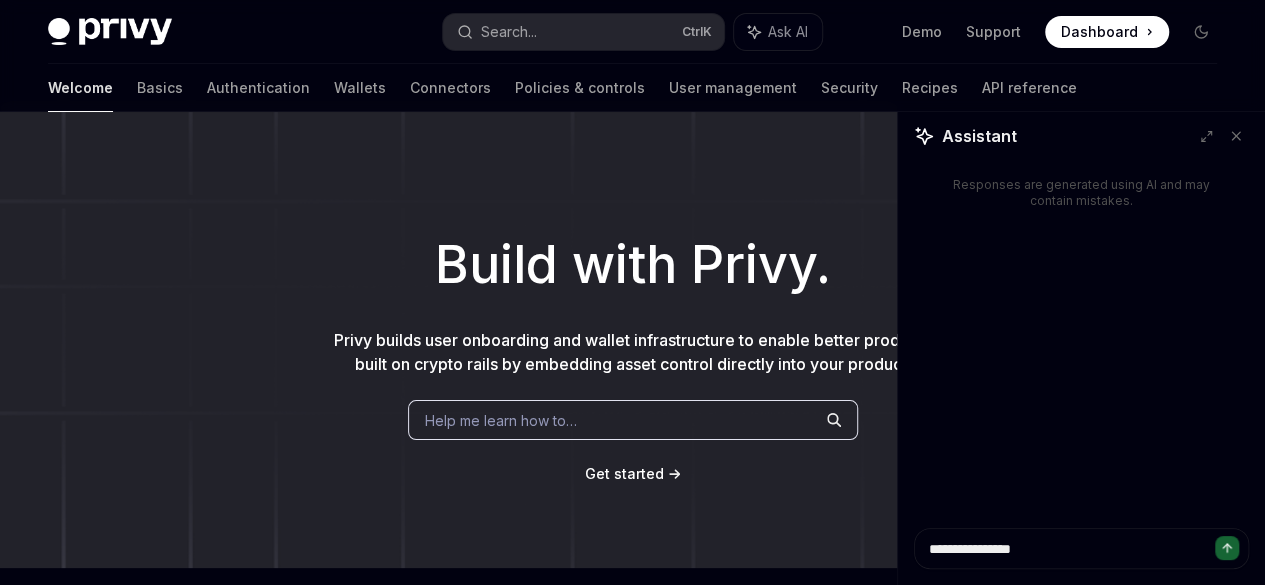 type on "**********" 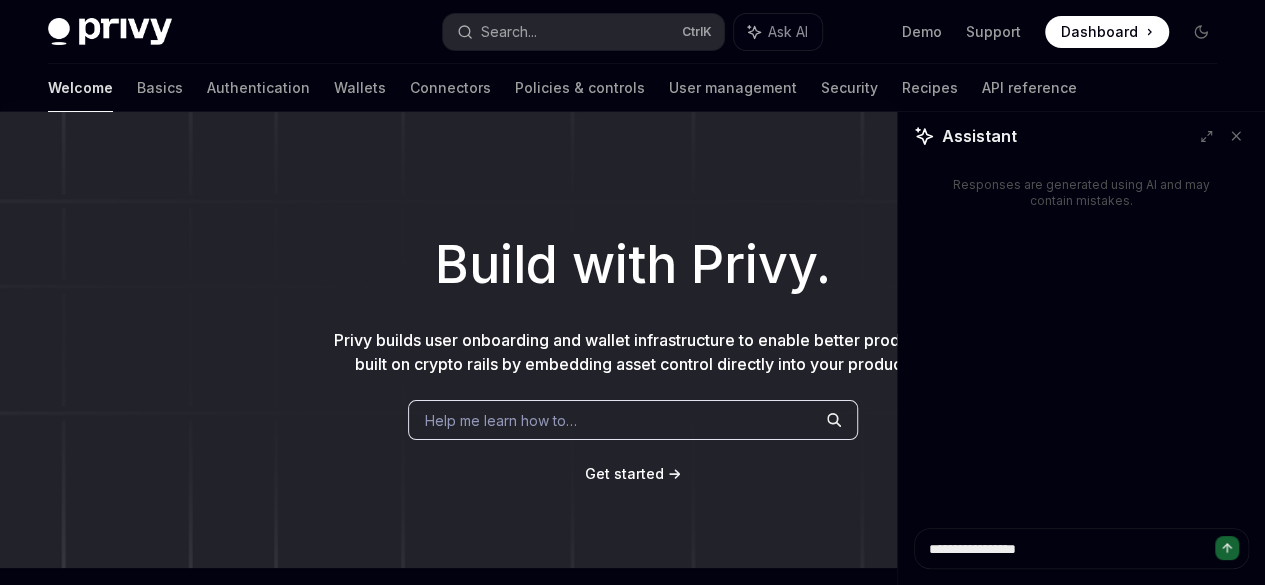 type on "*" 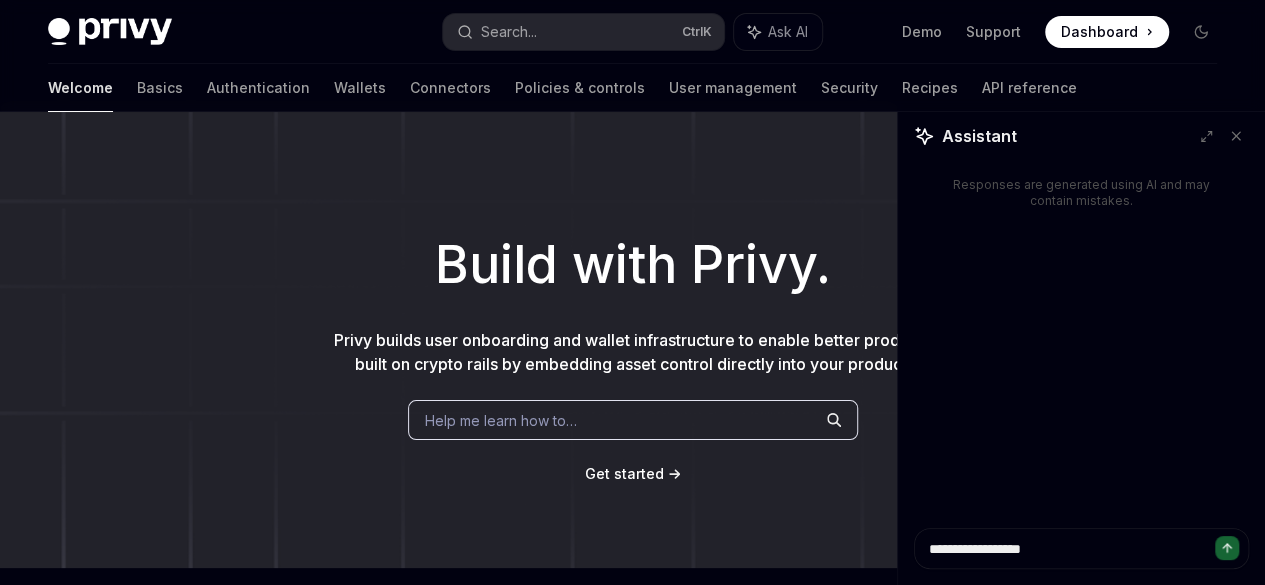 type on "*" 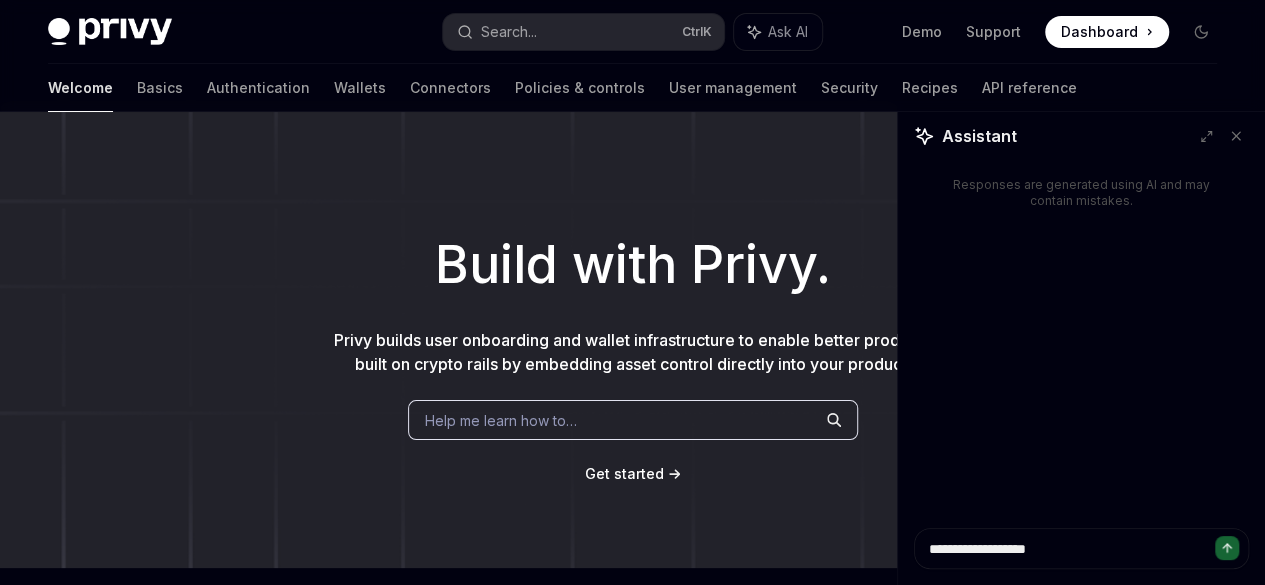 type on "**********" 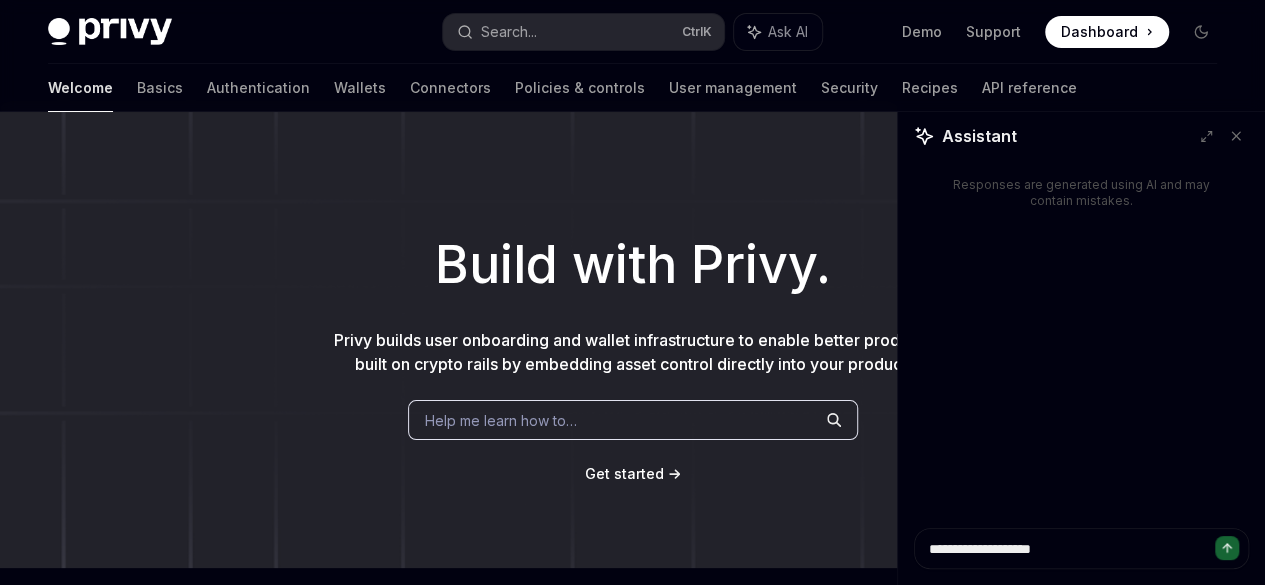 type on "**********" 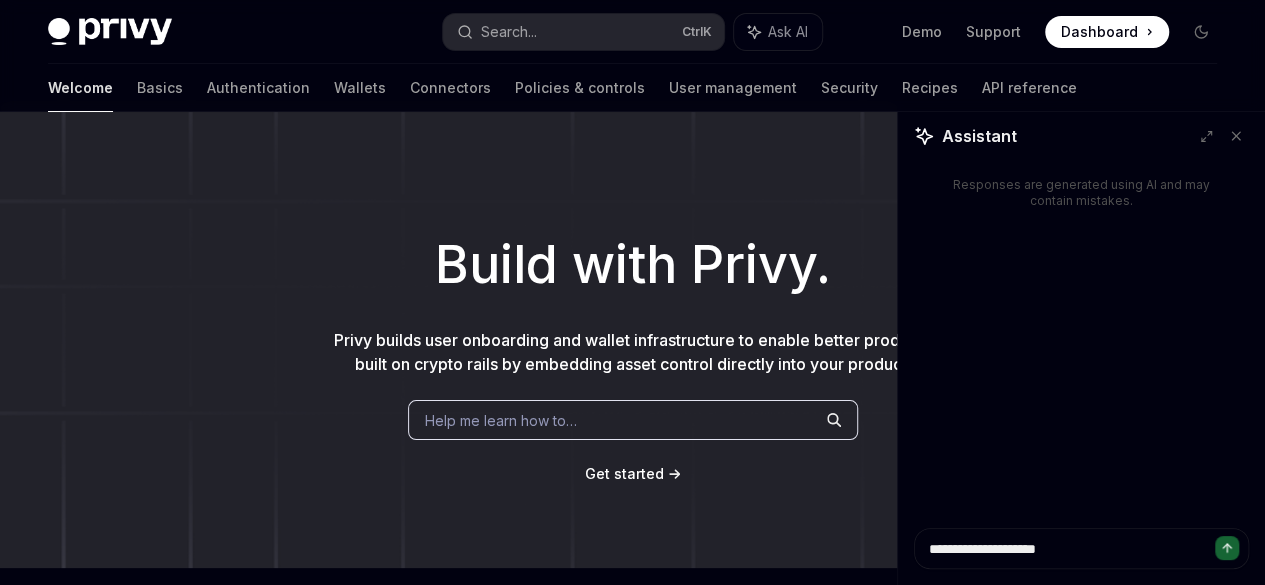 type on "**********" 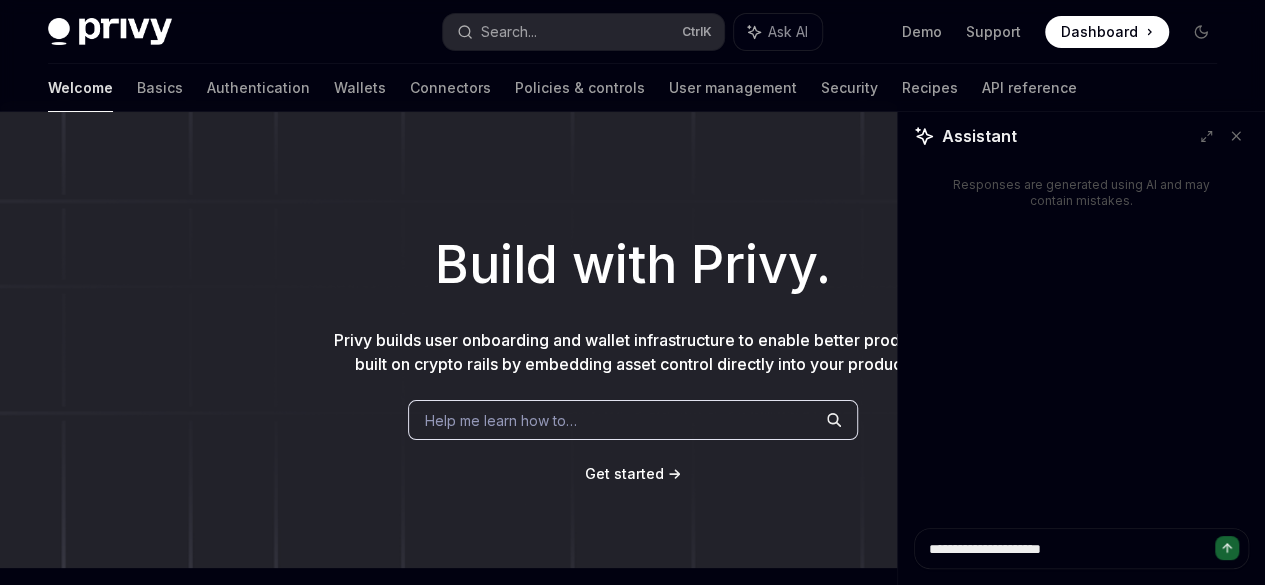 type on "*" 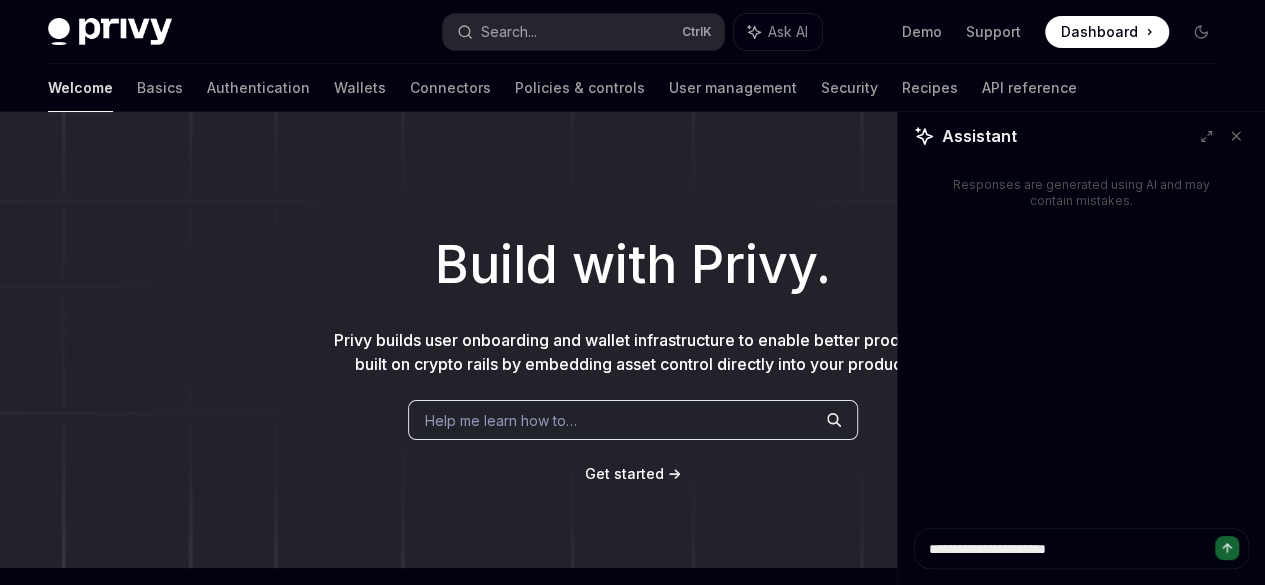 type on "**********" 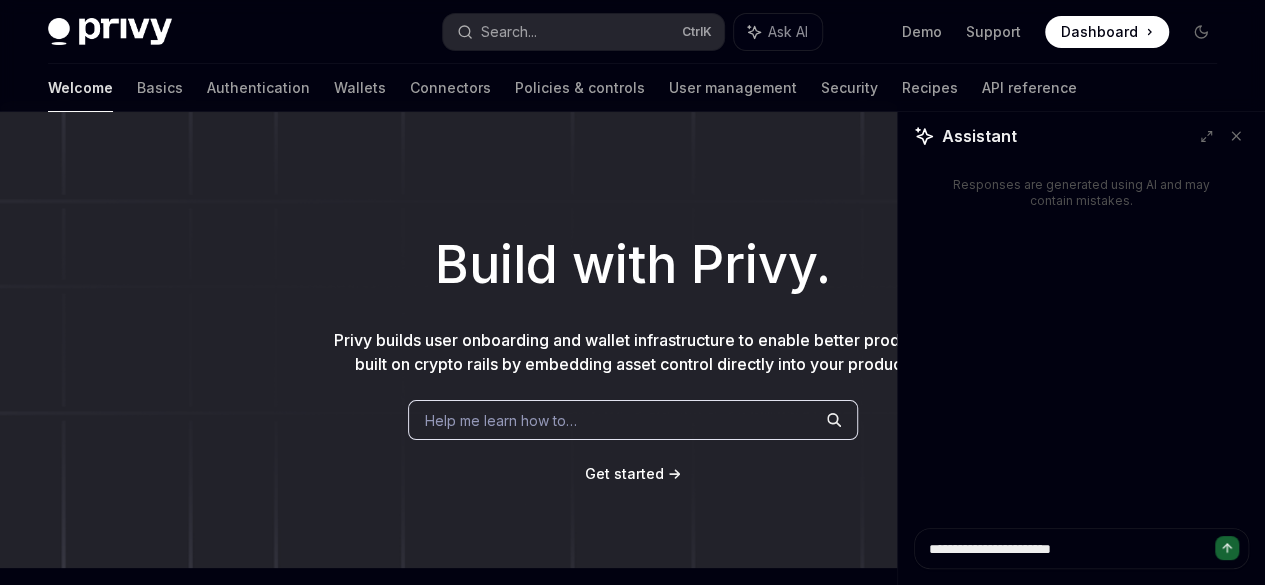type on "**********" 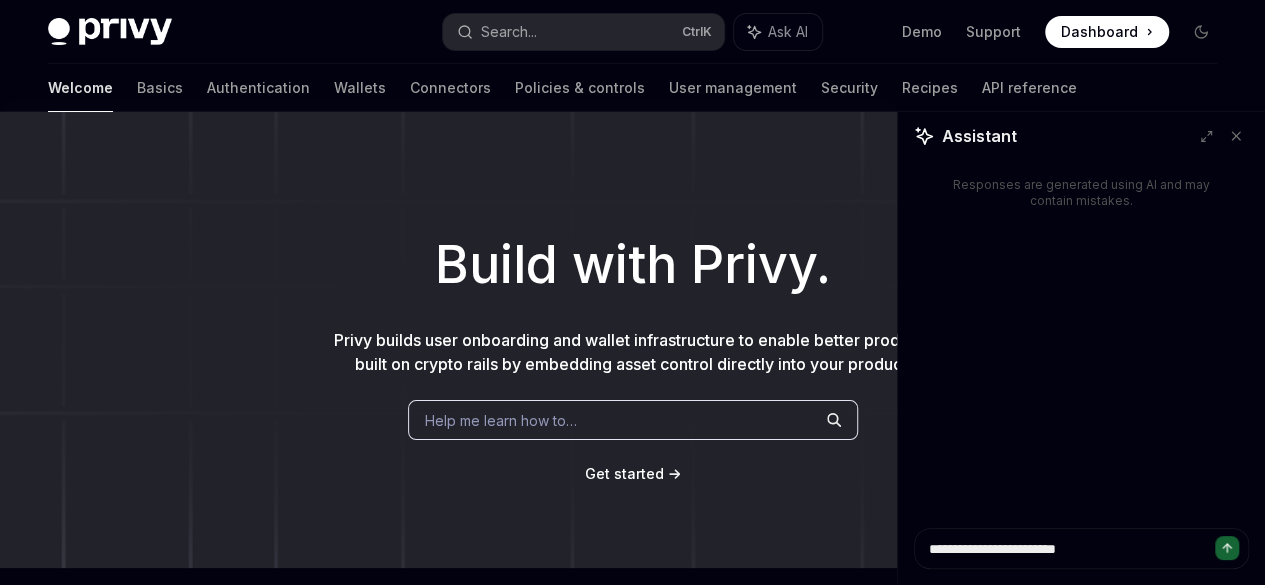 type on "**********" 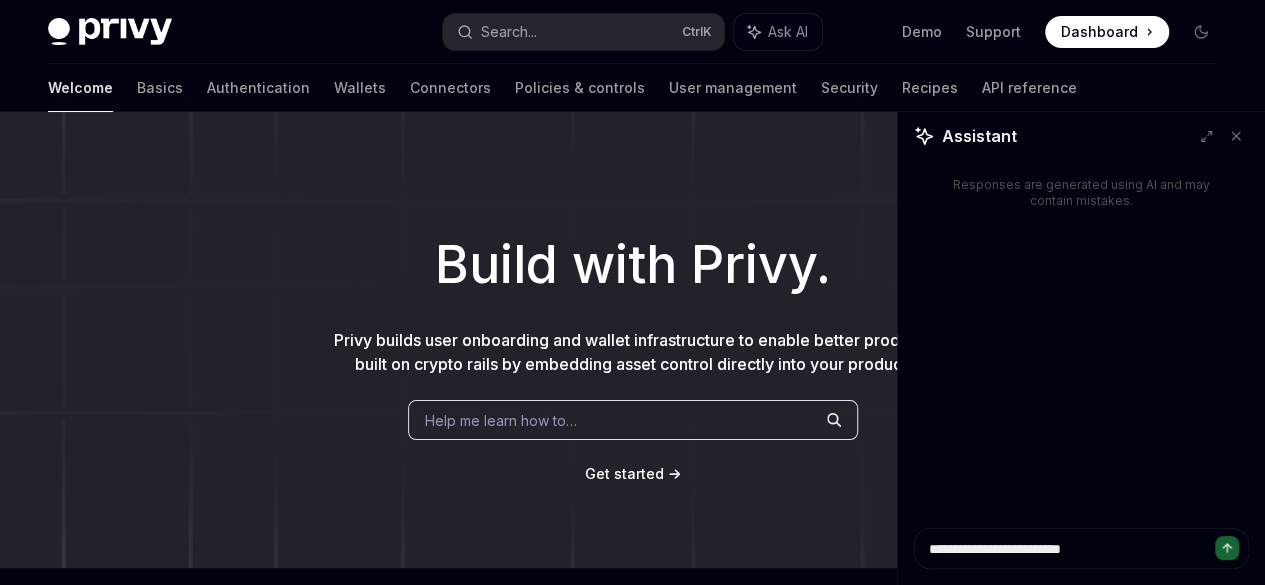 type on "**********" 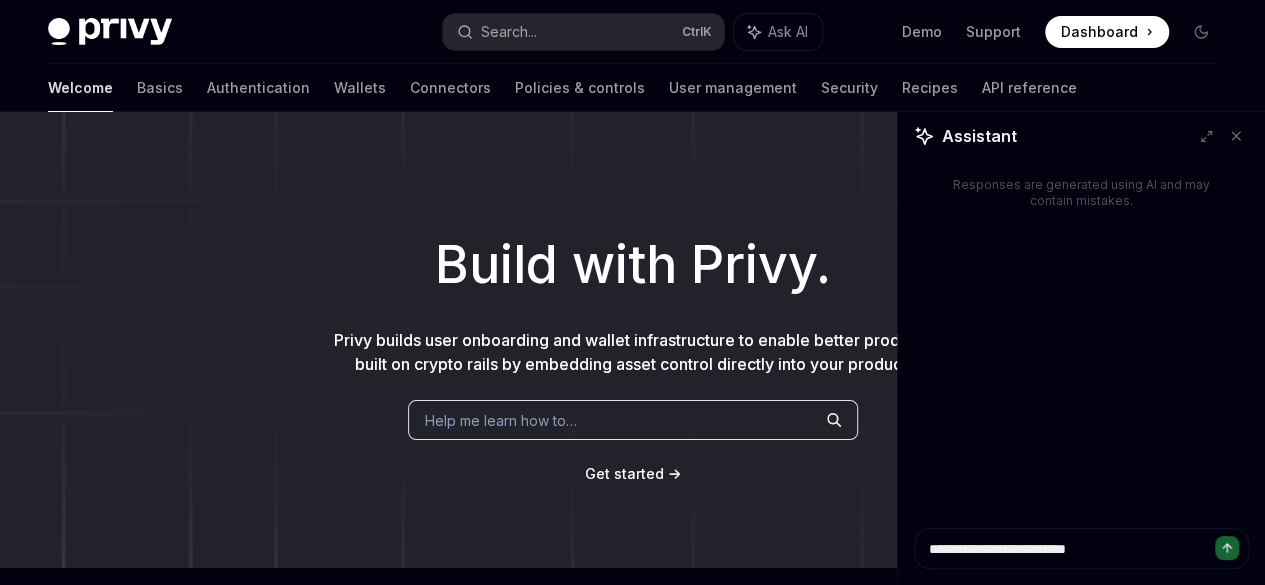 type on "*" 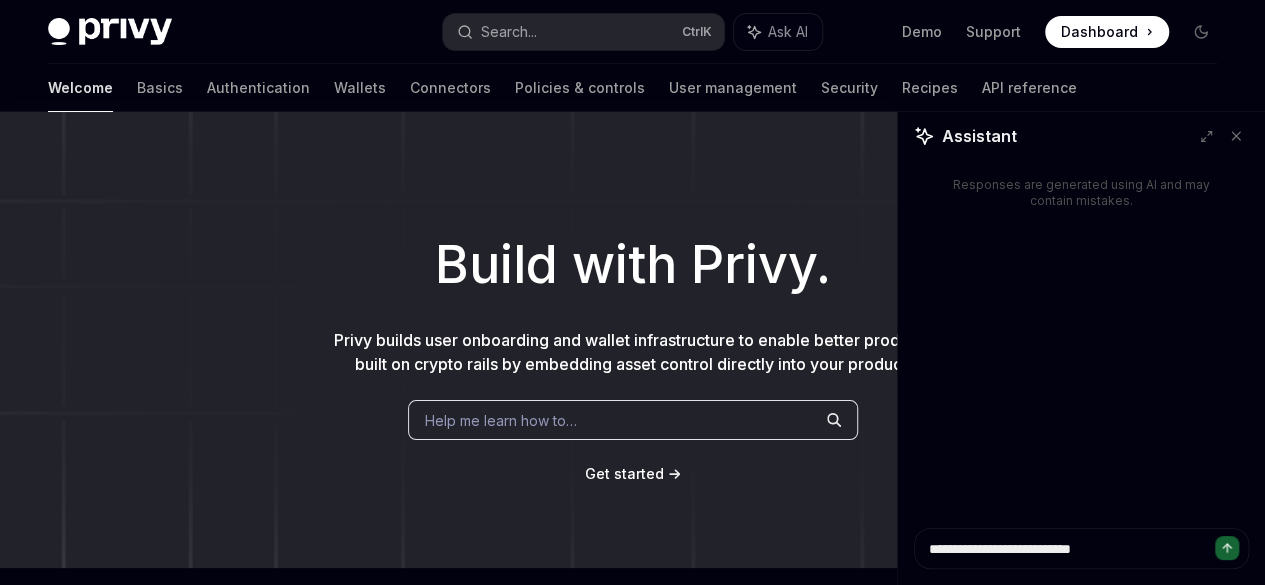 type on "**********" 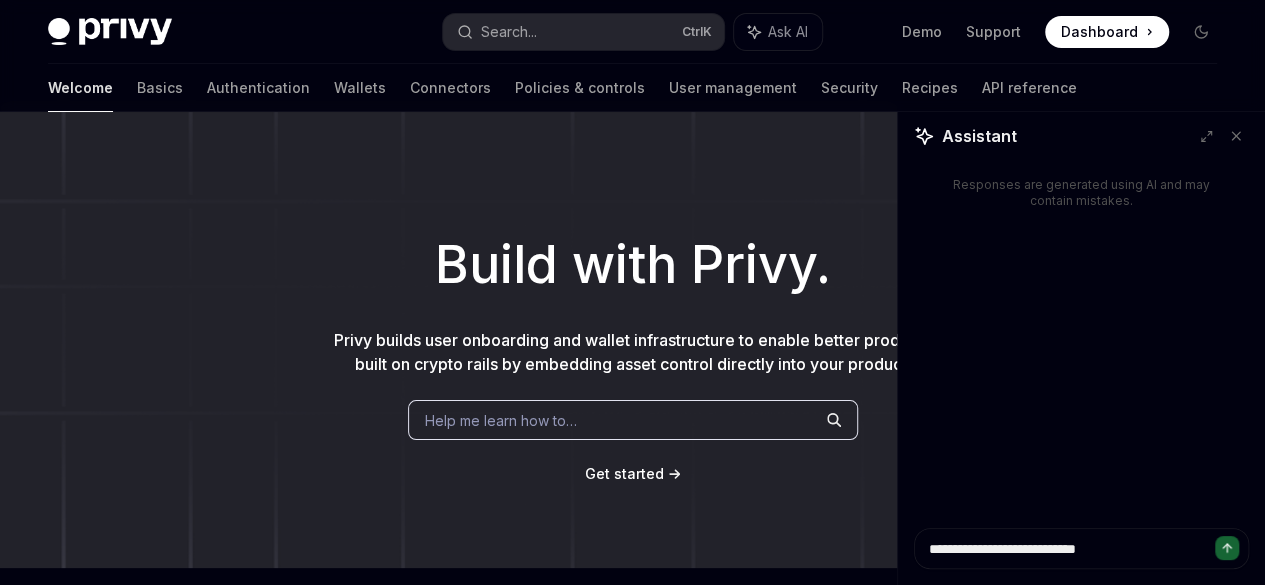 type on "**********" 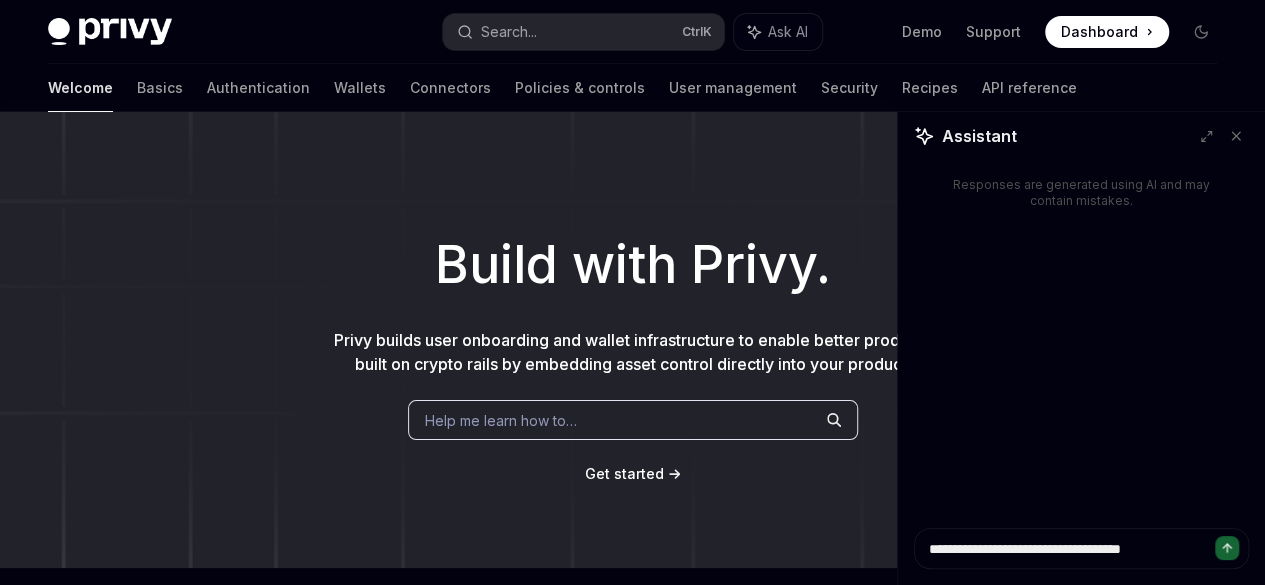 type on "*" 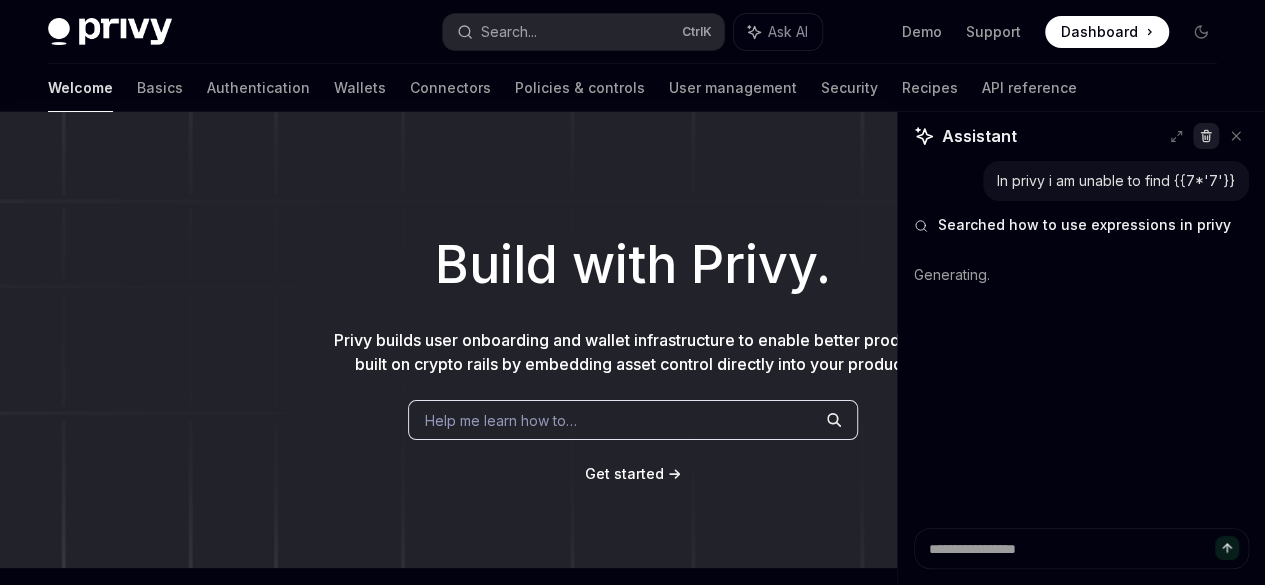 click at bounding box center (1206, 136) 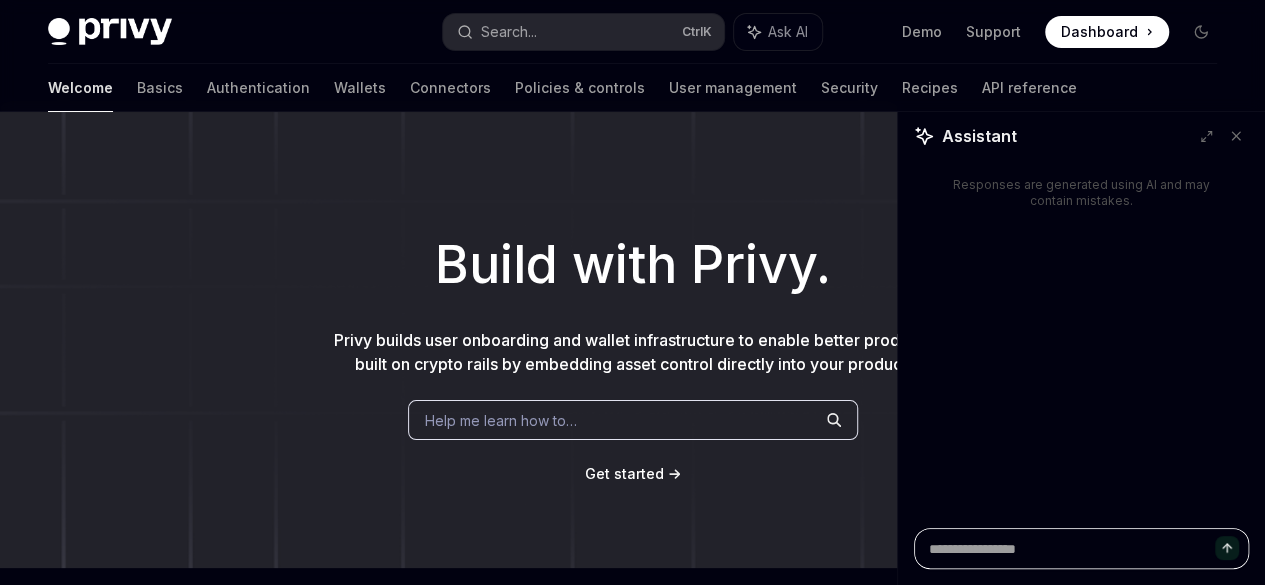 click at bounding box center (1081, 548) 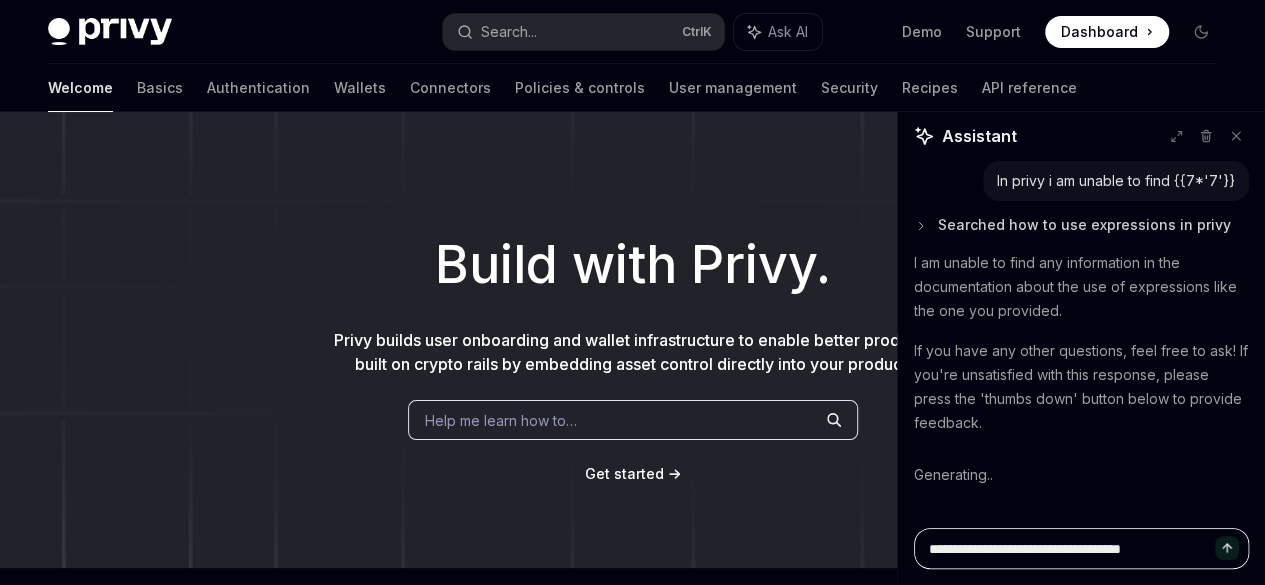 type on "*" 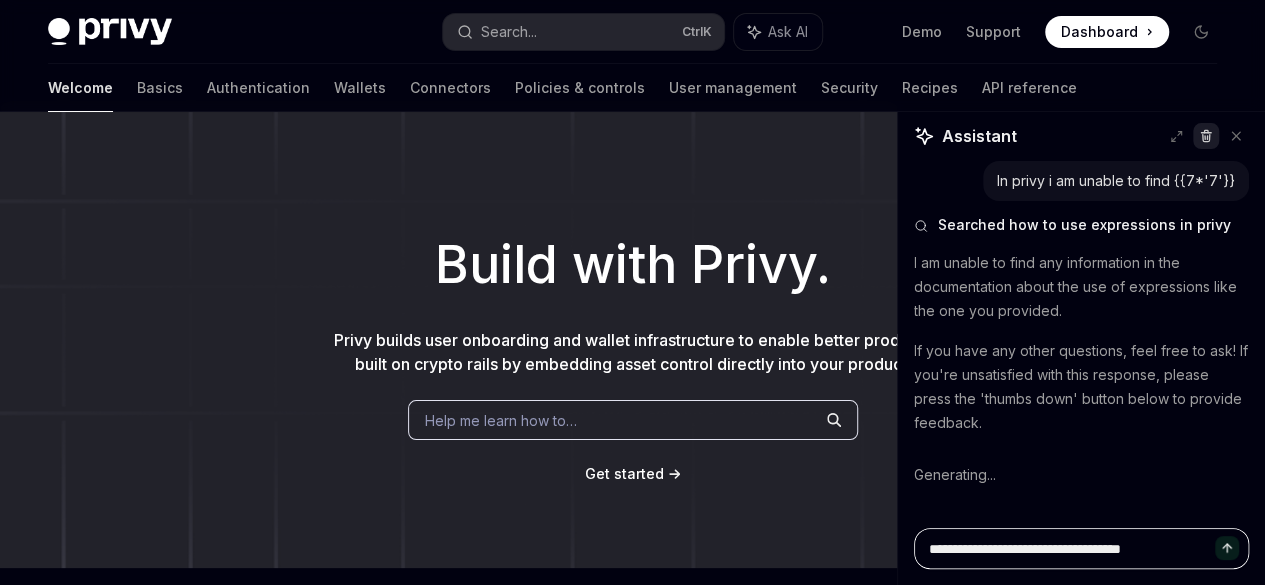 type on "**********" 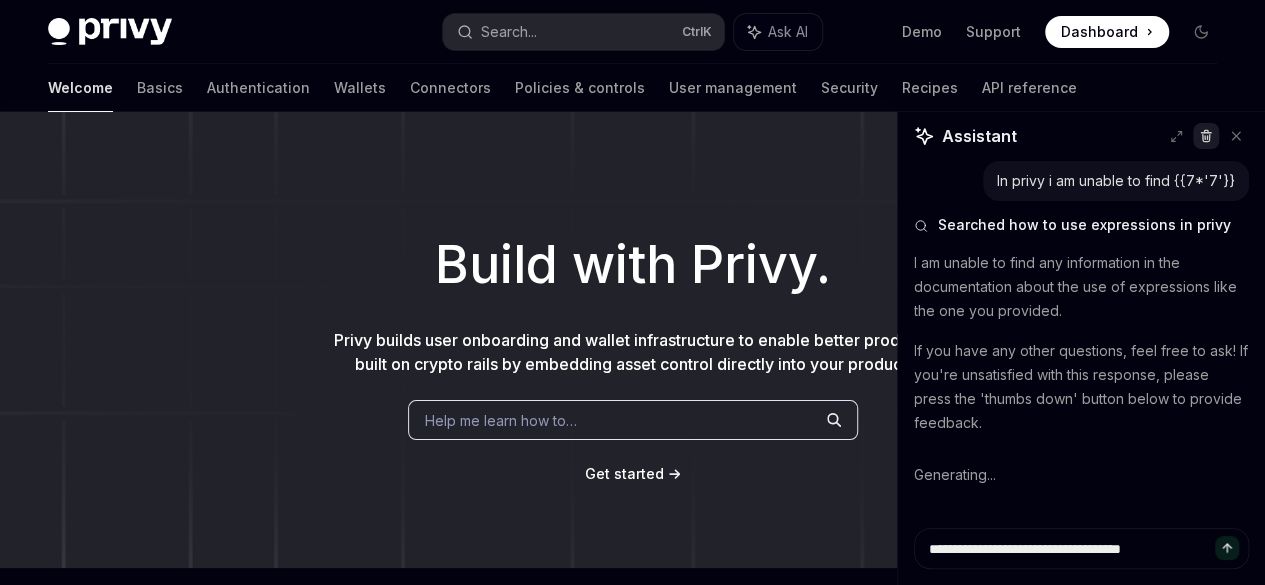 click 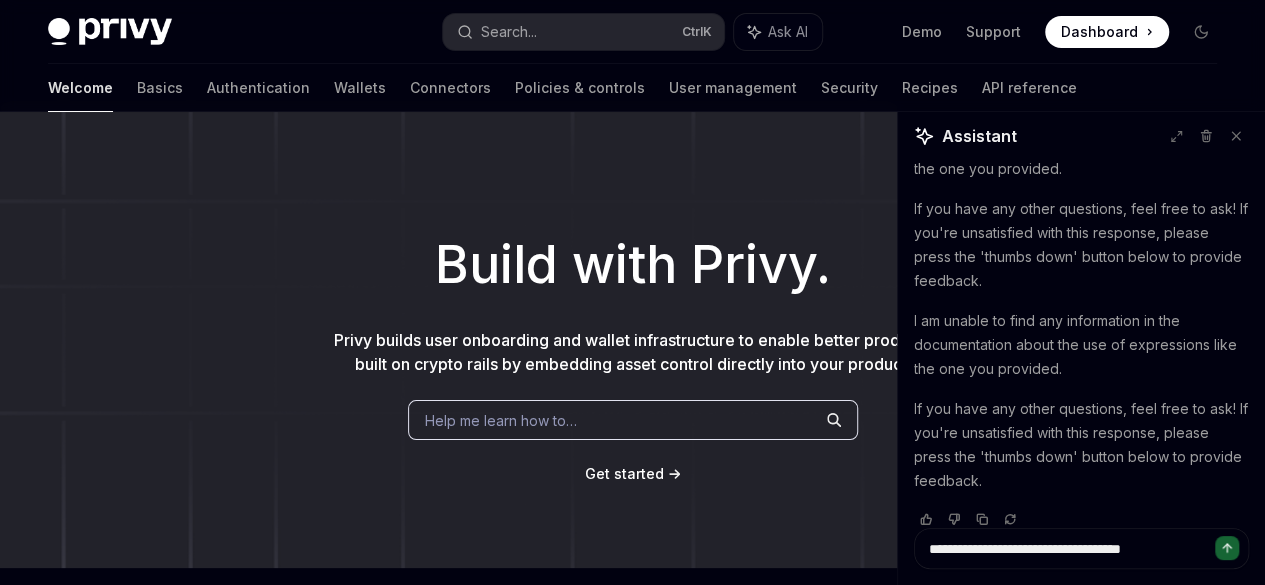 scroll, scrollTop: 0, scrollLeft: 0, axis: both 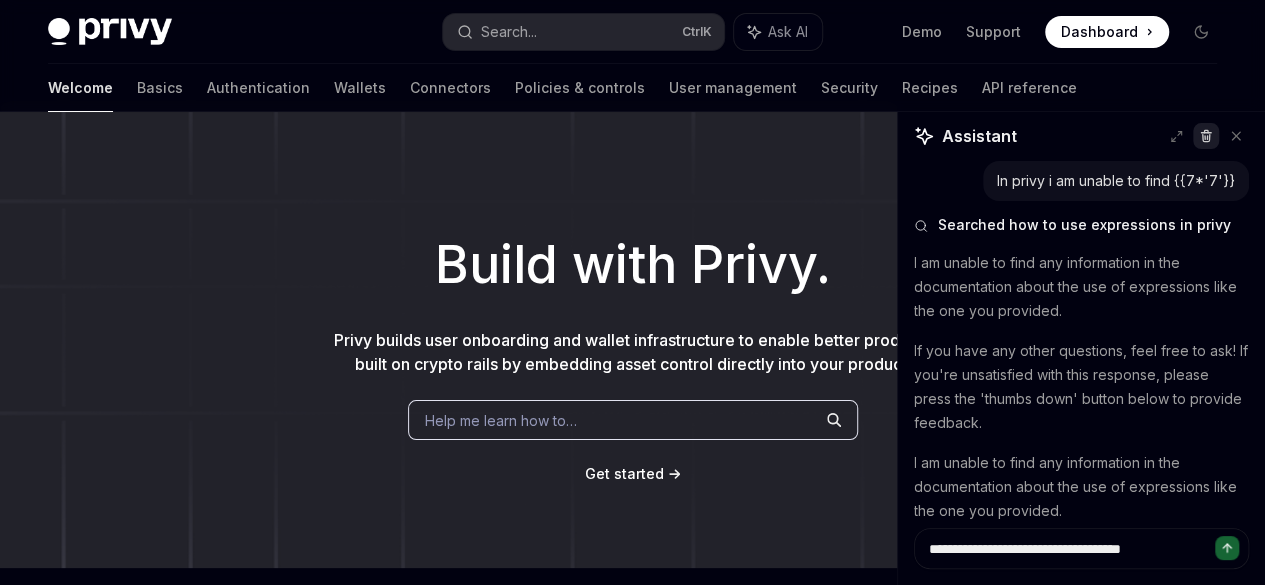 click 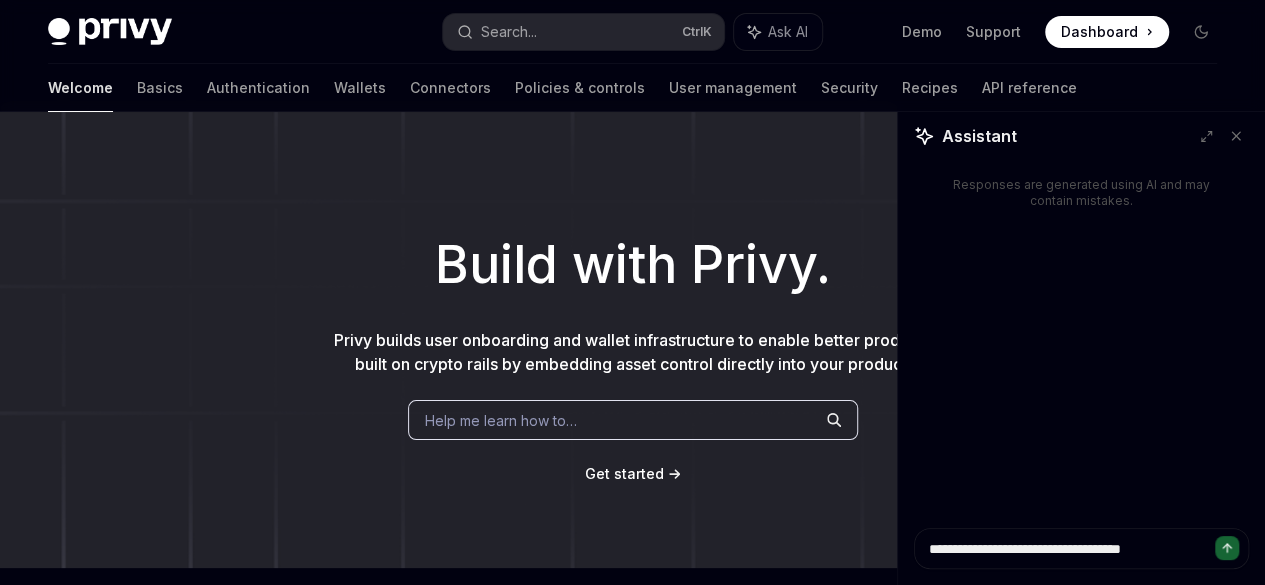 click at bounding box center (1227, 548) 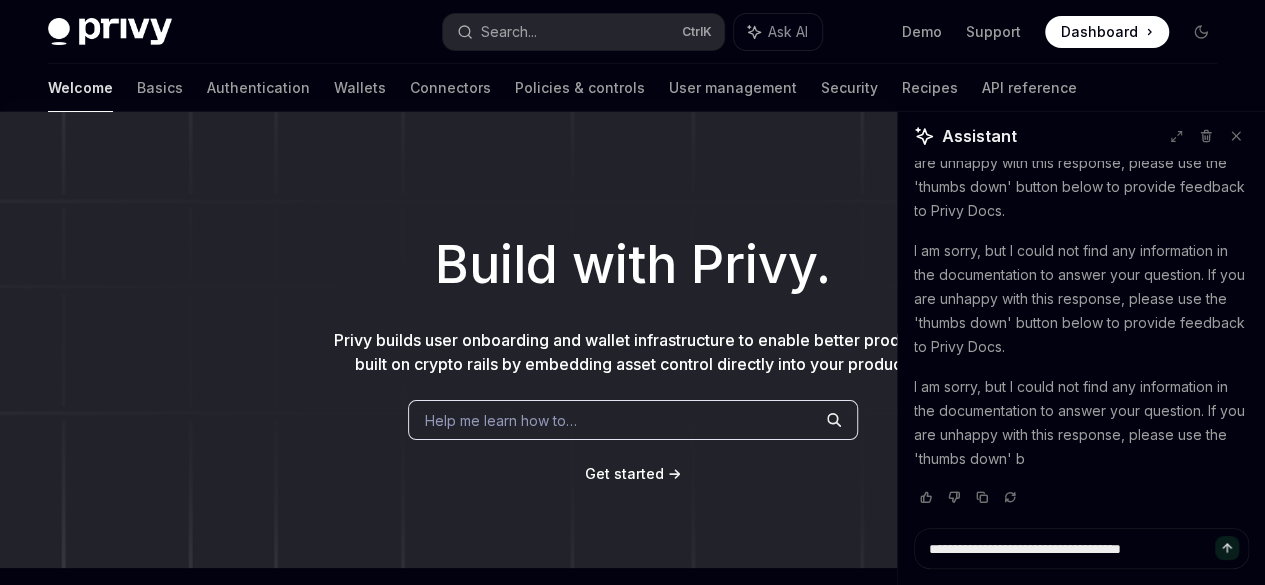 scroll, scrollTop: 0, scrollLeft: 0, axis: both 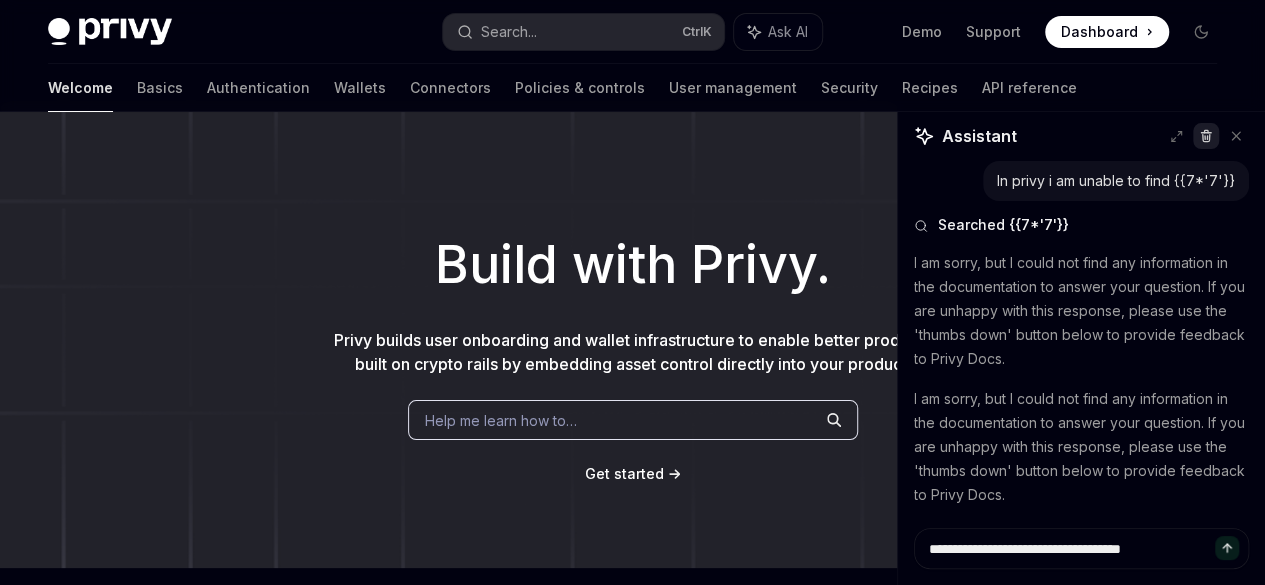 click 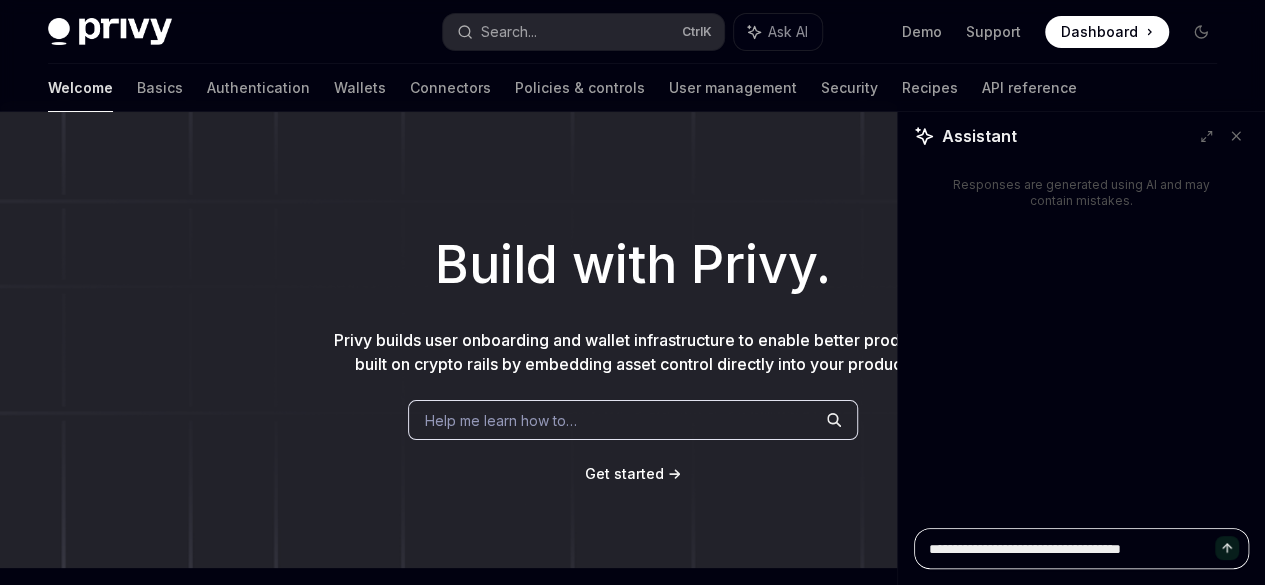 click on "**********" at bounding box center [1081, 548] 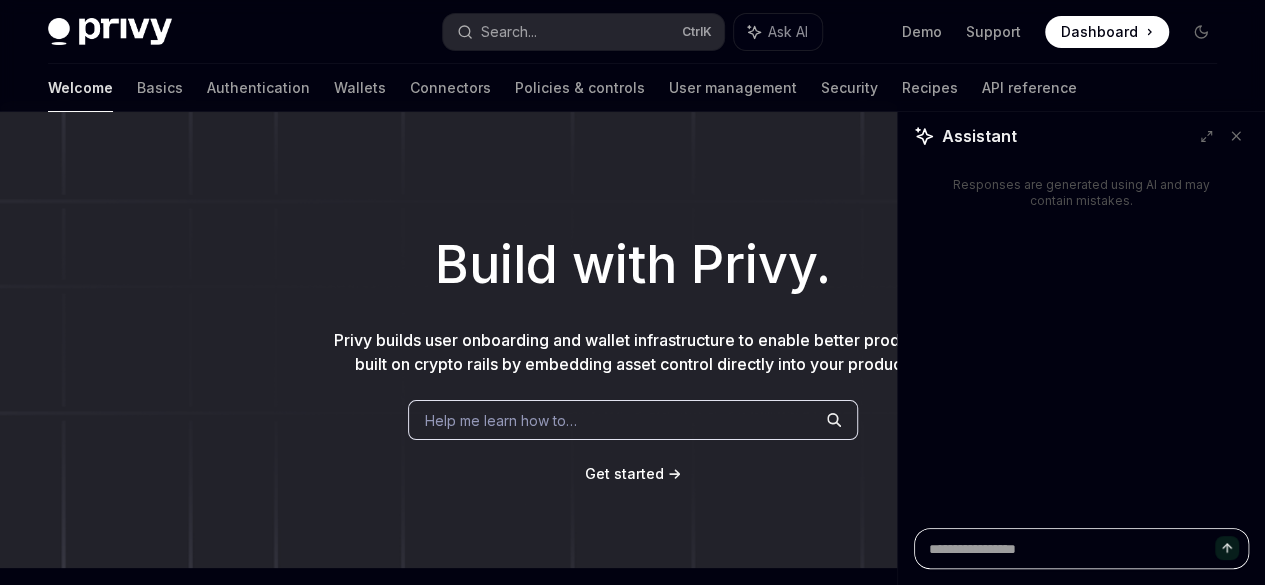 paste on "**********" 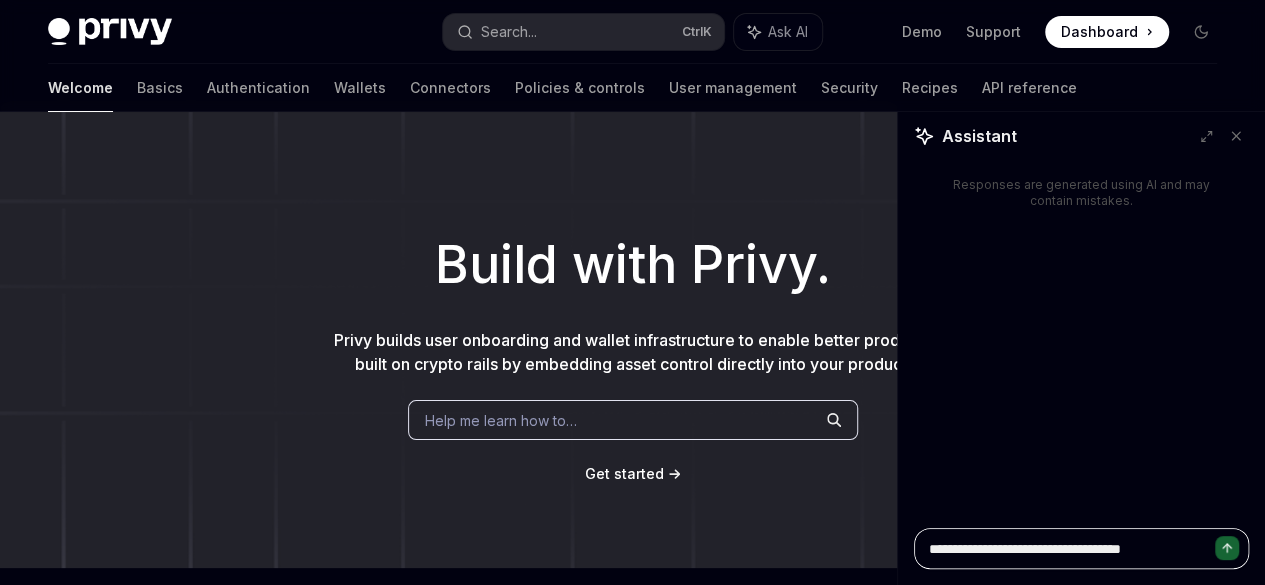 type on "*" 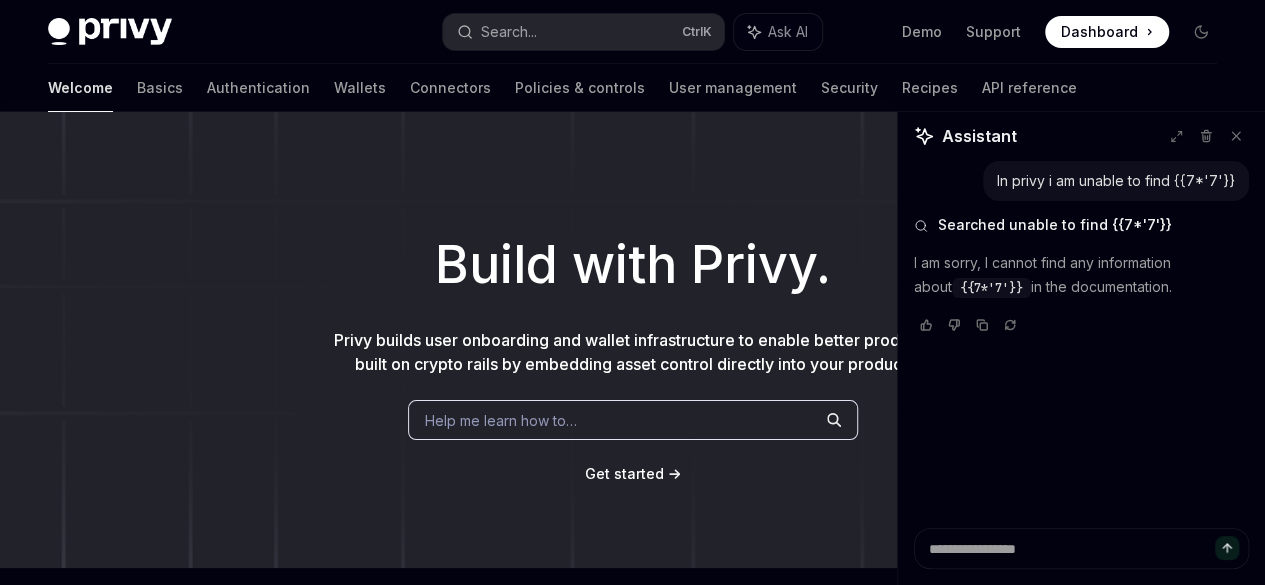 click on "Welcome Basics Authentication Wallets Connectors Policies & controls User management Security Recipes API reference" at bounding box center [632, 88] 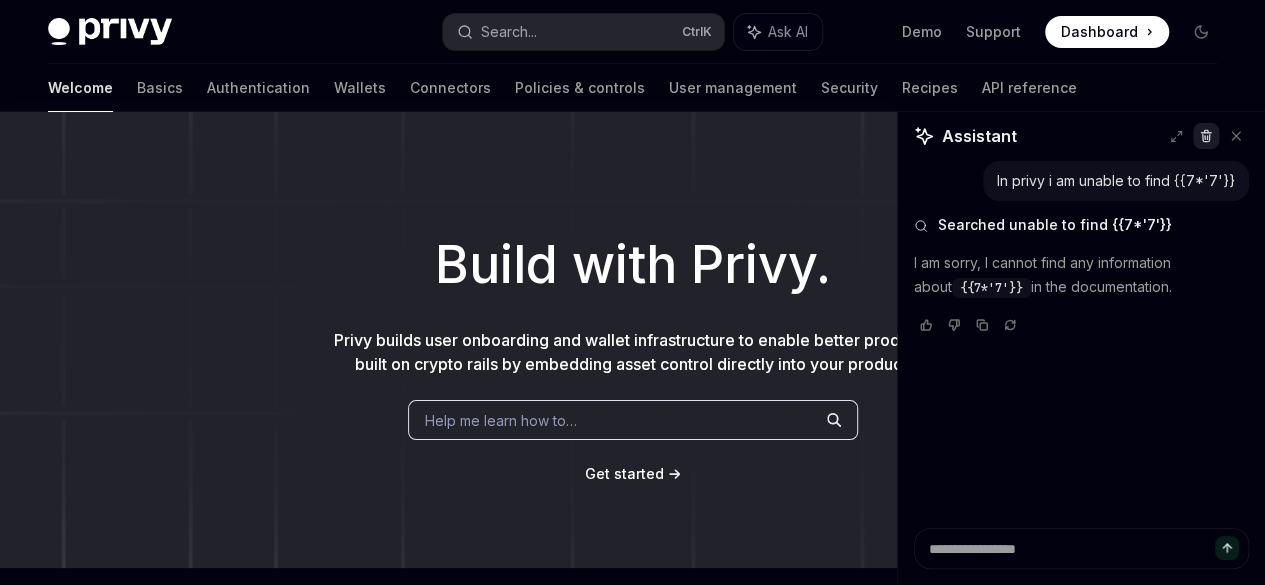 click 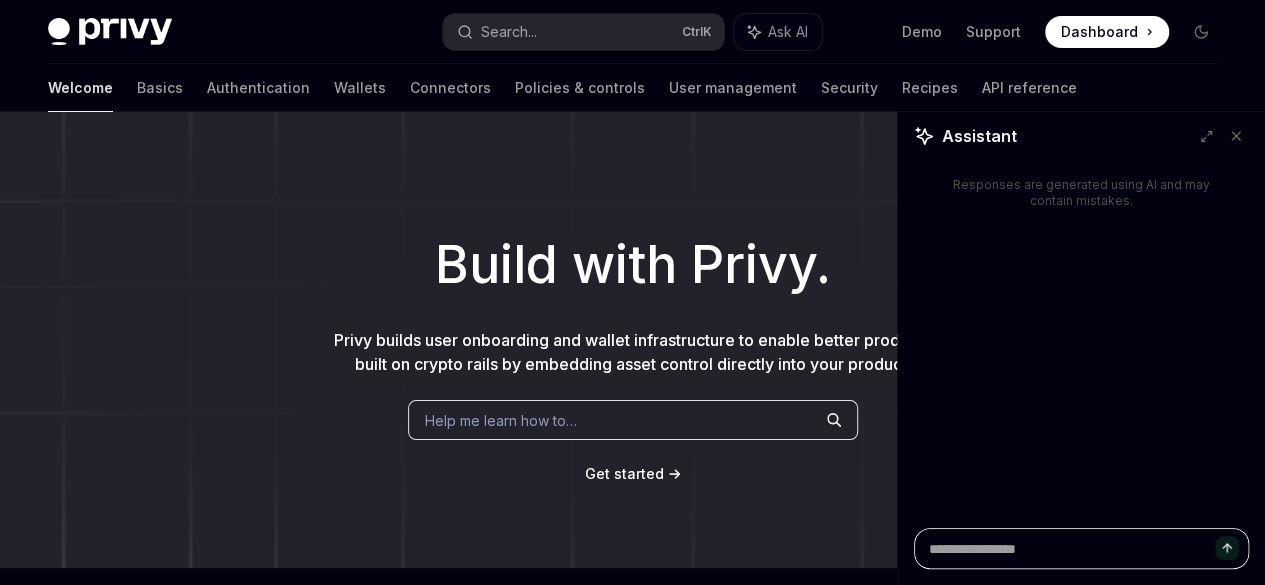click at bounding box center (1081, 548) 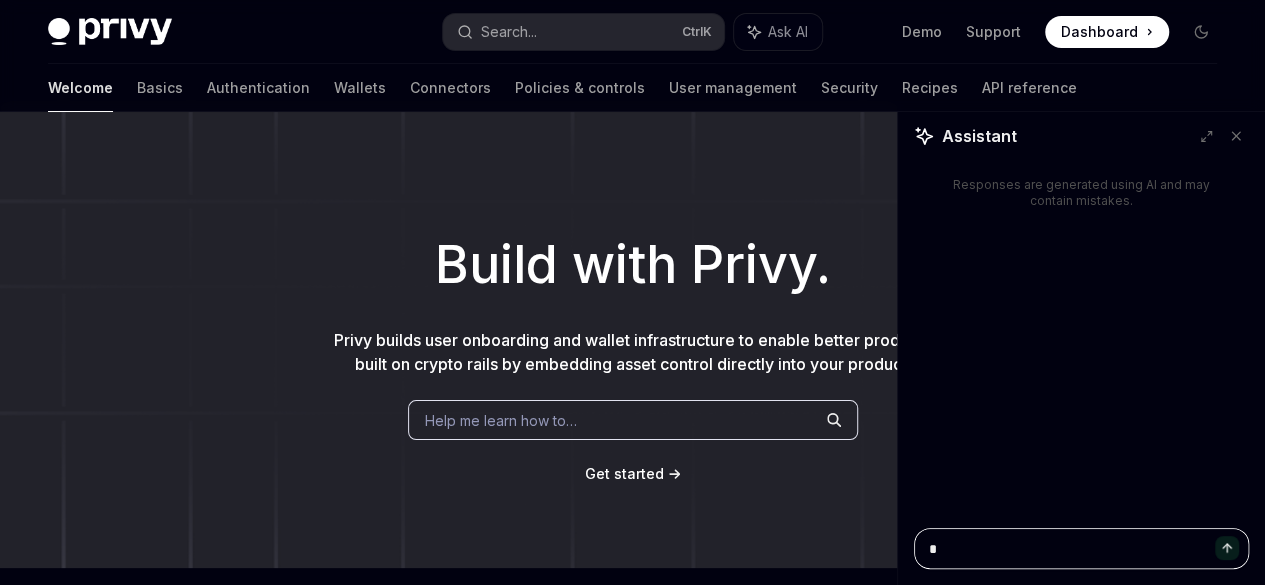type on "*" 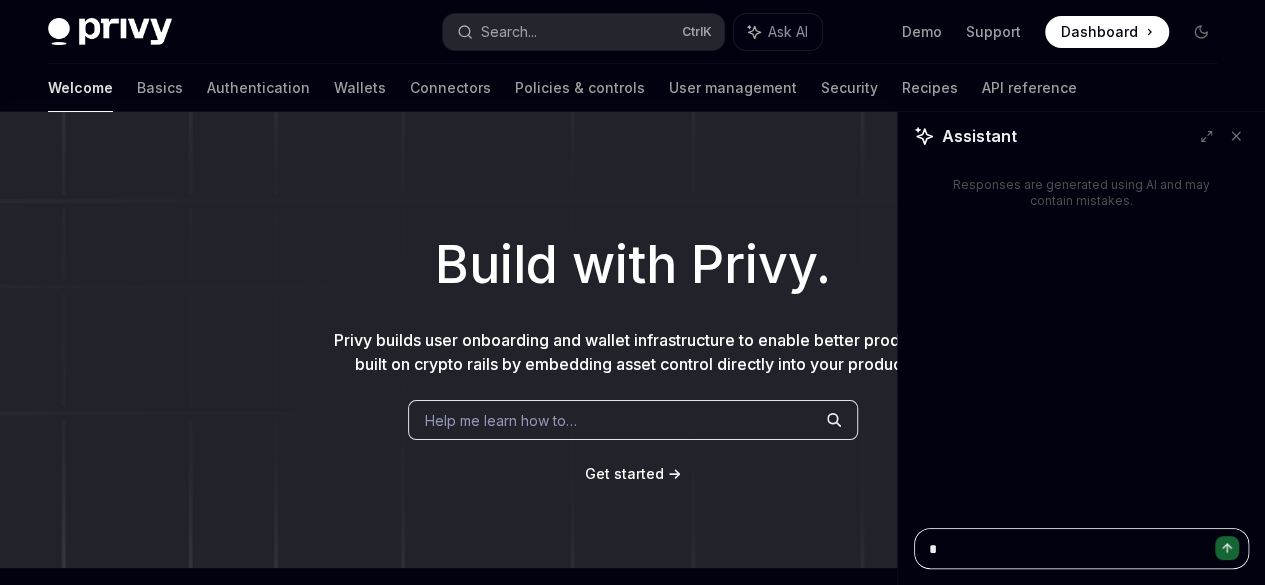 type on "**" 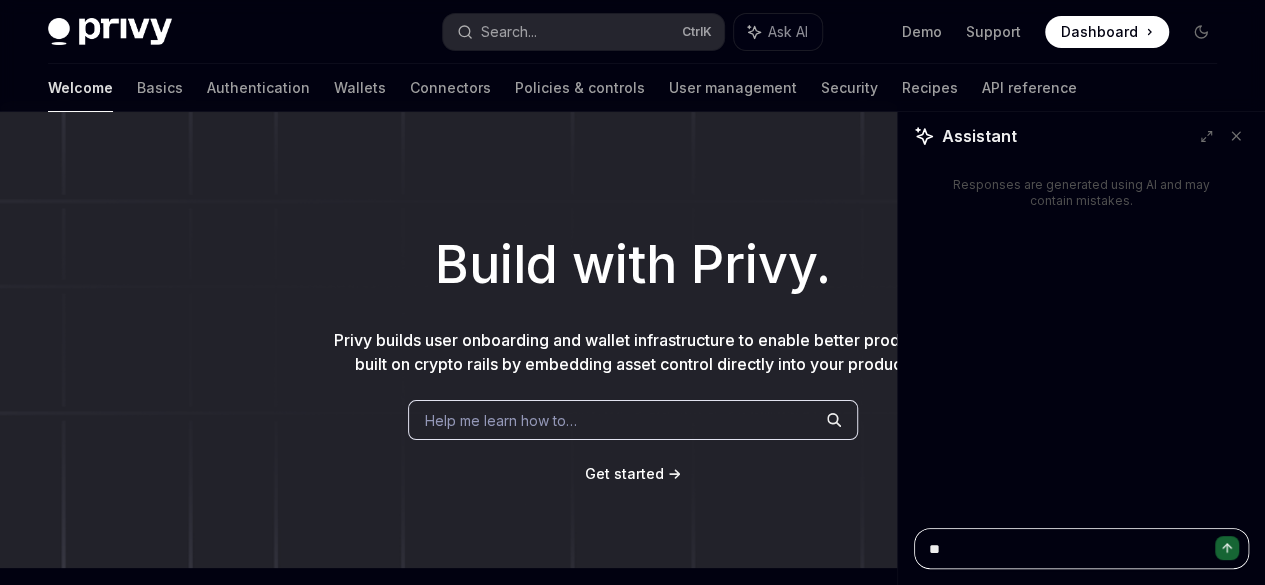 type on "**" 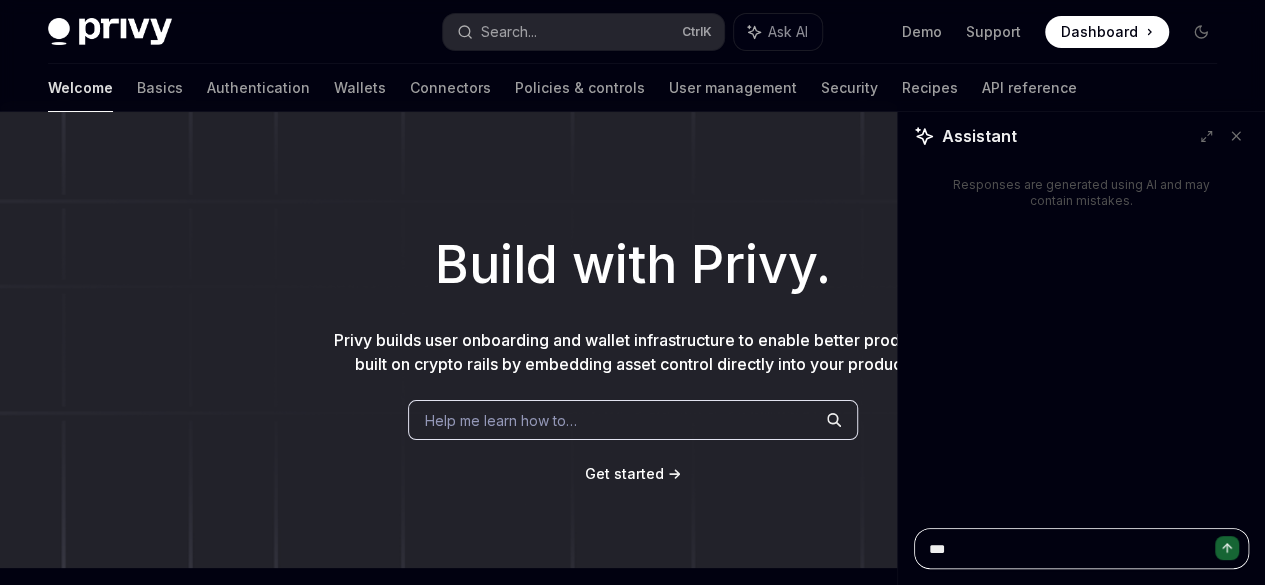 type on "****" 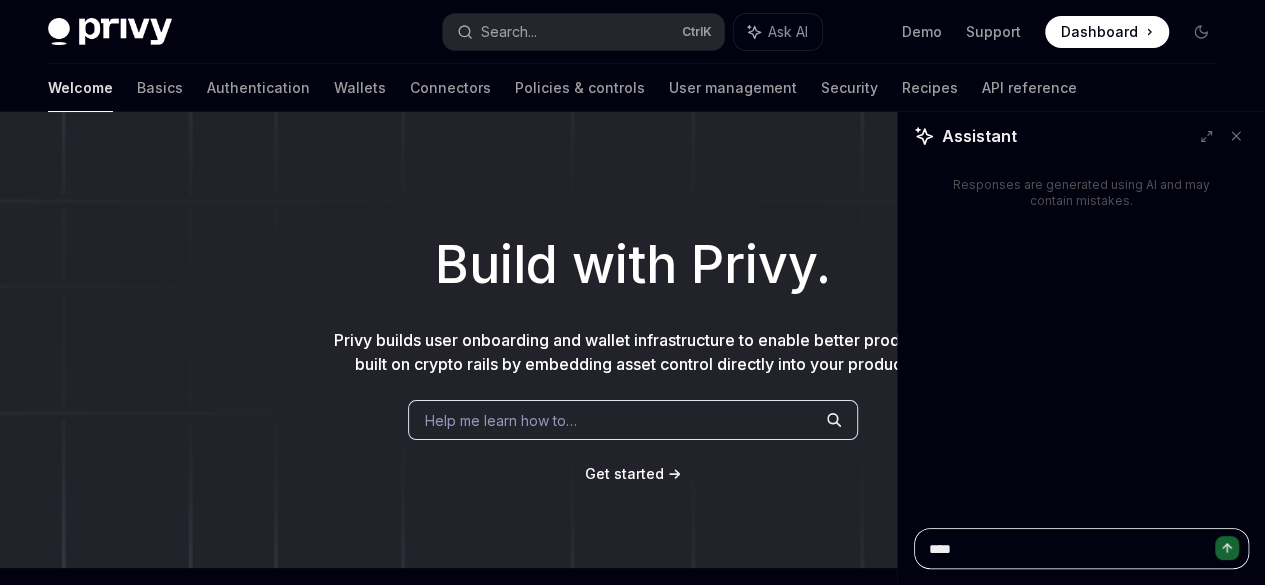 type on "*" 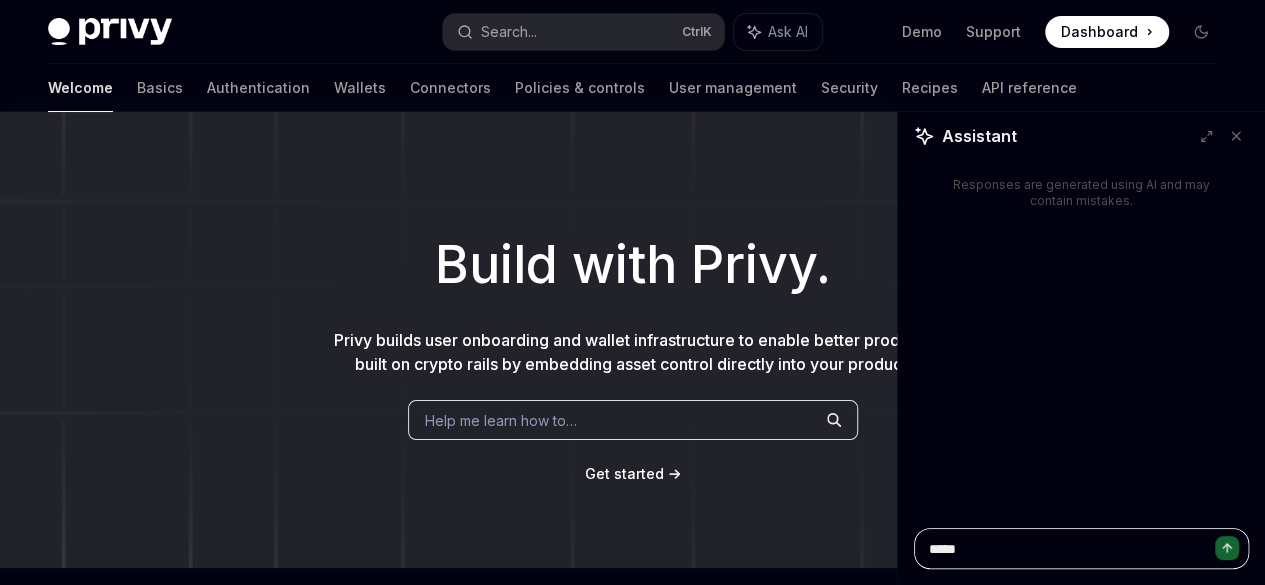 type on "******" 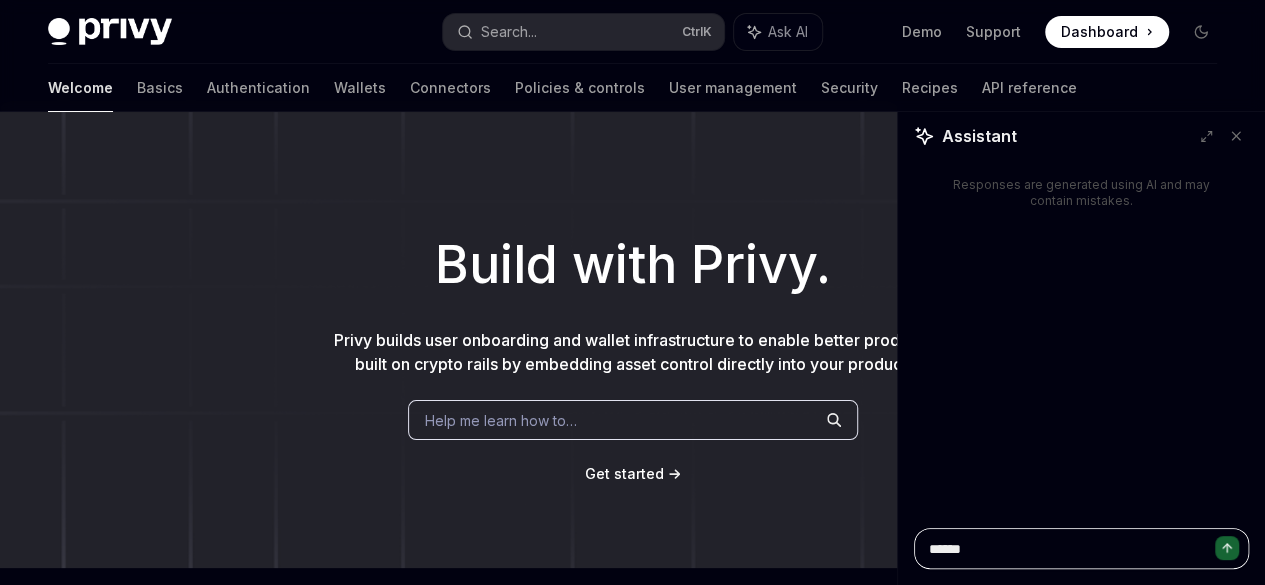 type on "*******" 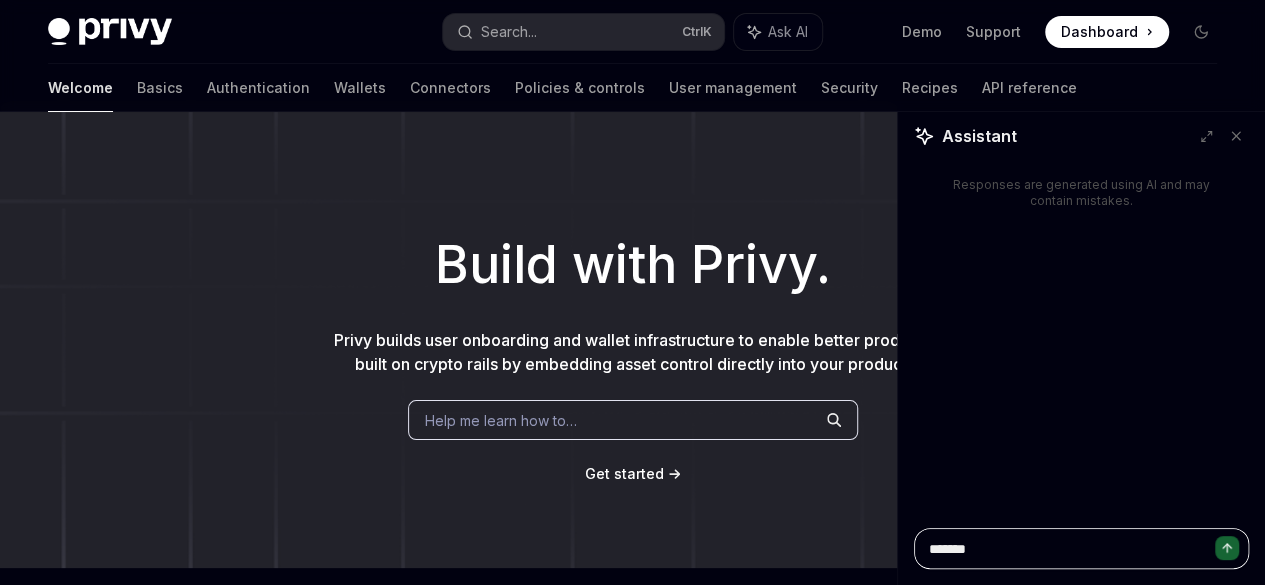 type on "********" 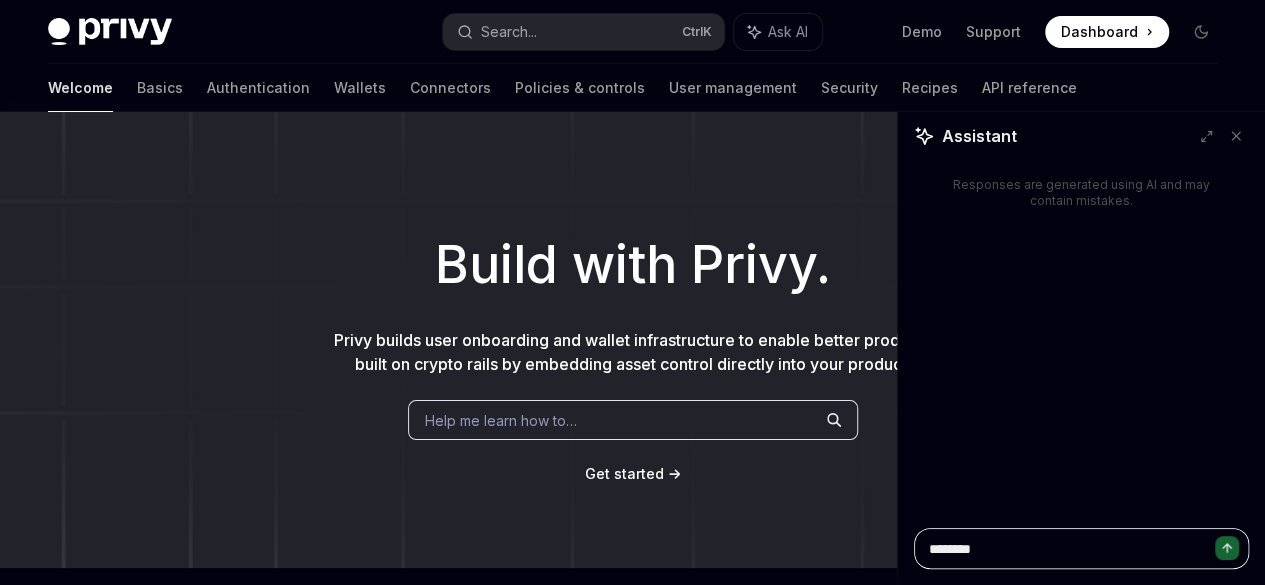 type on "********" 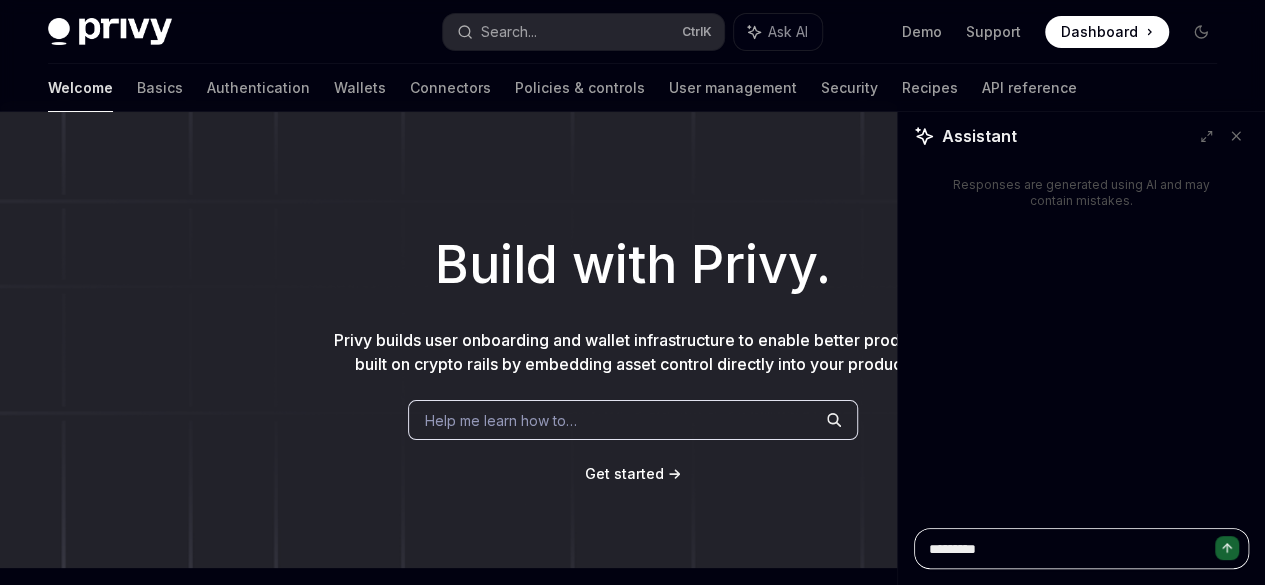 type on "*" 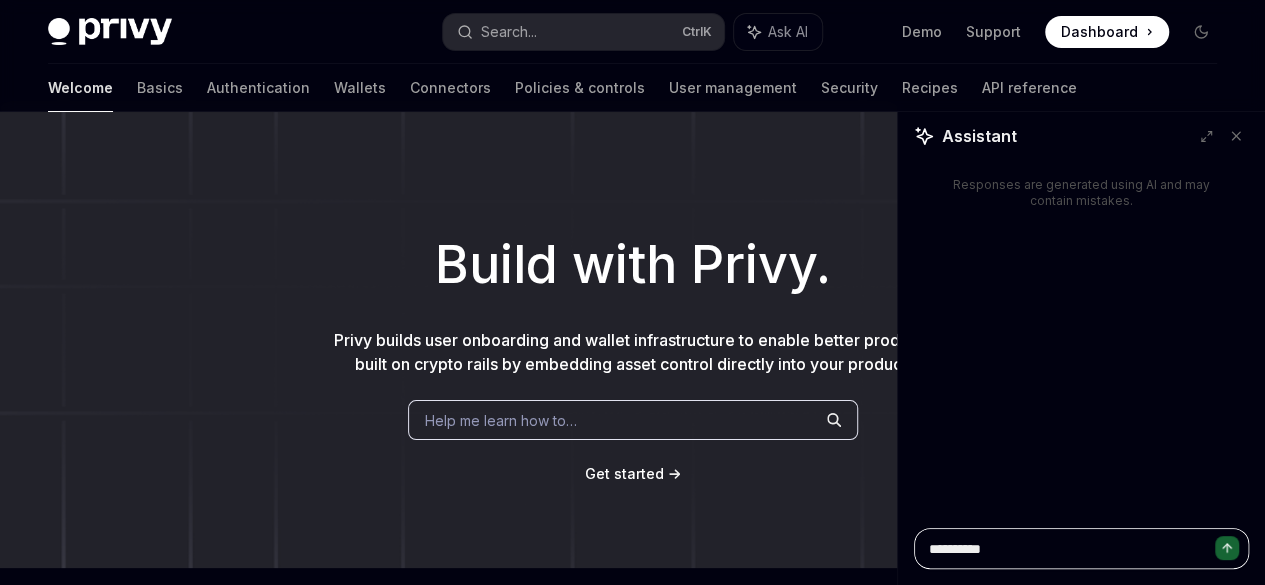 type on "*" 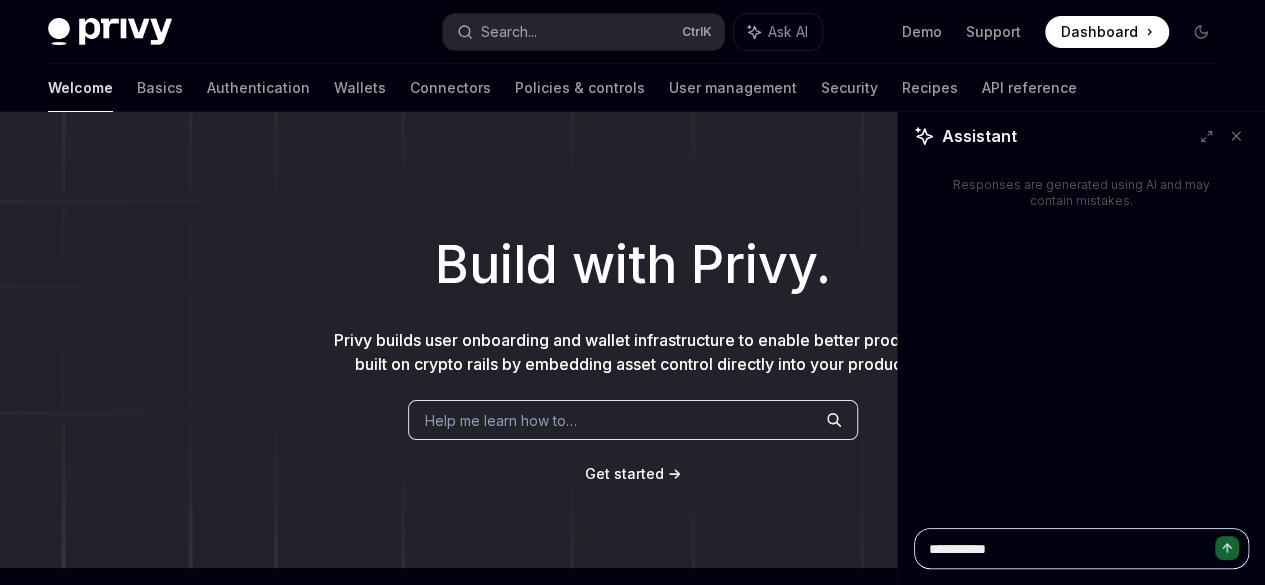 type on "**********" 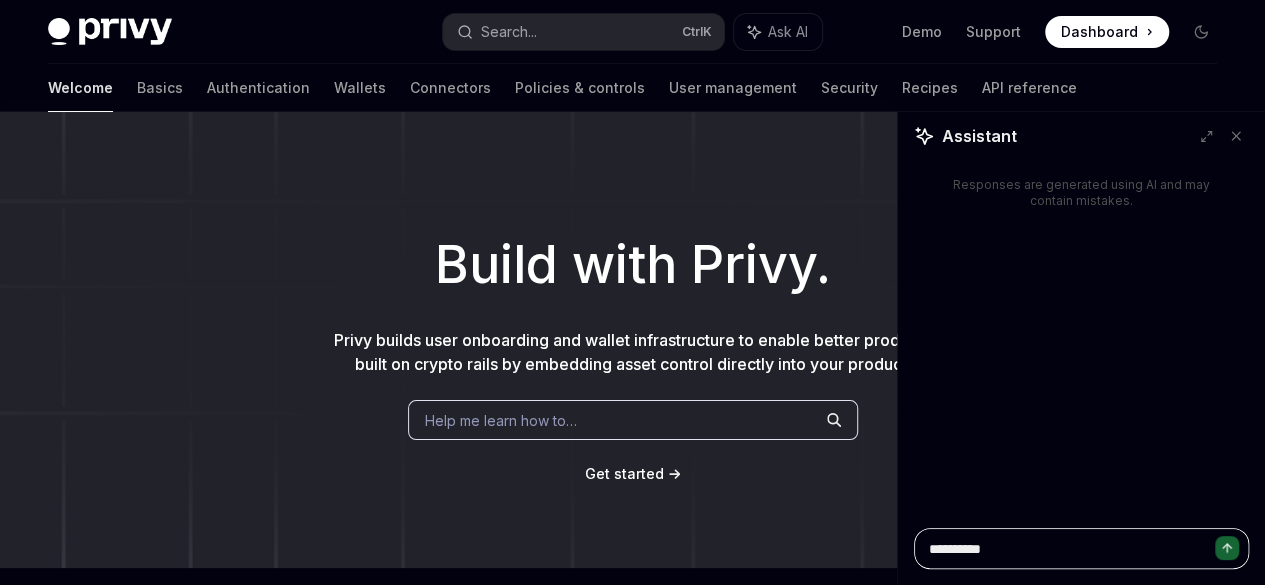 type on "*" 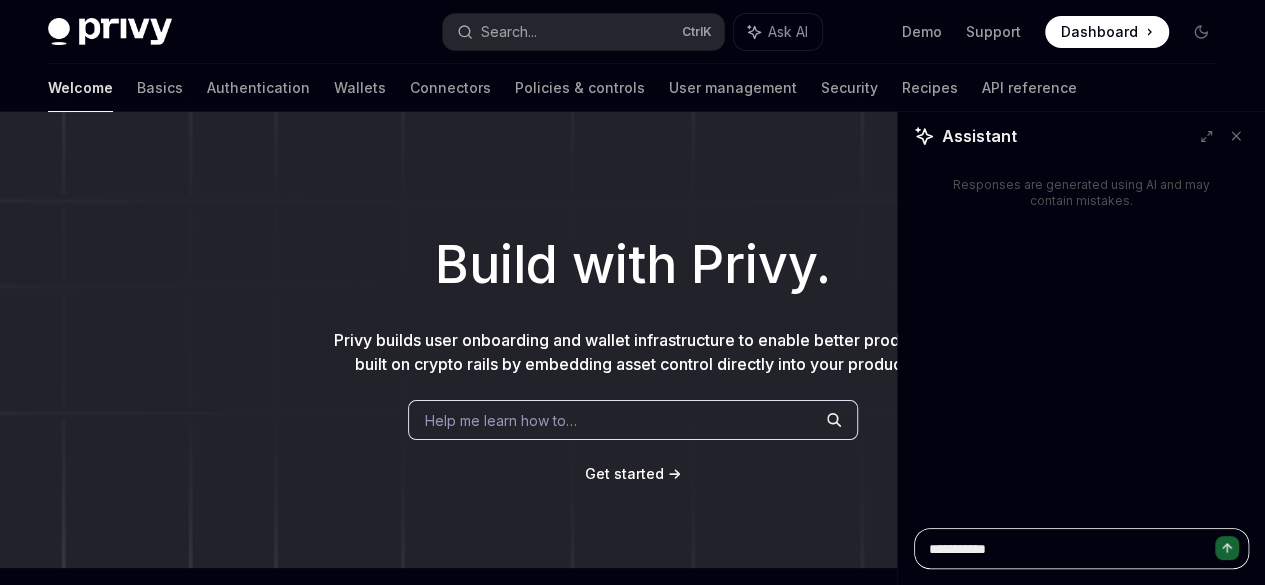 type on "*" 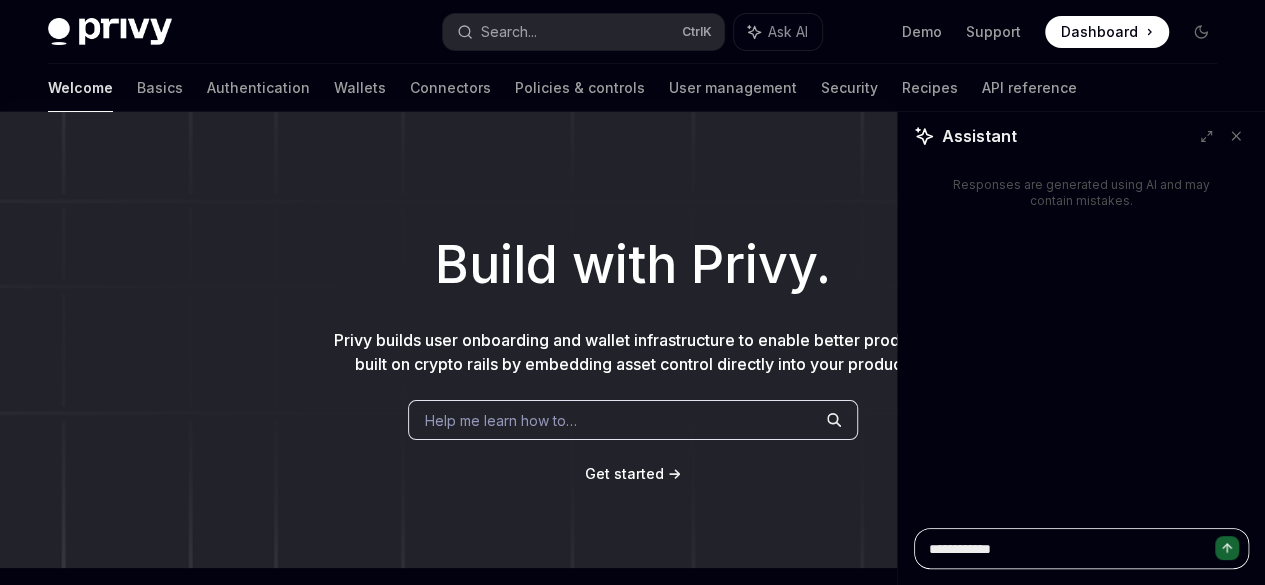 type on "**********" 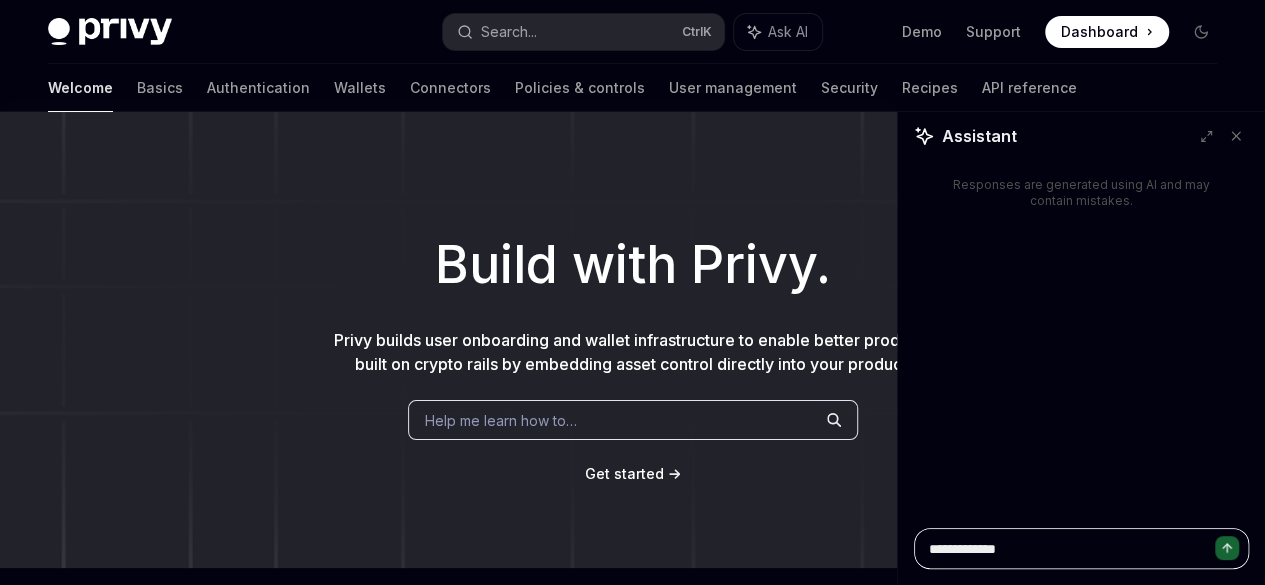 type on "**********" 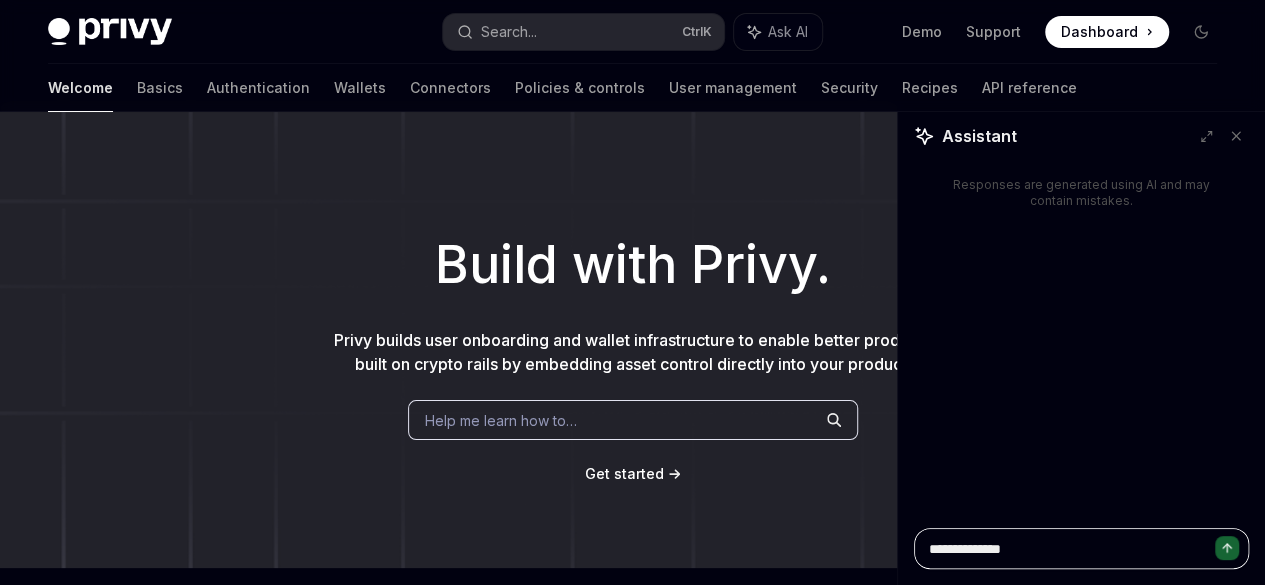 type on "**********" 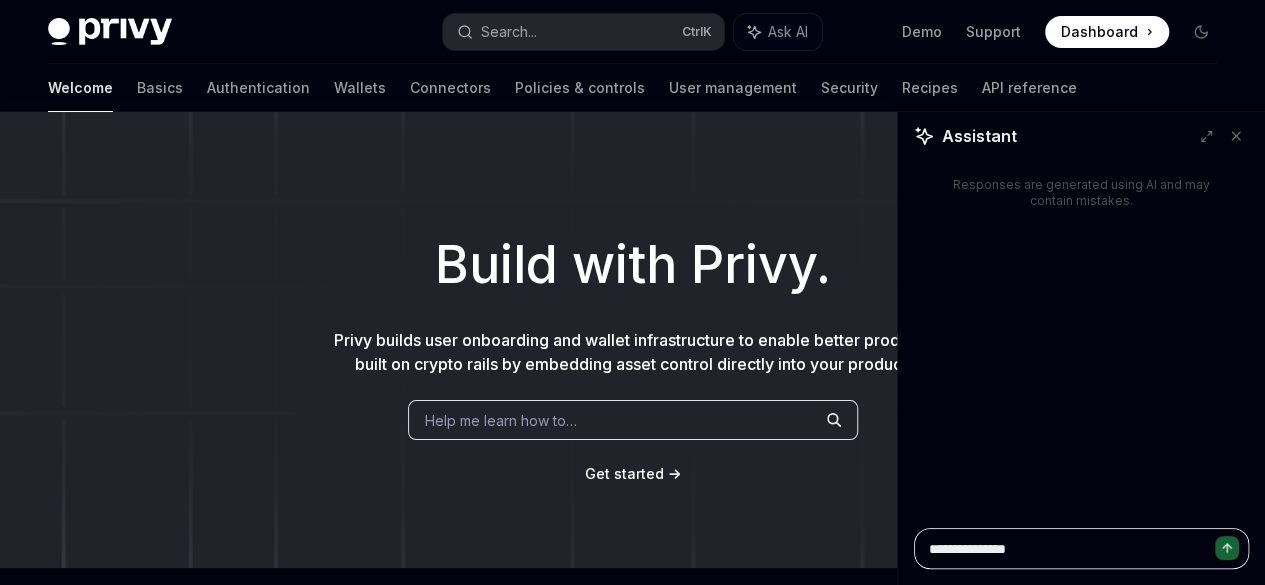 type on "**********" 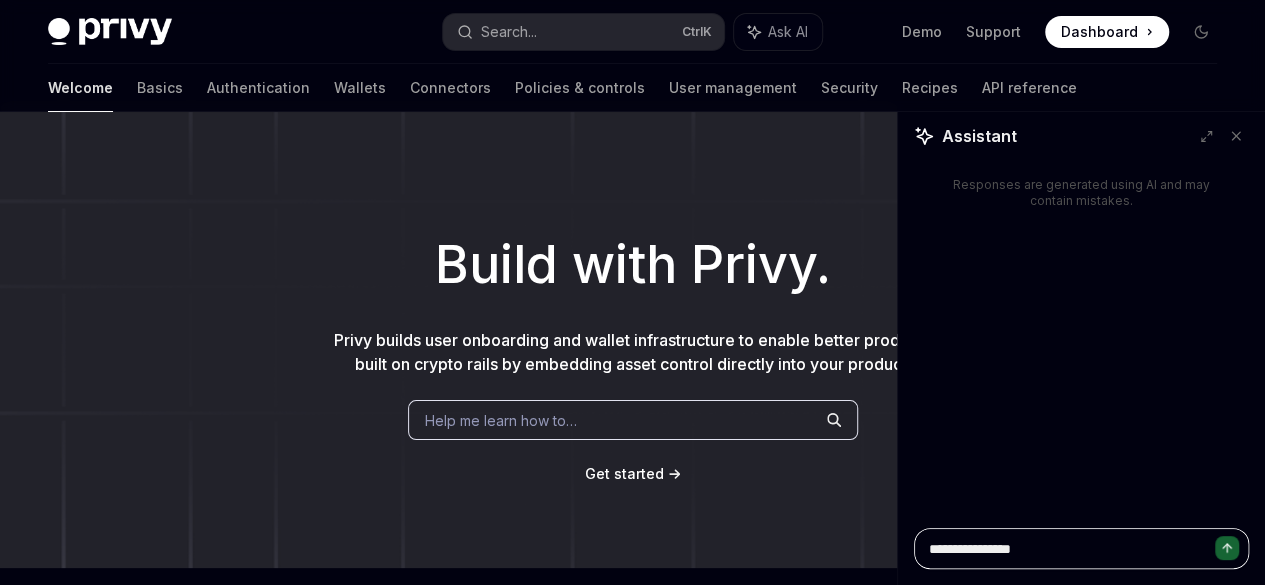 type on "**********" 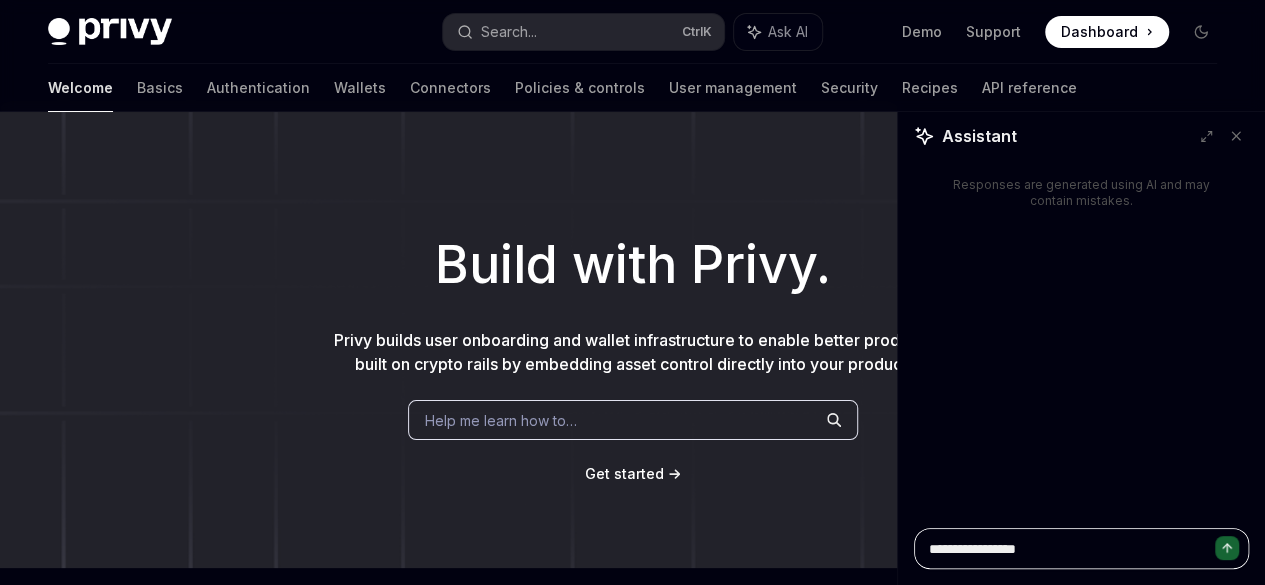 type on "*" 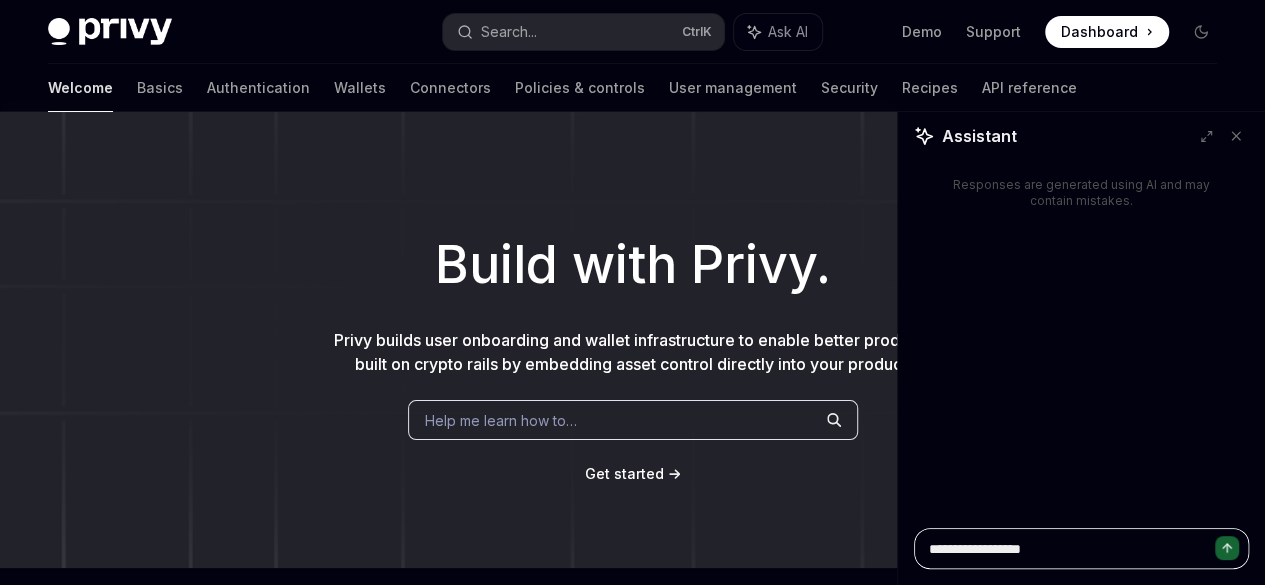 type on "**********" 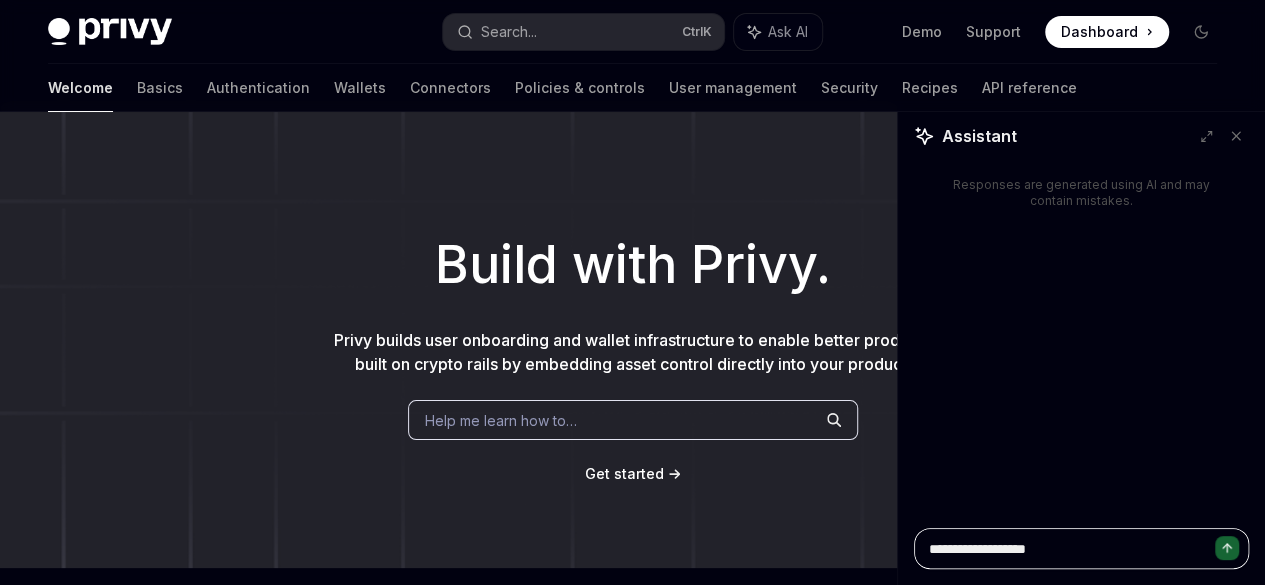 type on "**********" 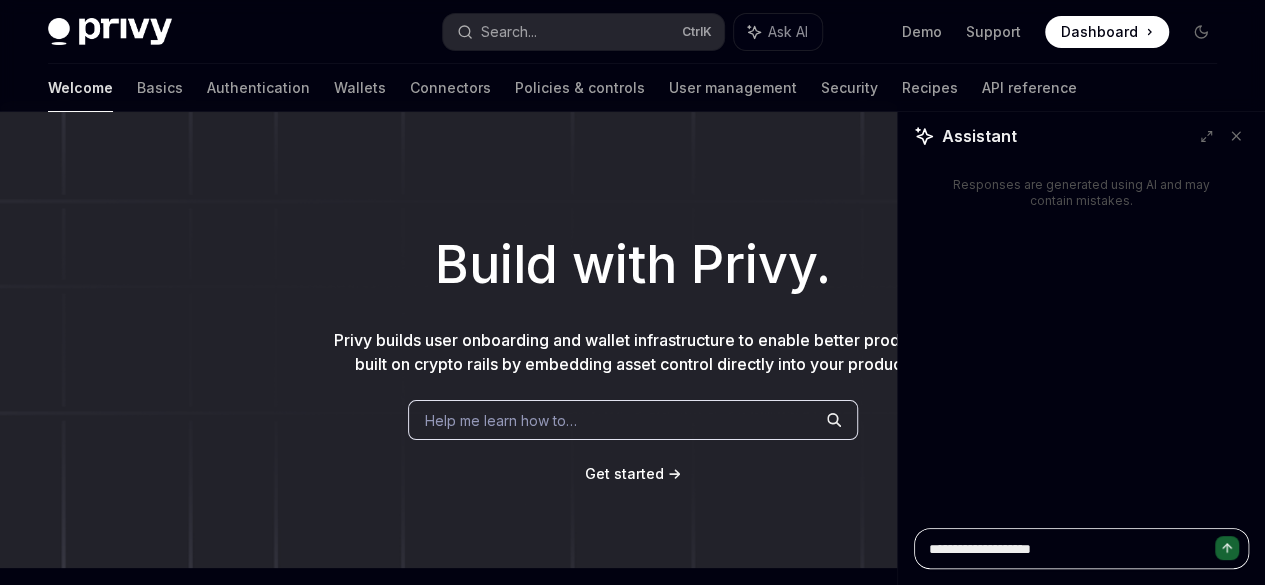 type on "**********" 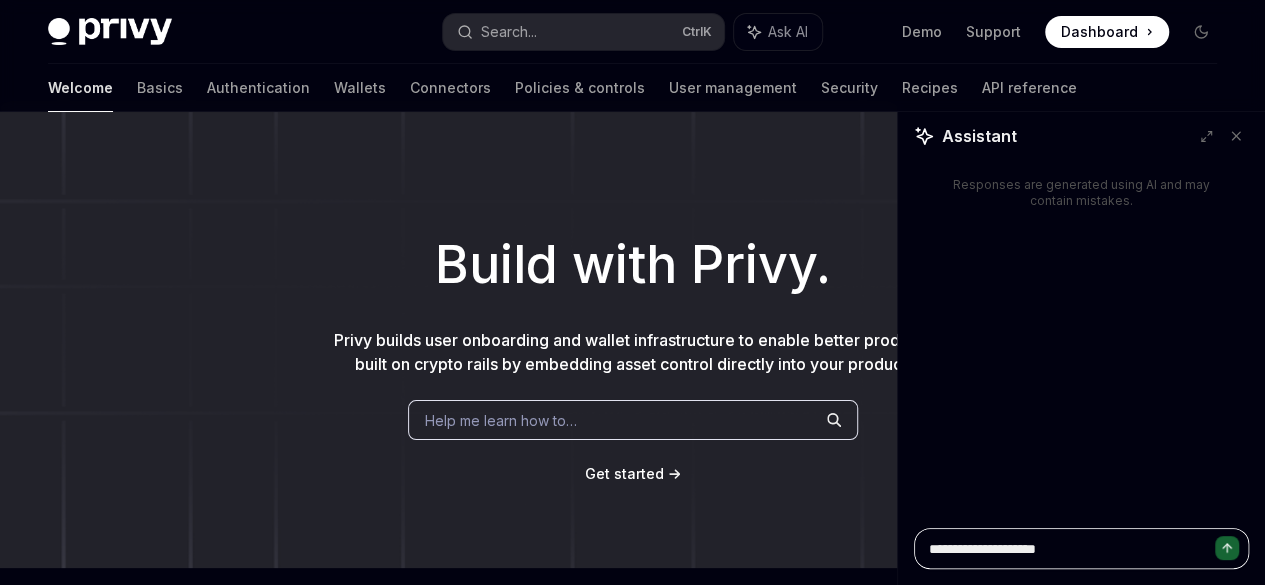 type on "**********" 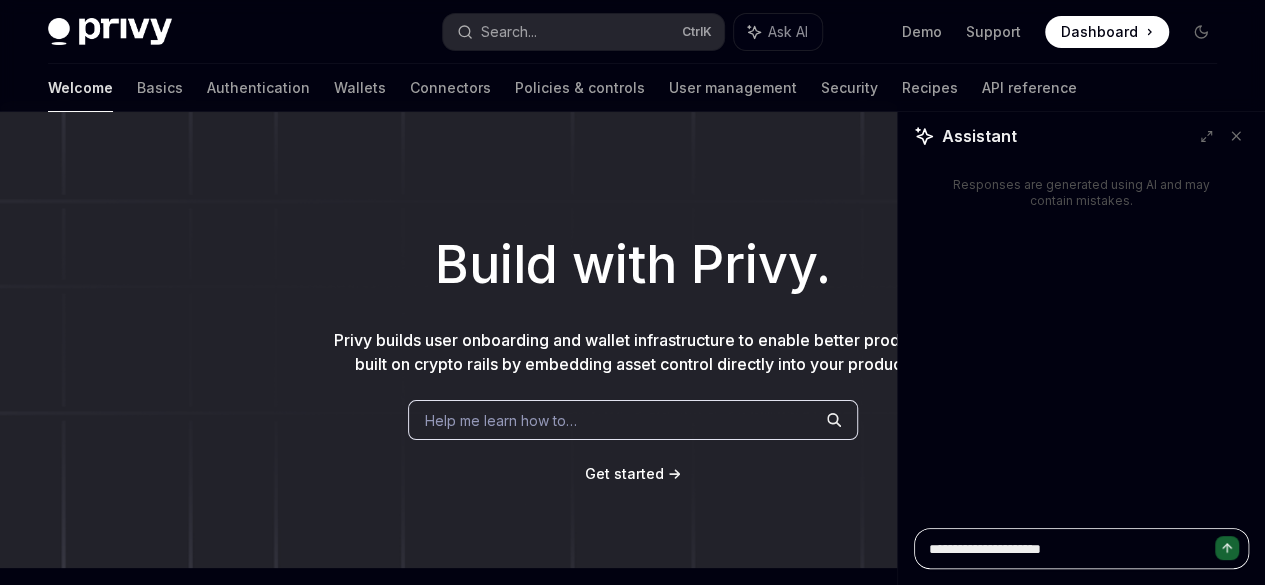 type on "**********" 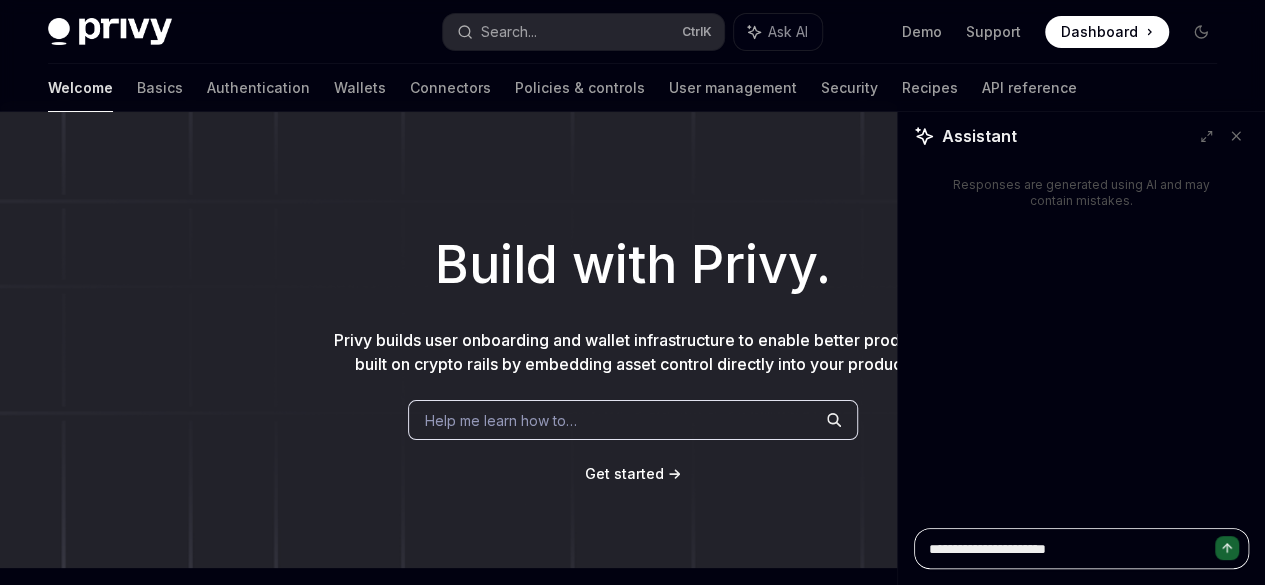 type on "**********" 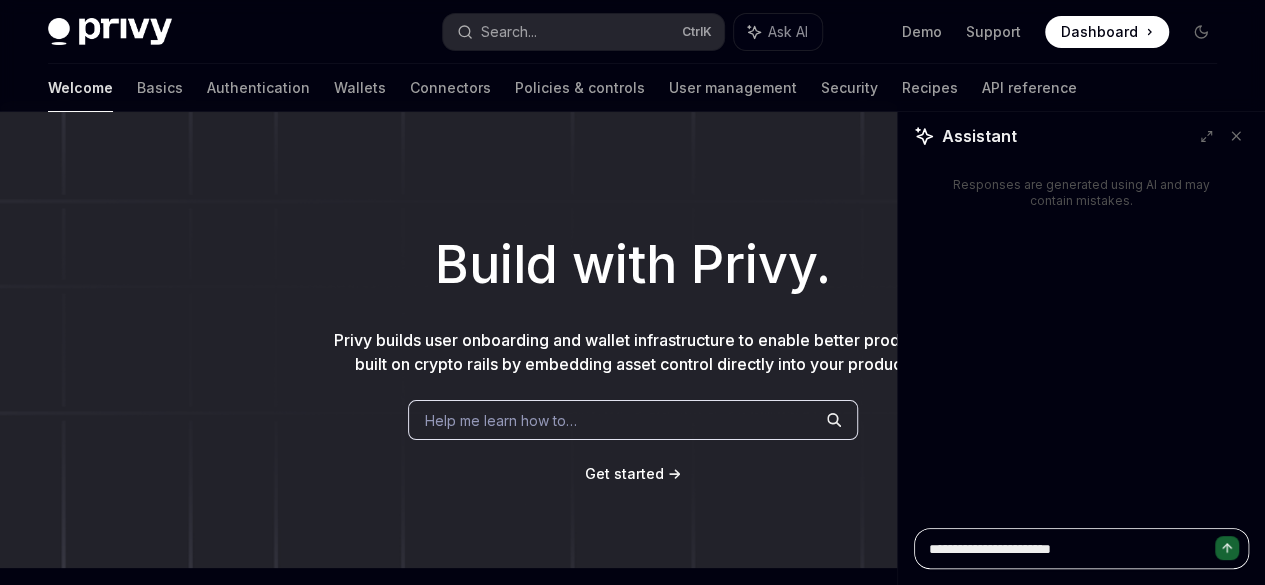 type on "**********" 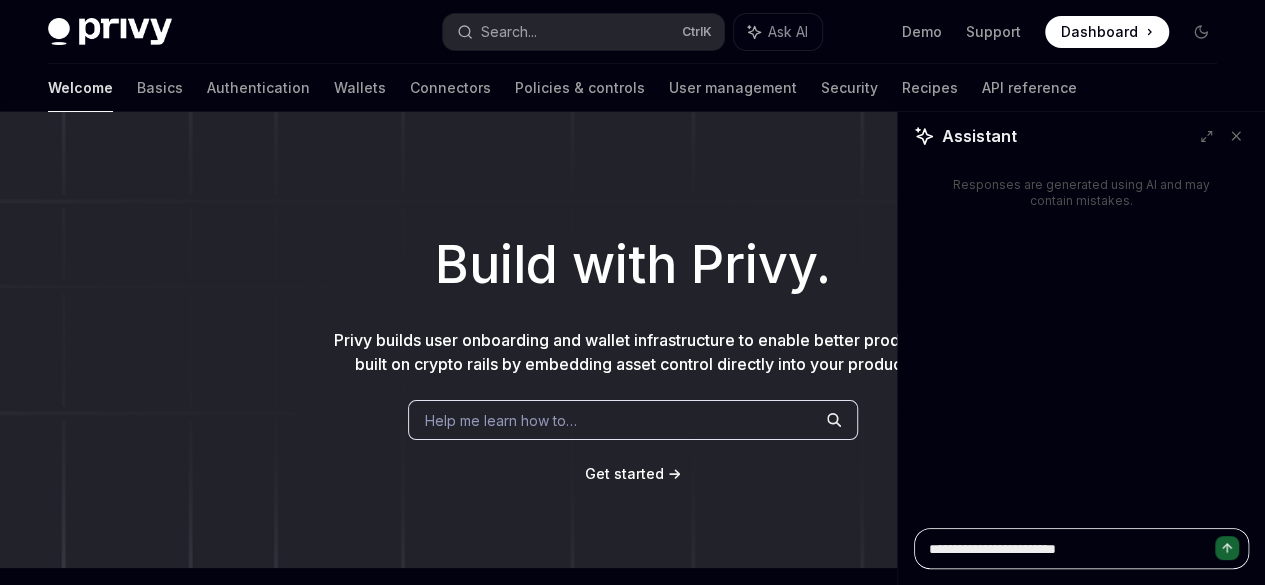 type on "**********" 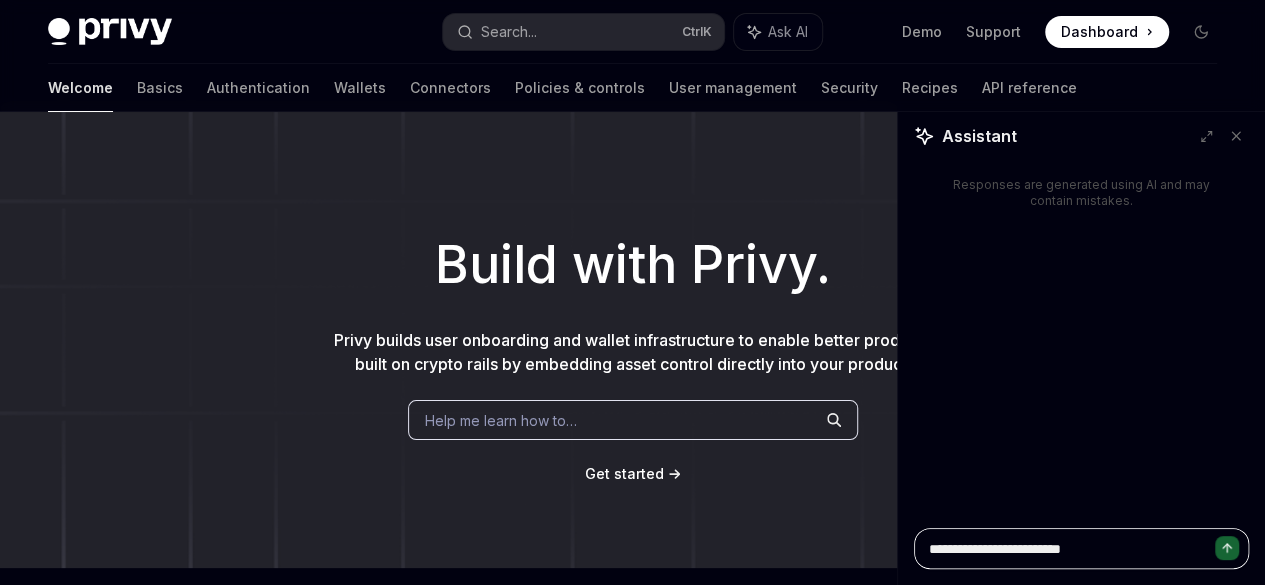 type on "**********" 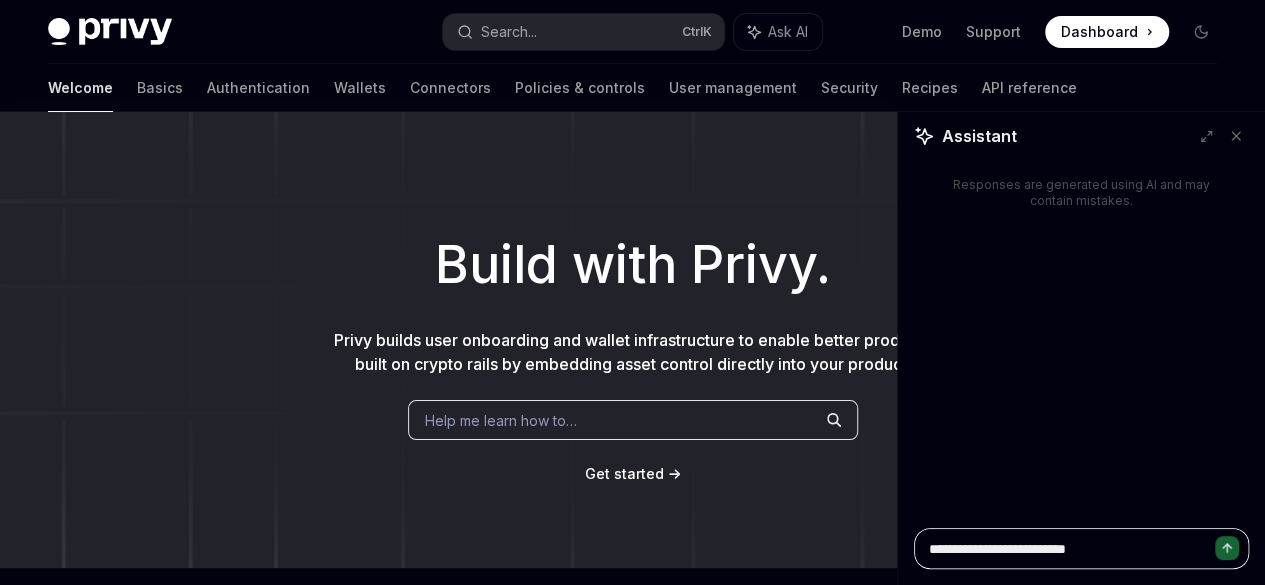 type on "**********" 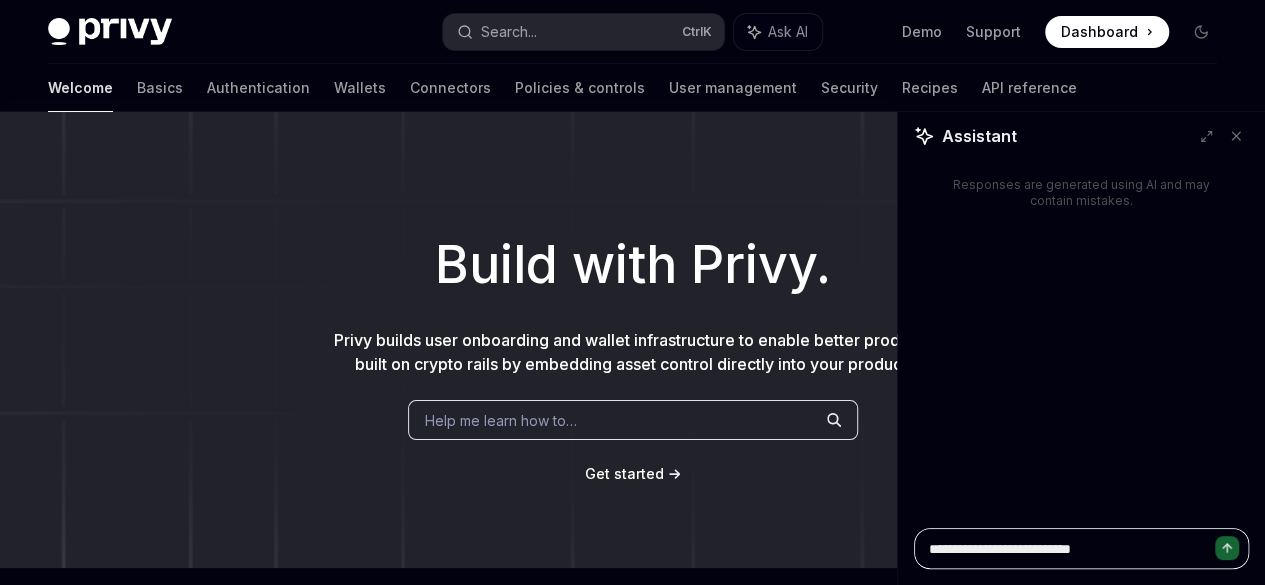 type on "**********" 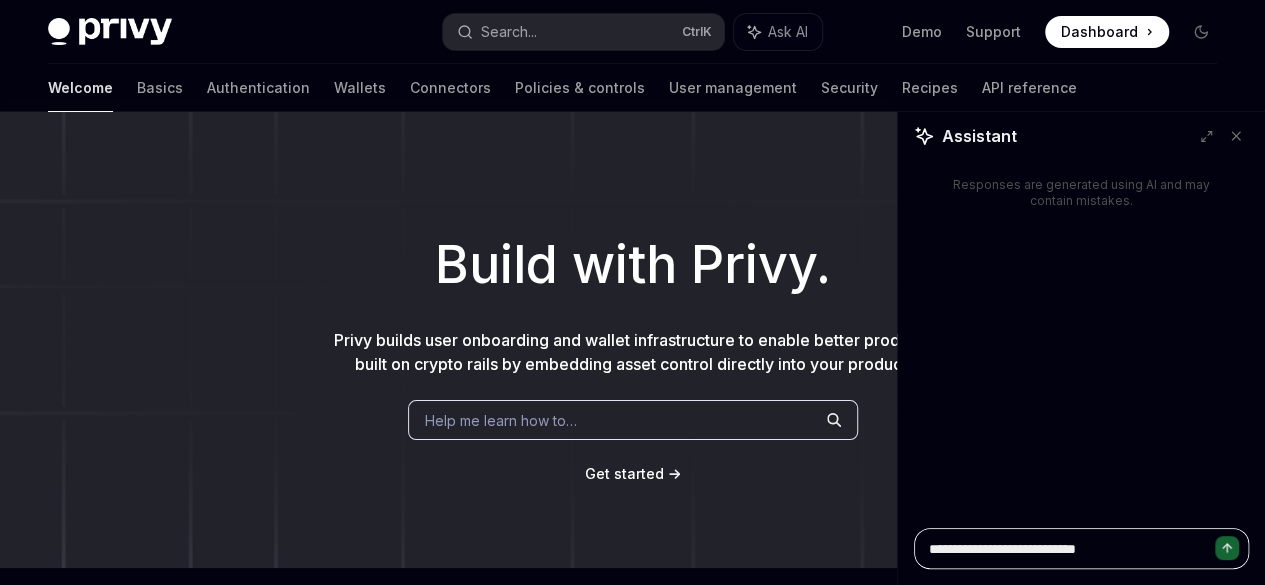 paste on "**********" 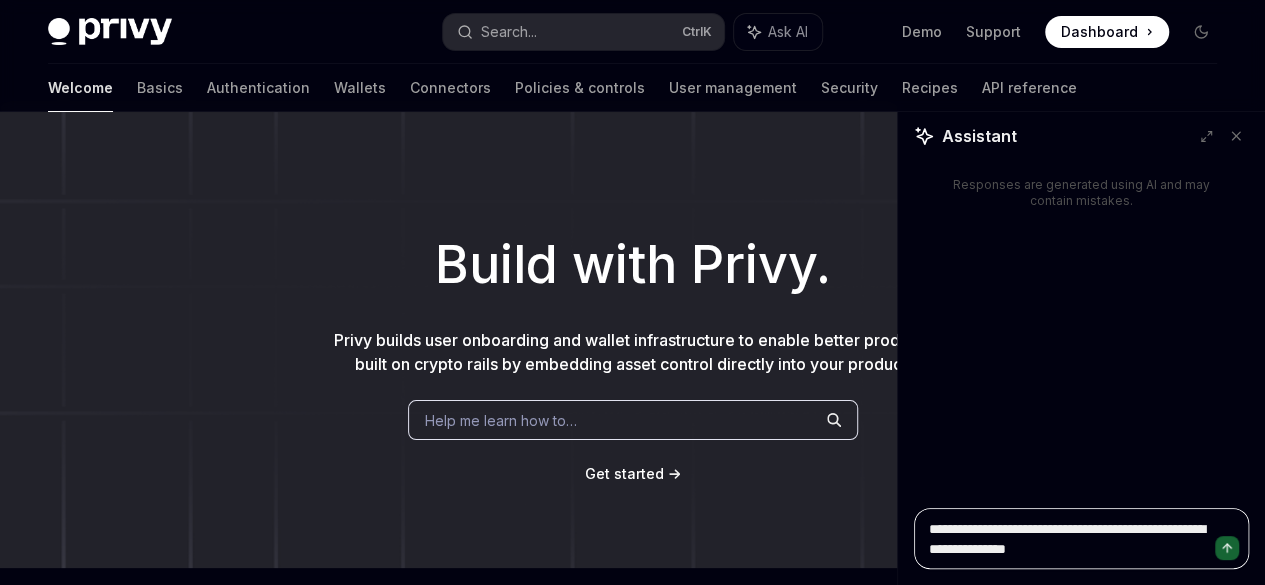 type on "*" 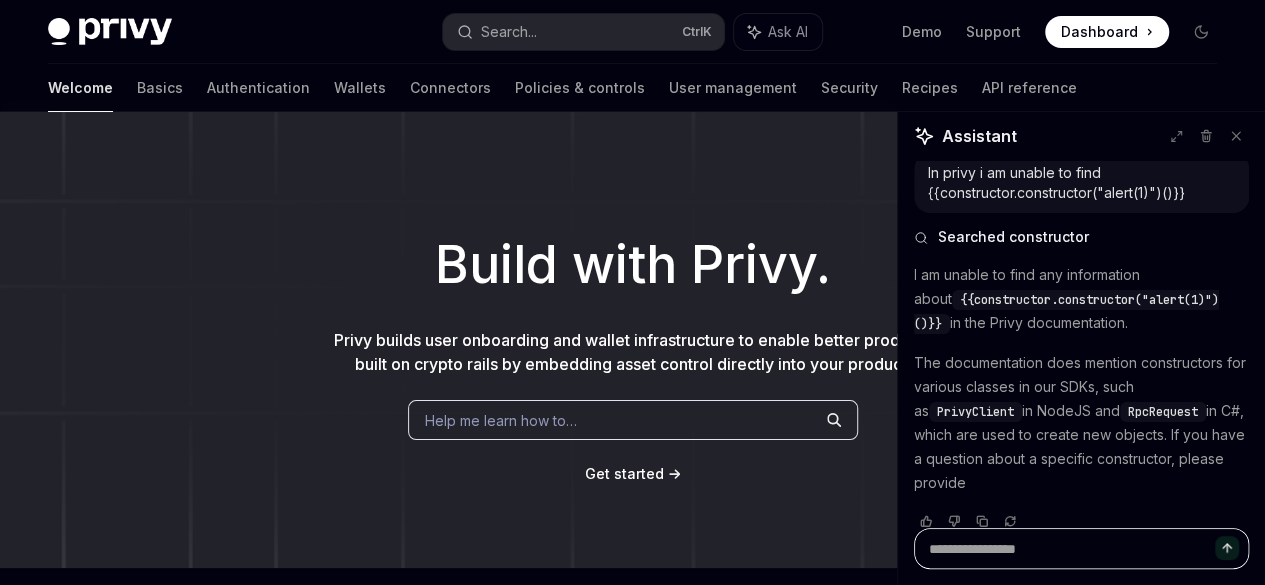 scroll, scrollTop: 32, scrollLeft: 0, axis: vertical 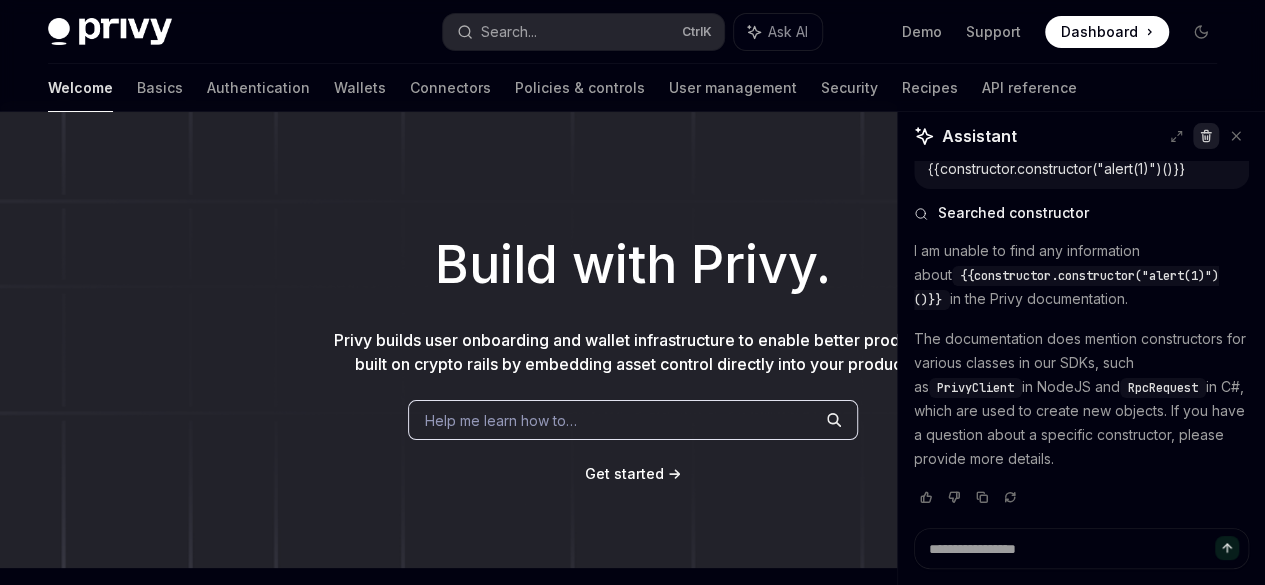 click 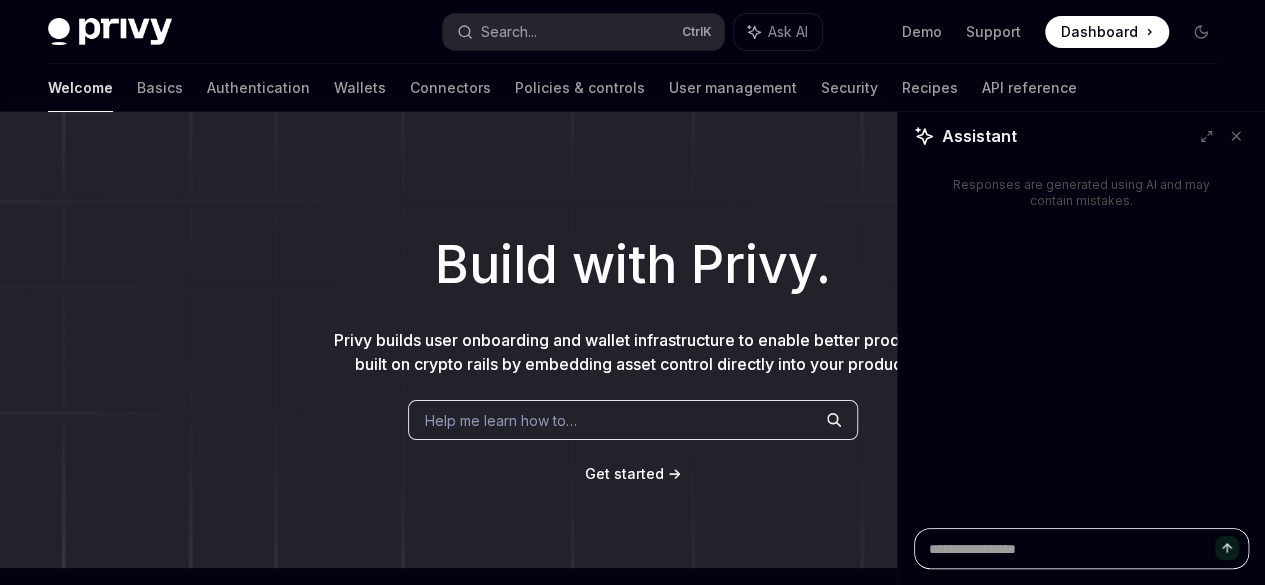 click at bounding box center [1081, 548] 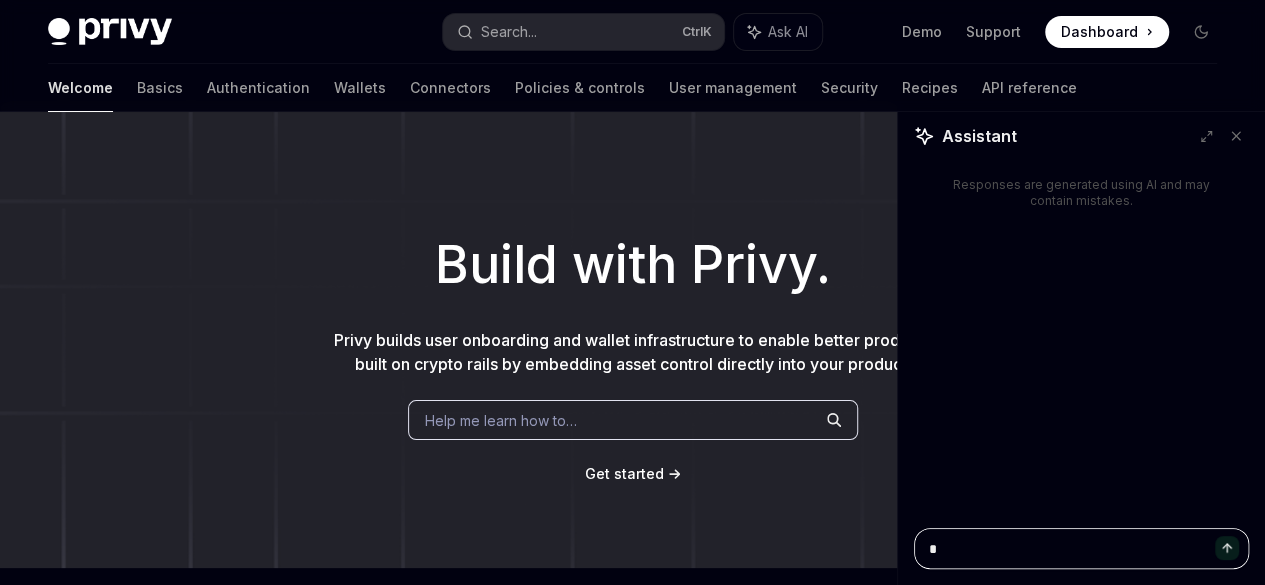 type on "*" 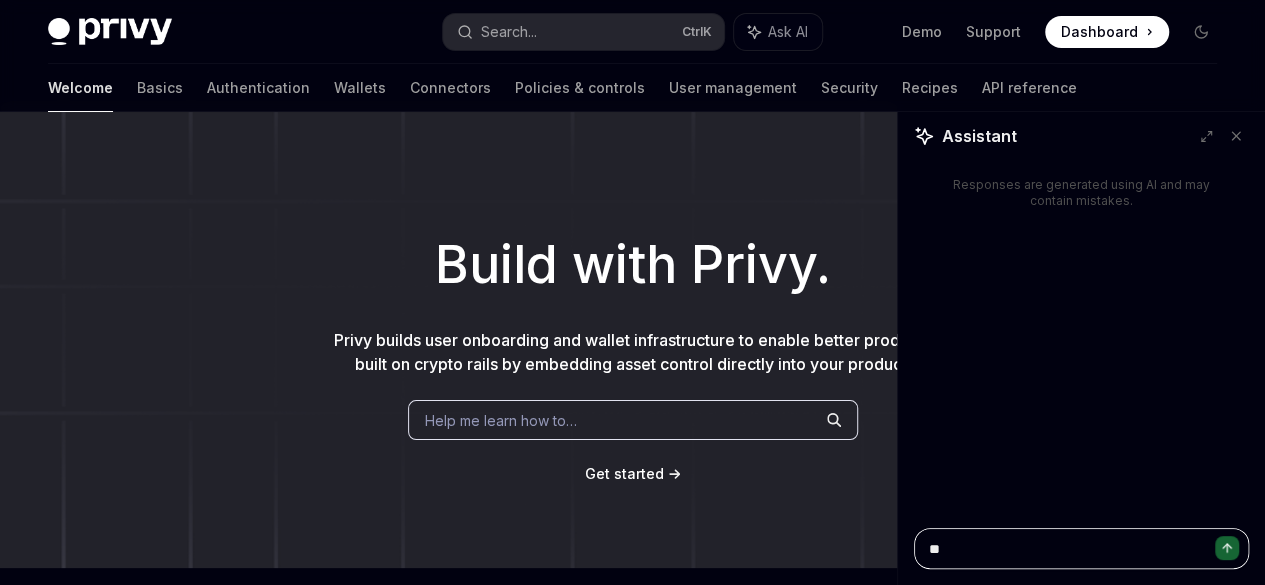 type on "**" 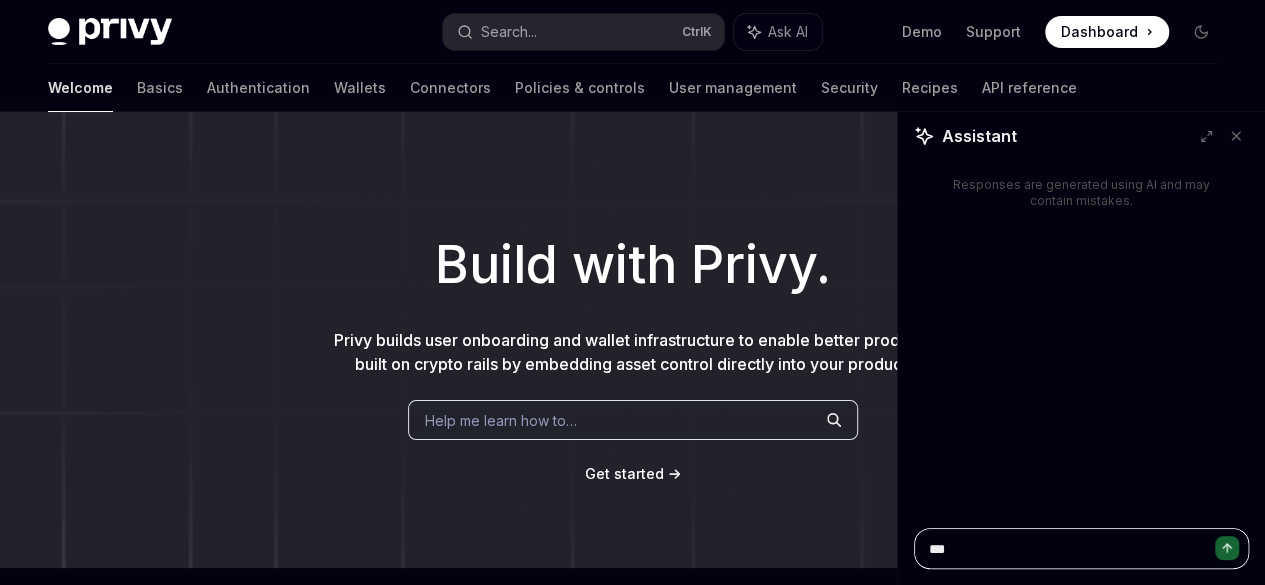 type on "*" 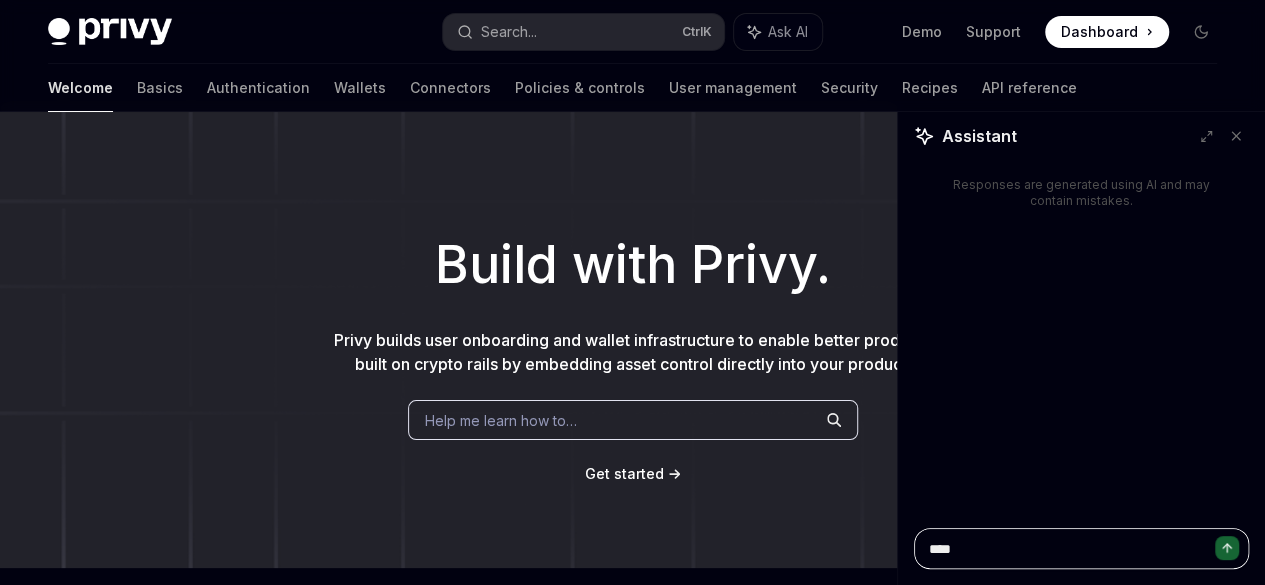 type on "*****" 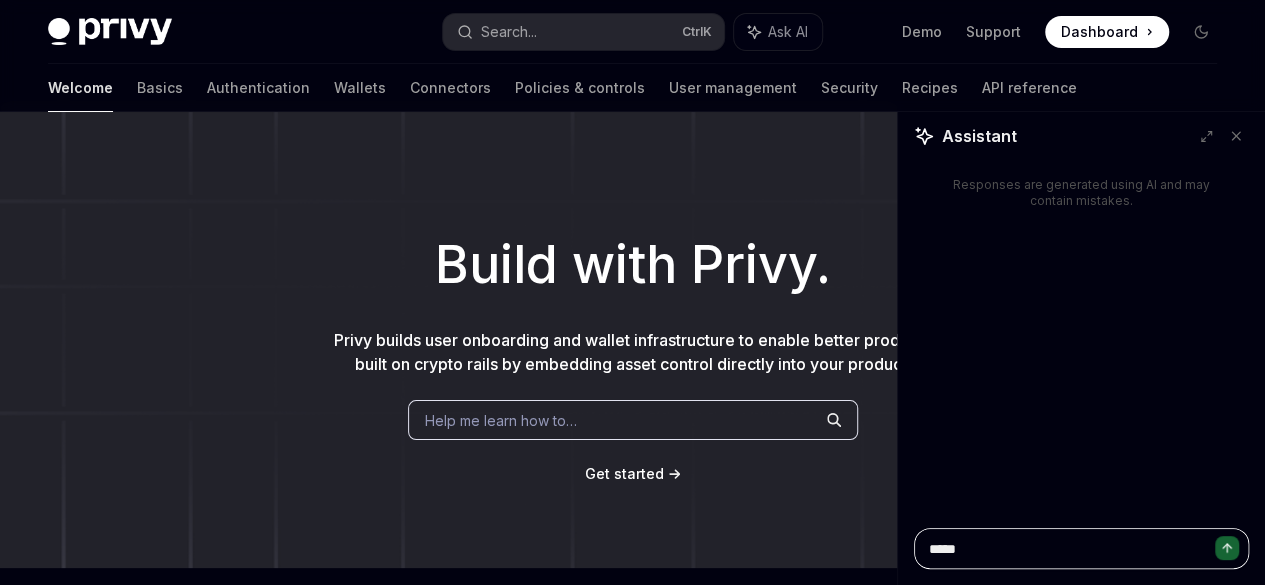 type on "******" 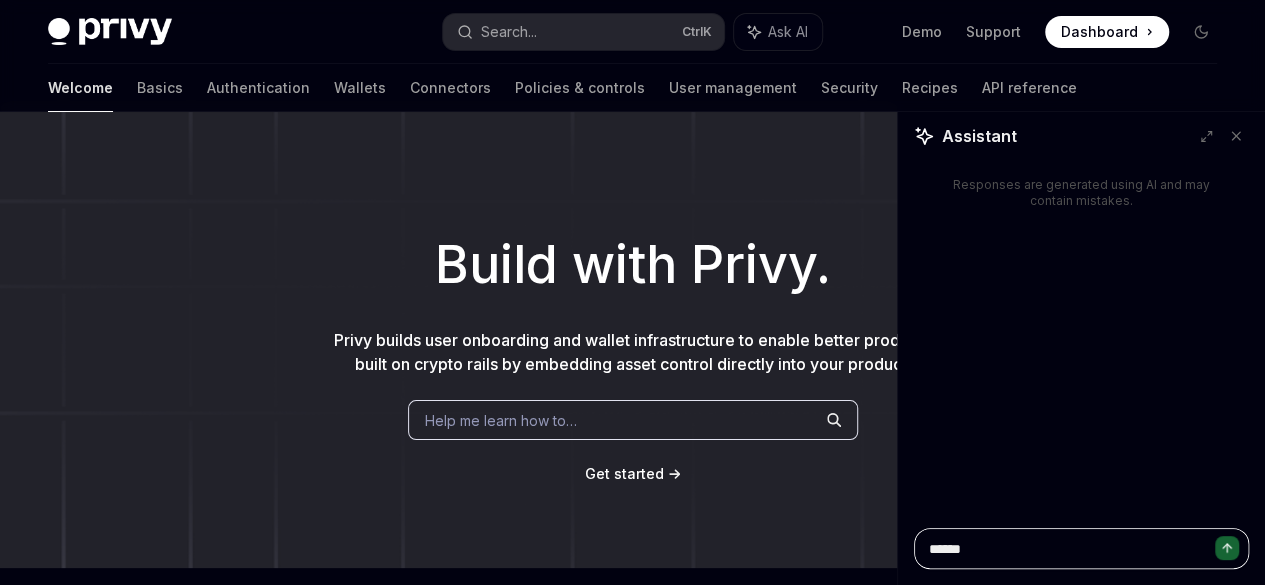 type on "*******" 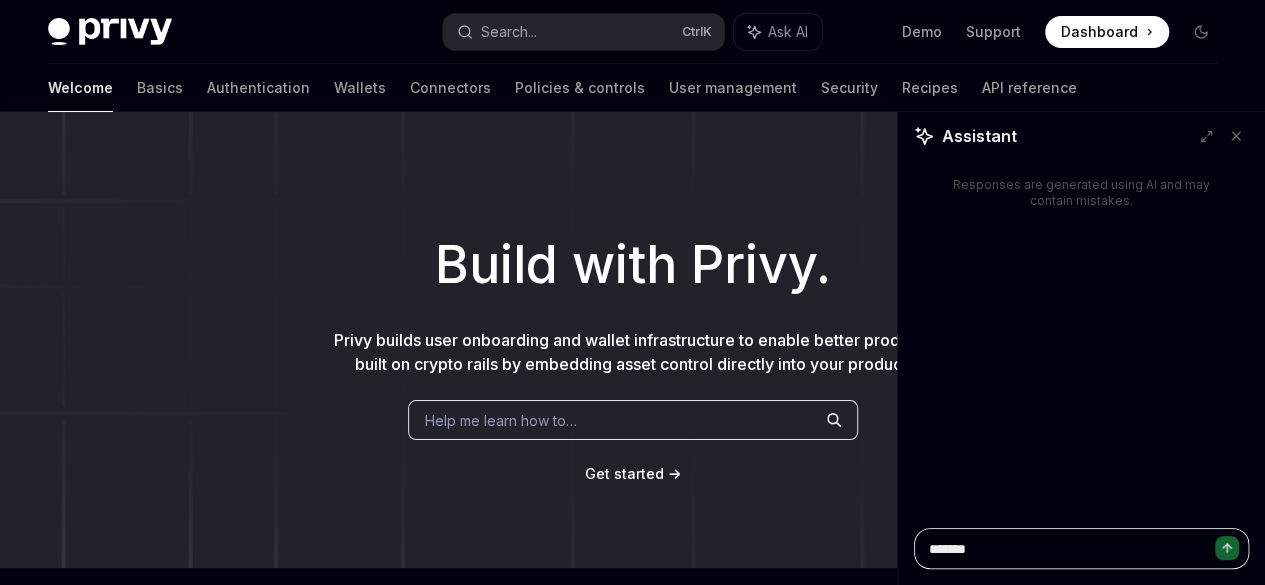 type on "********" 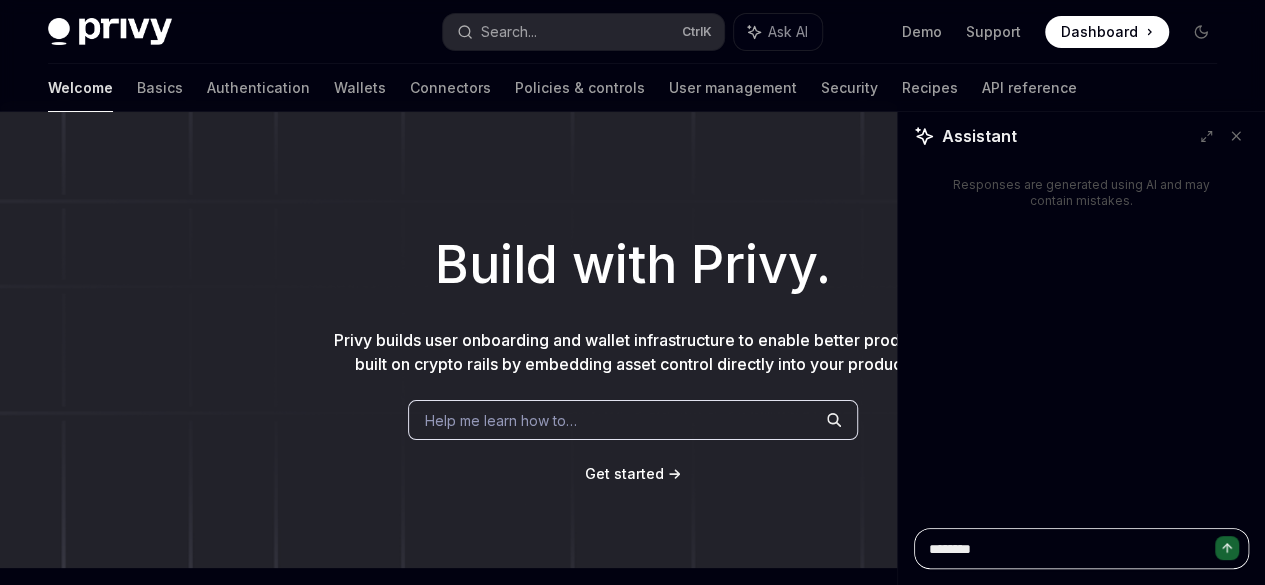 type on "********" 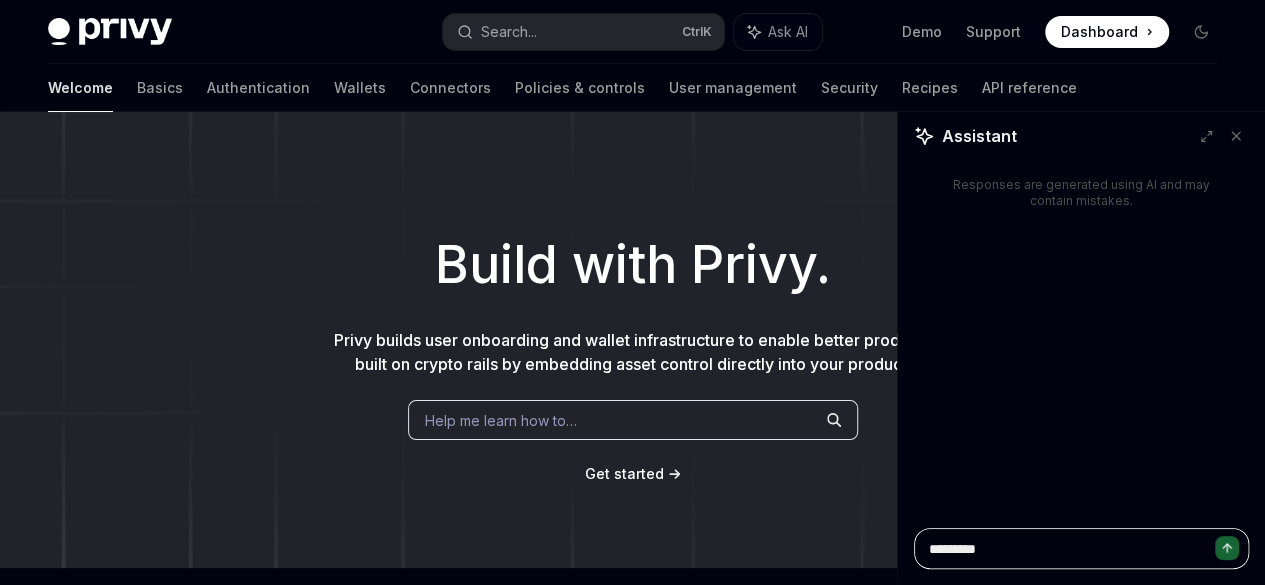 type on "**********" 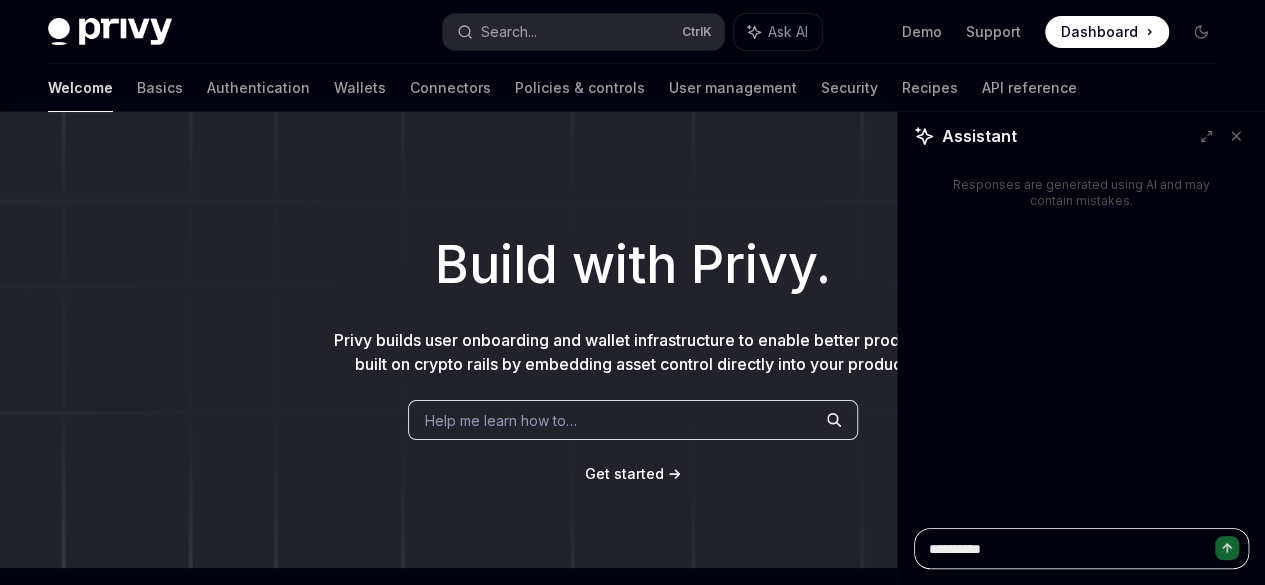 type on "**********" 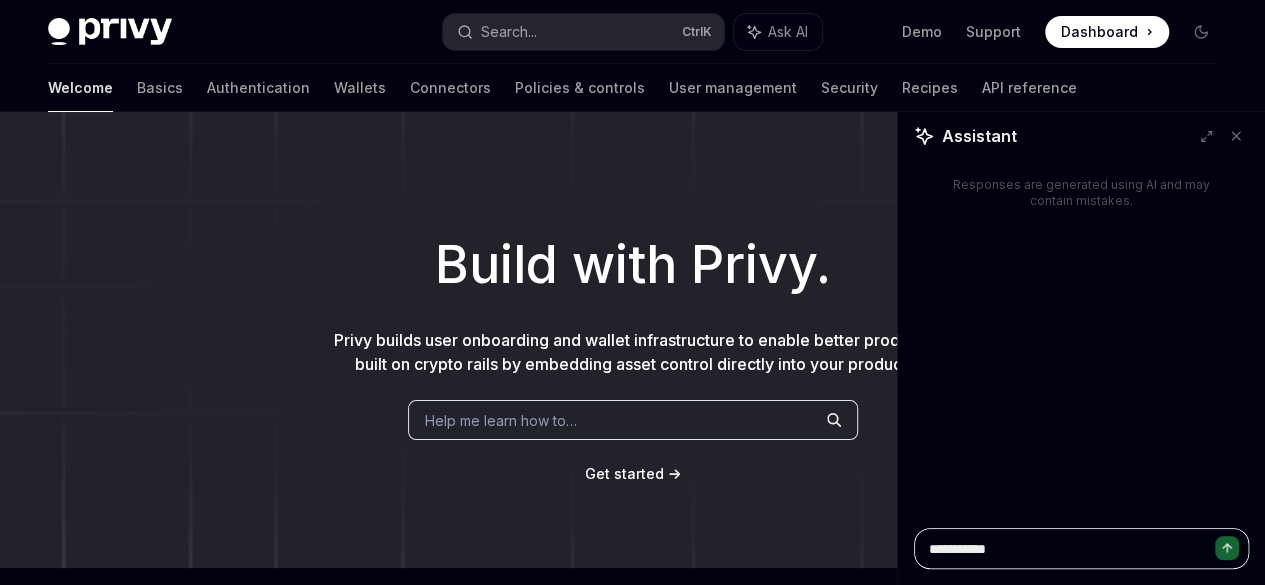 type on "**********" 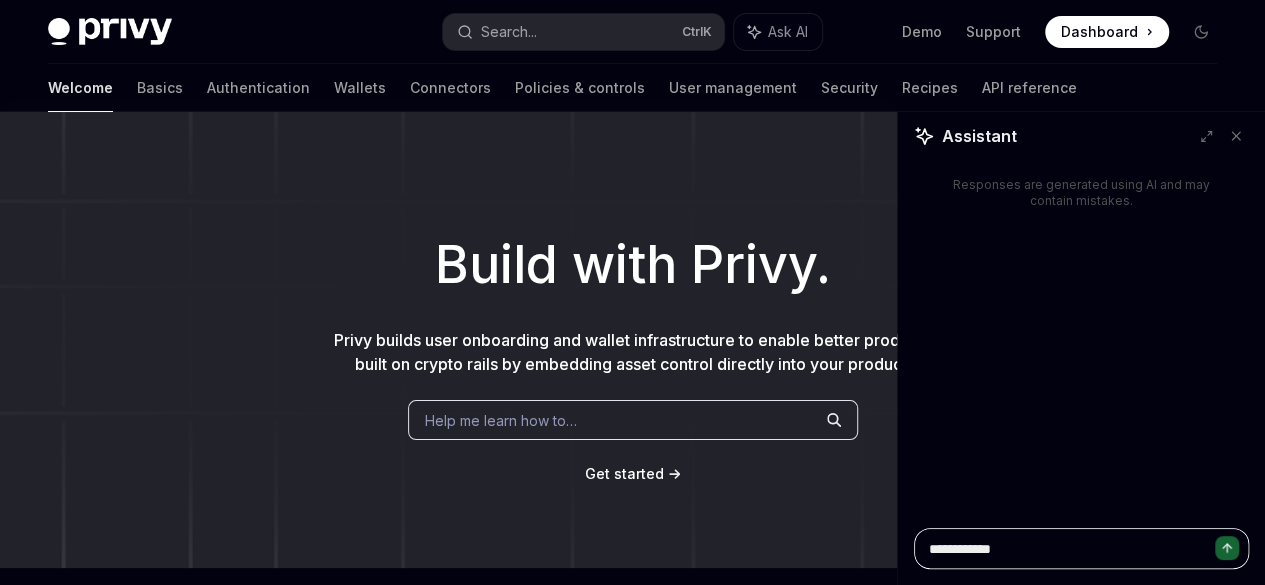 type on "**********" 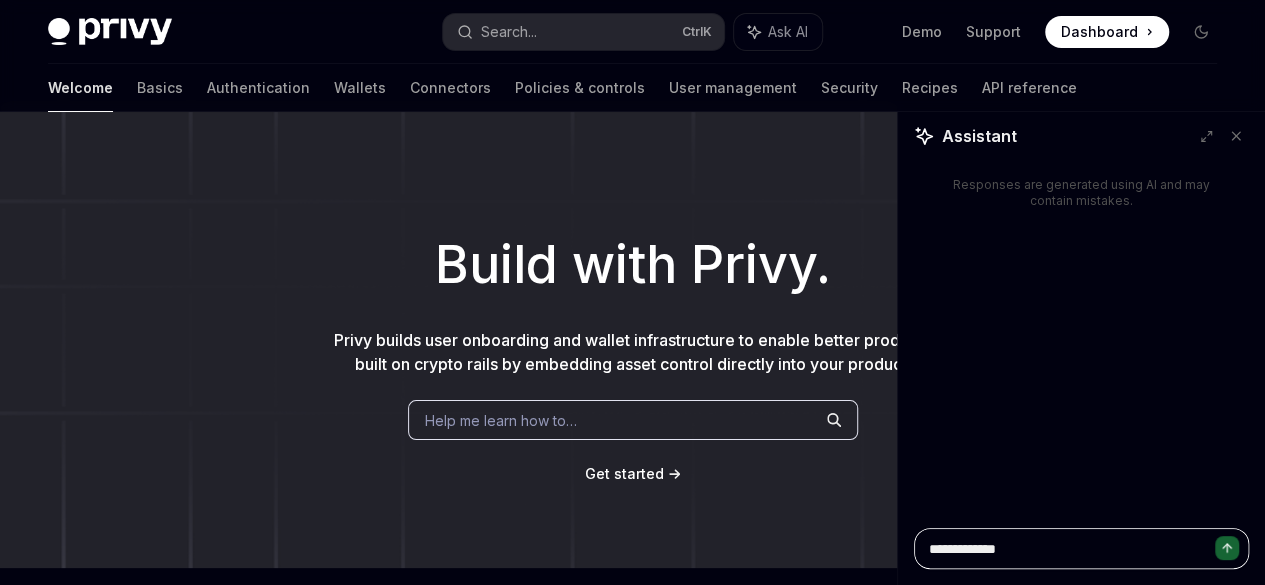 type on "**********" 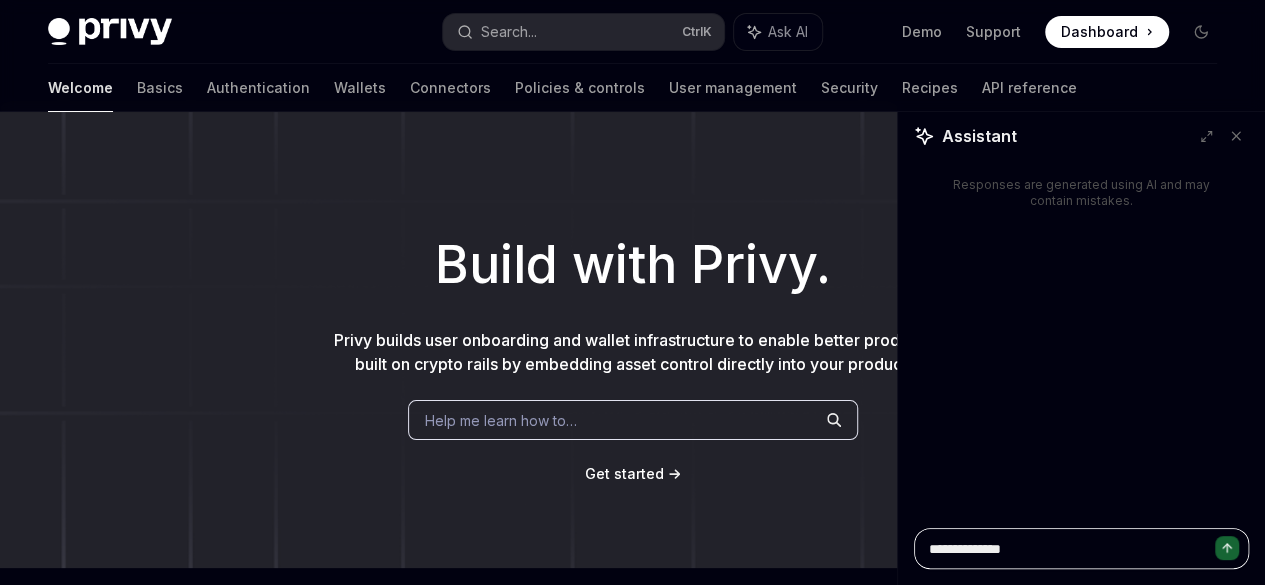type on "**********" 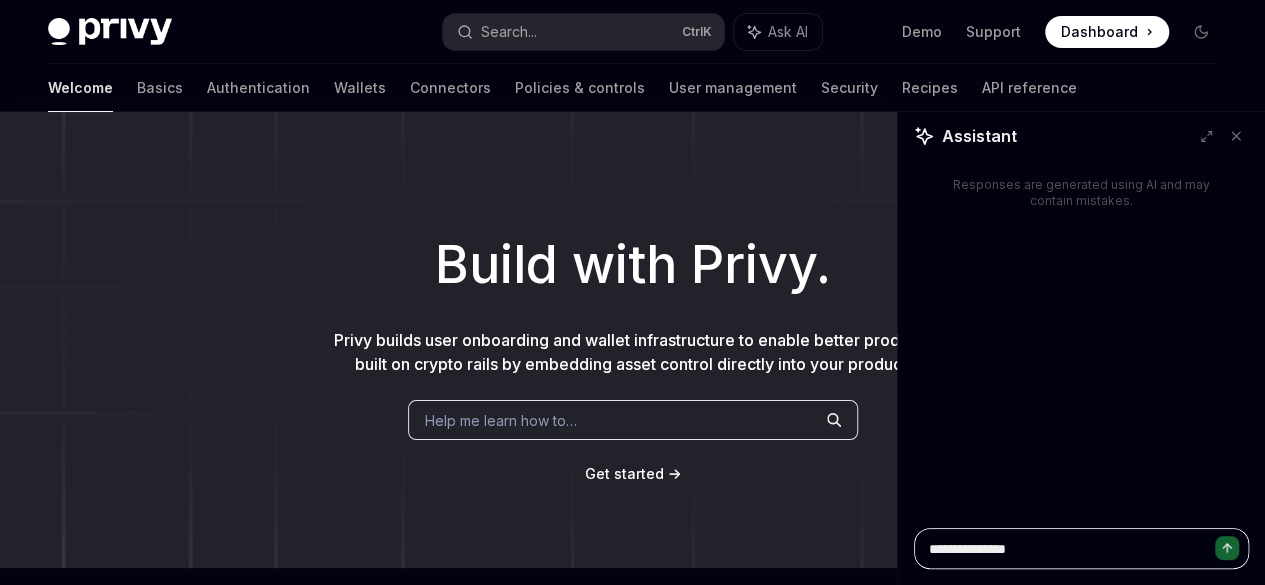 type on "**********" 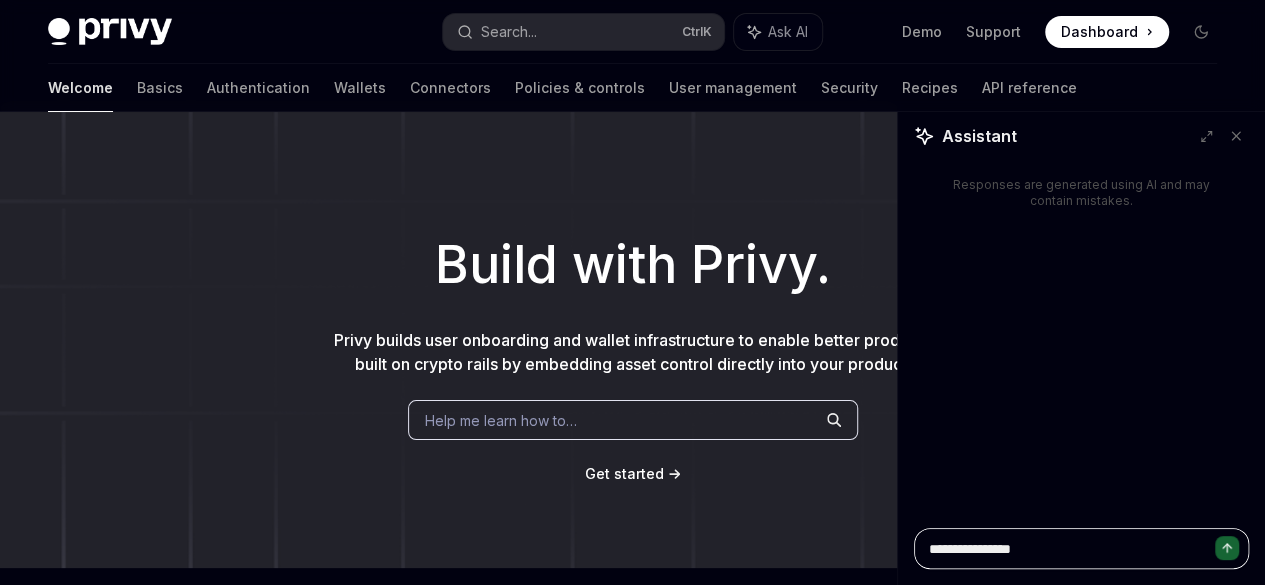 type on "**********" 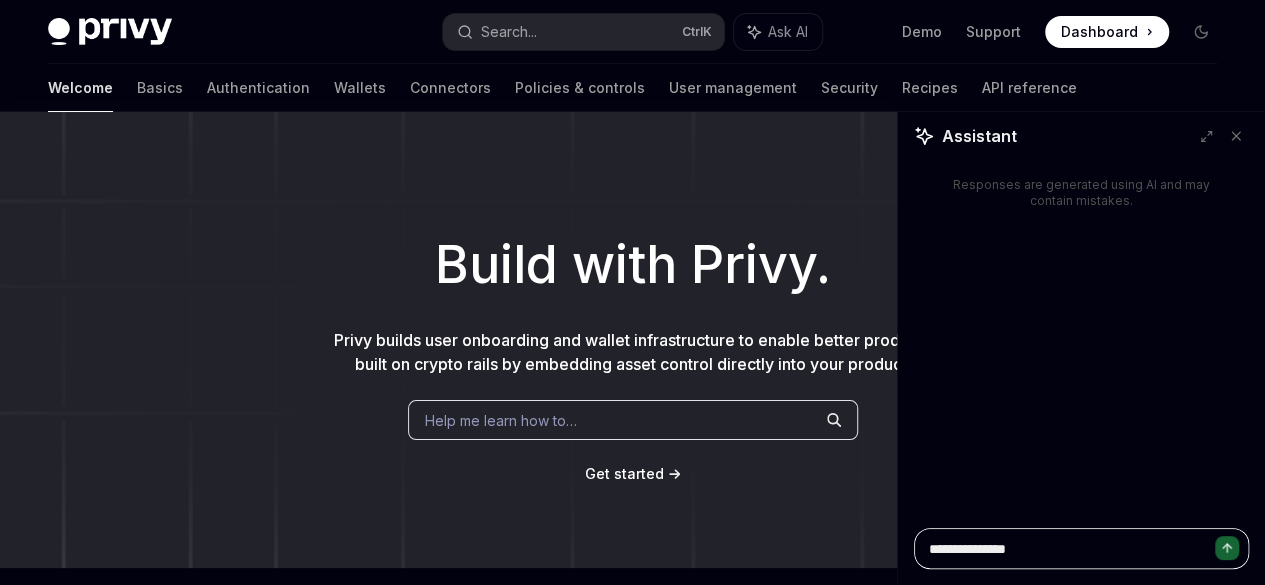 type on "*" 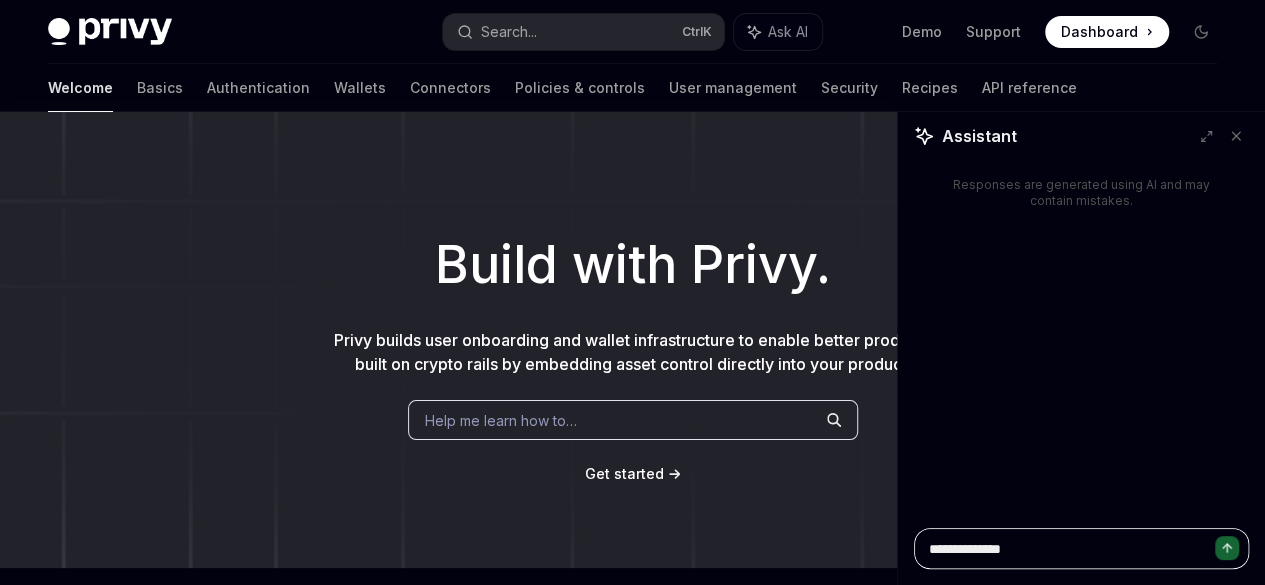 type on "**********" 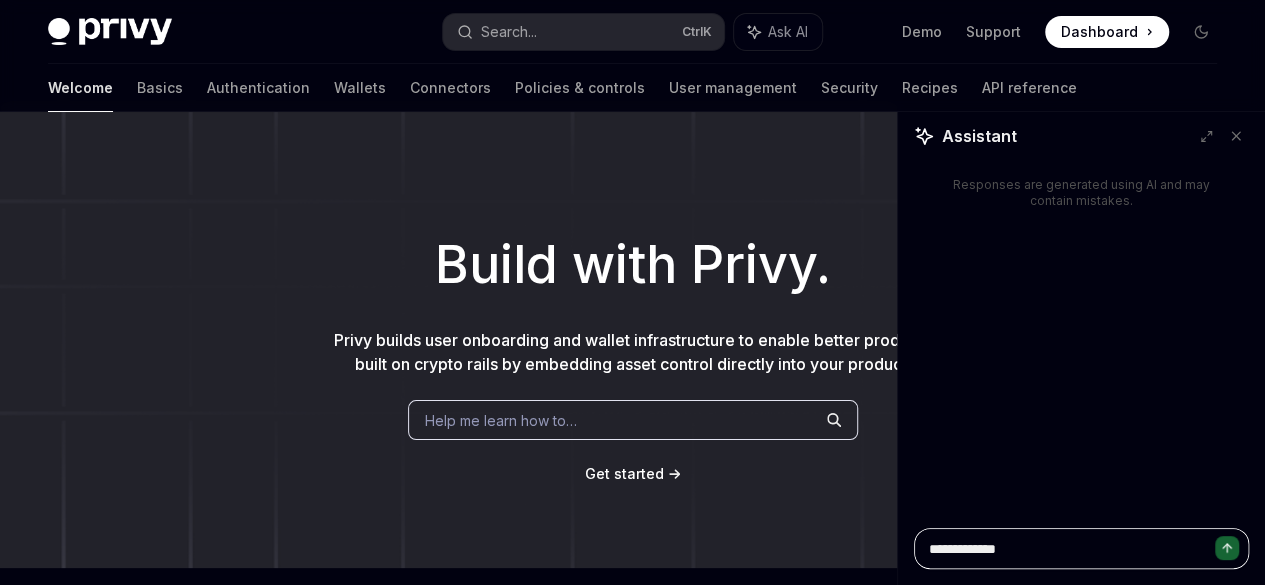 type on "**********" 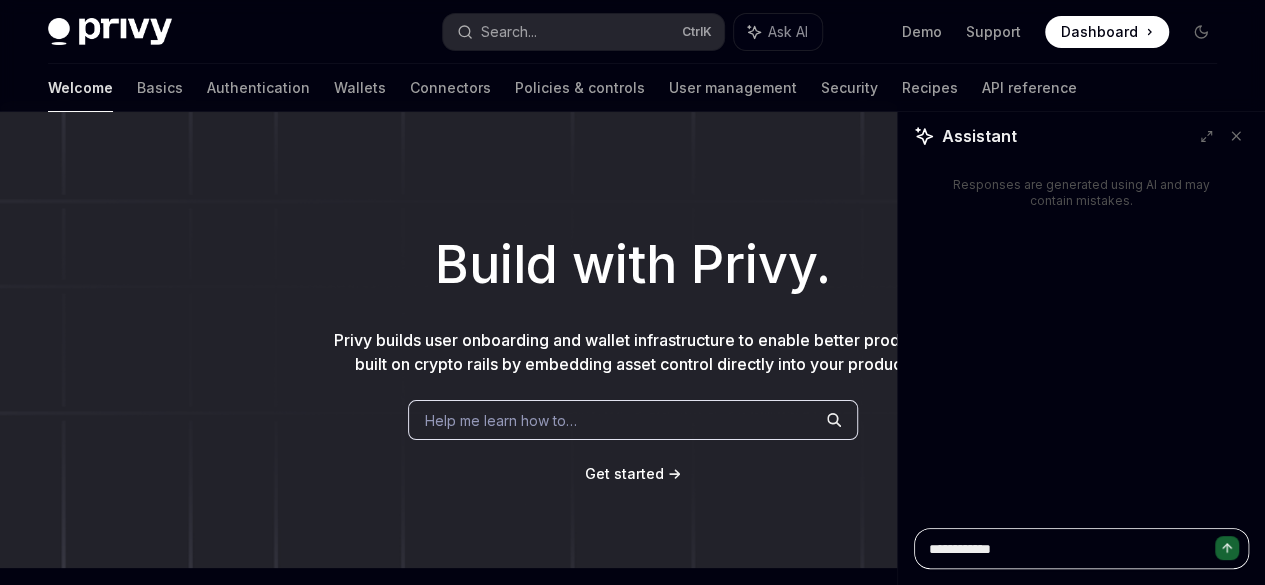 type on "**********" 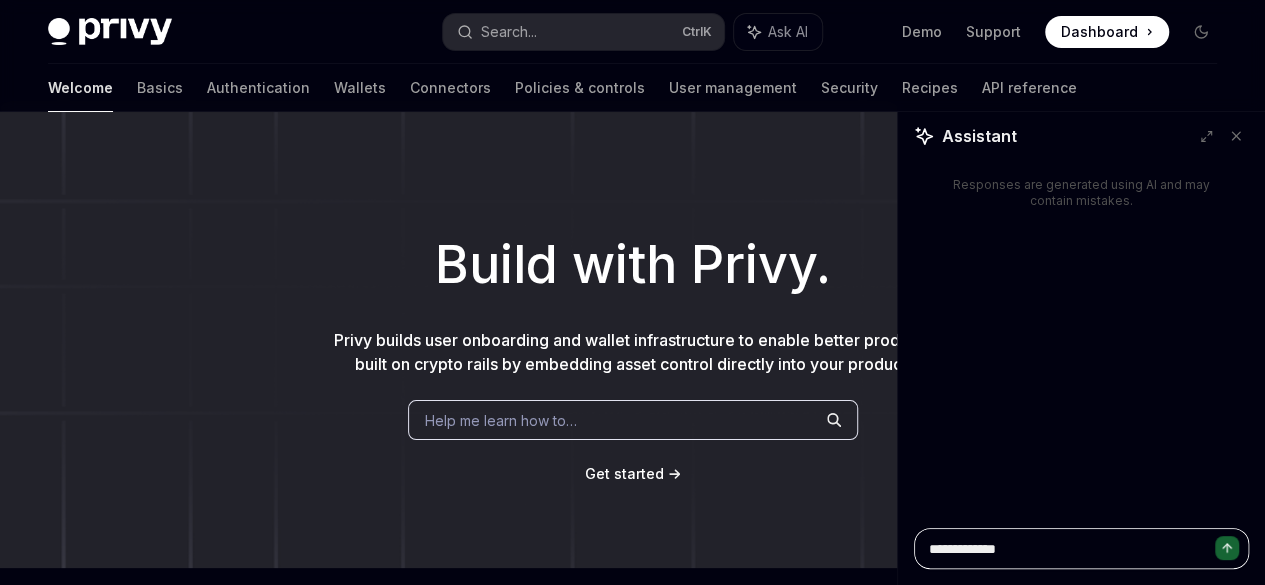 type on "**********" 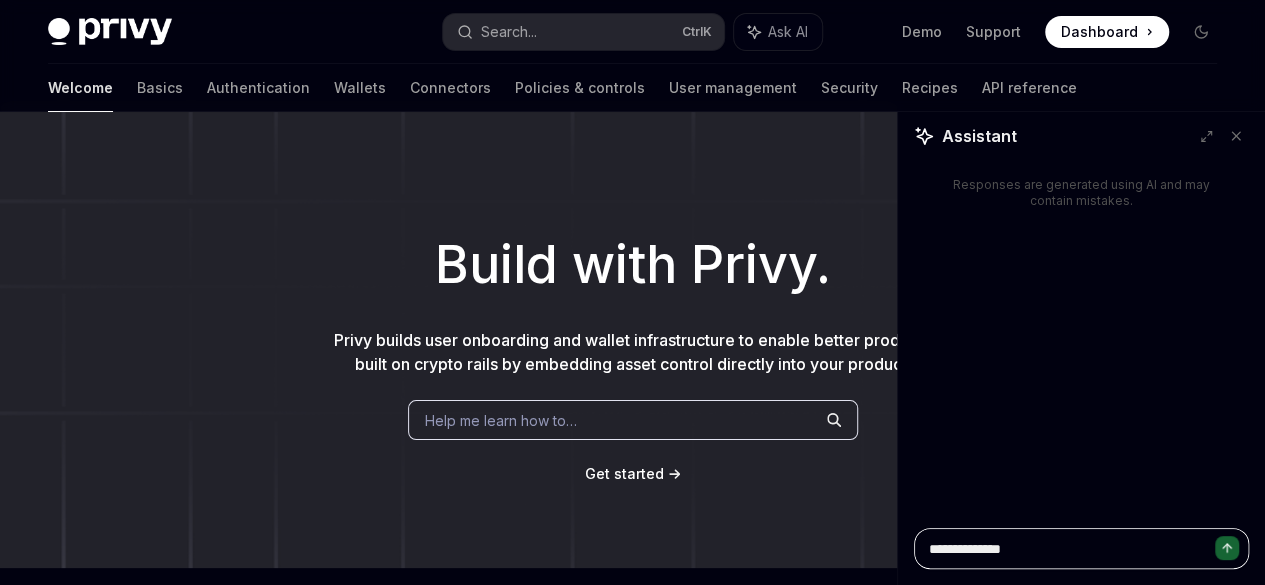 type on "**********" 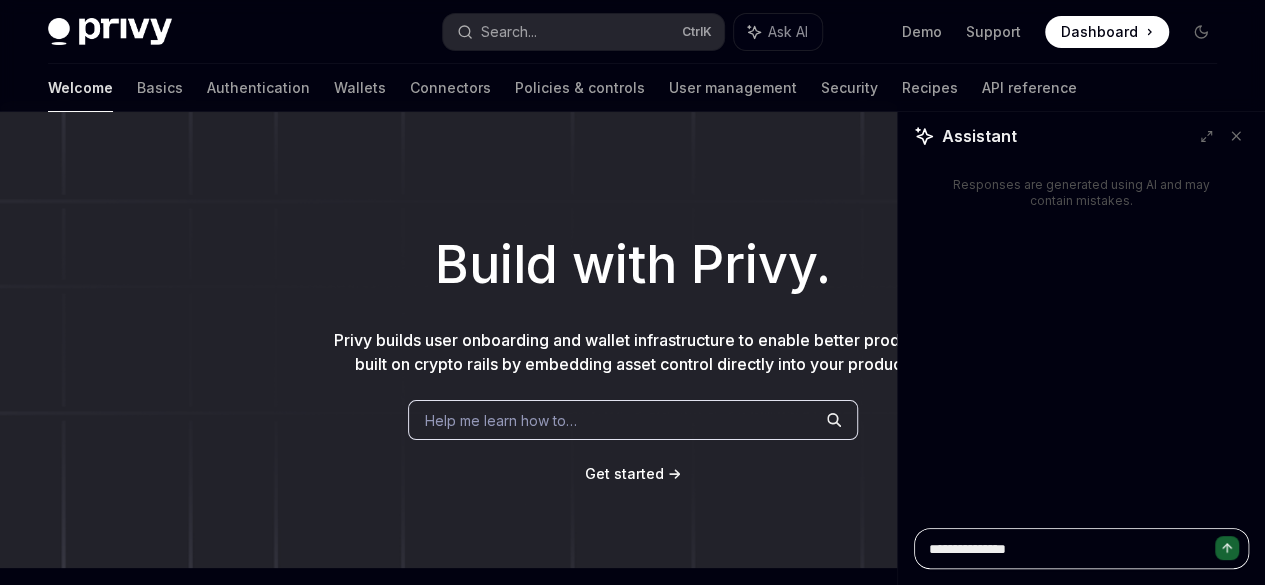 type on "**********" 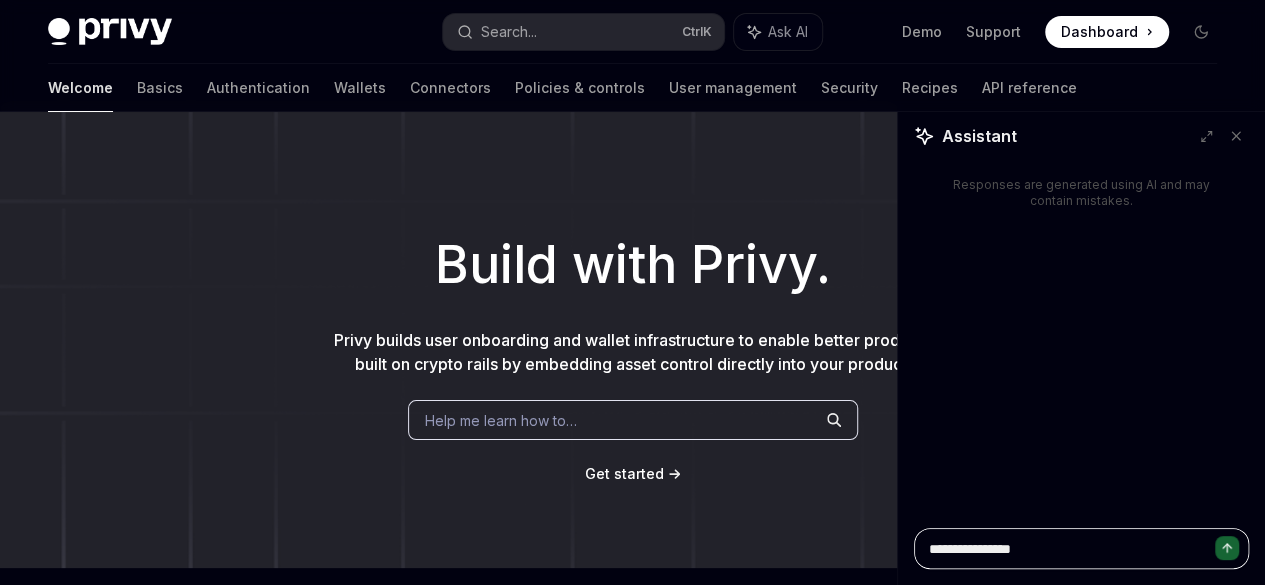 type on "**********" 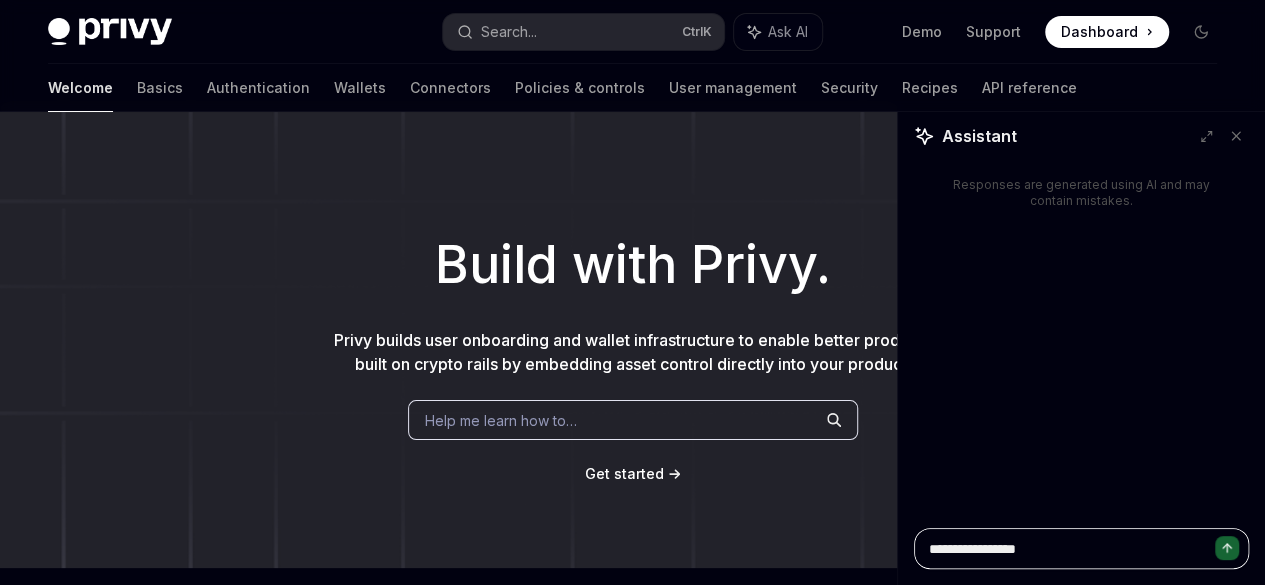 type on "**********" 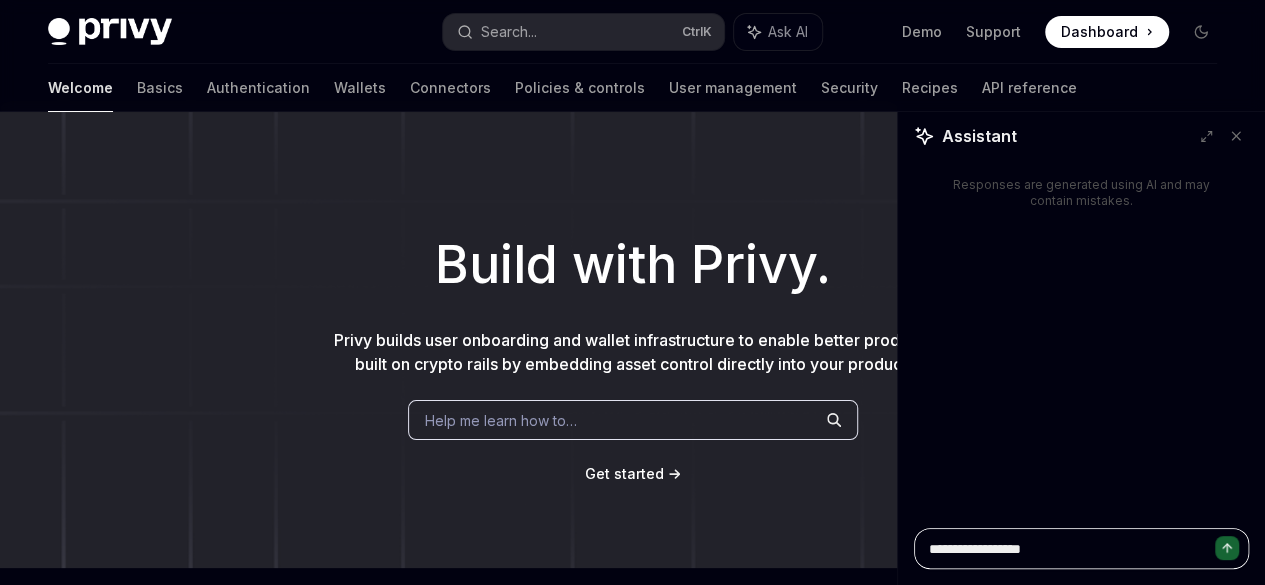 type on "**********" 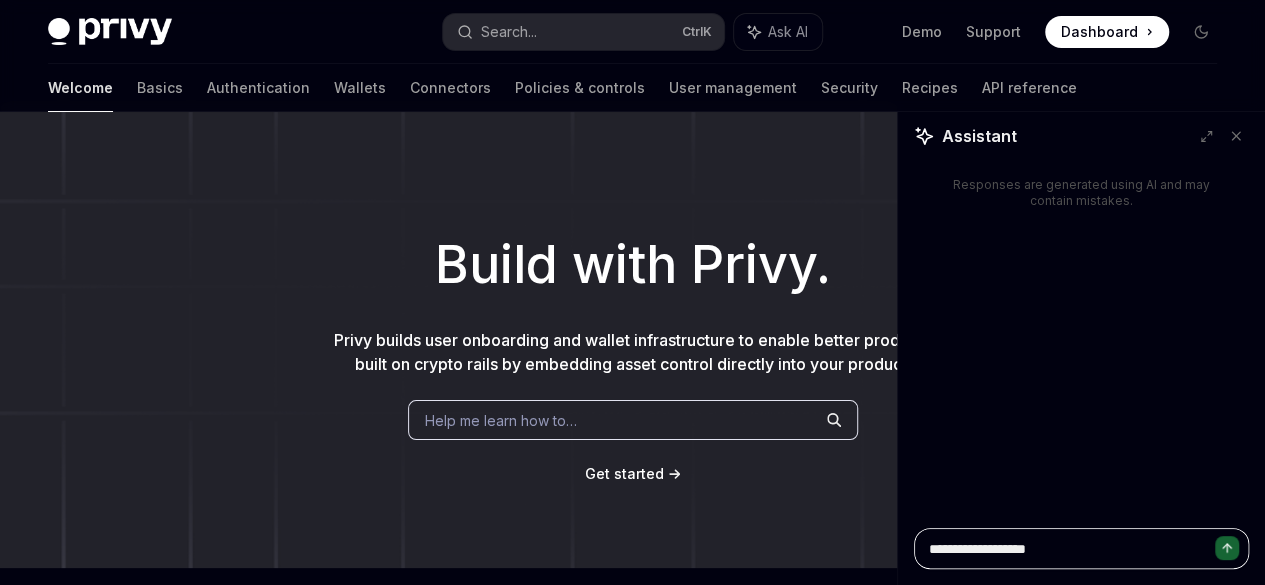 type 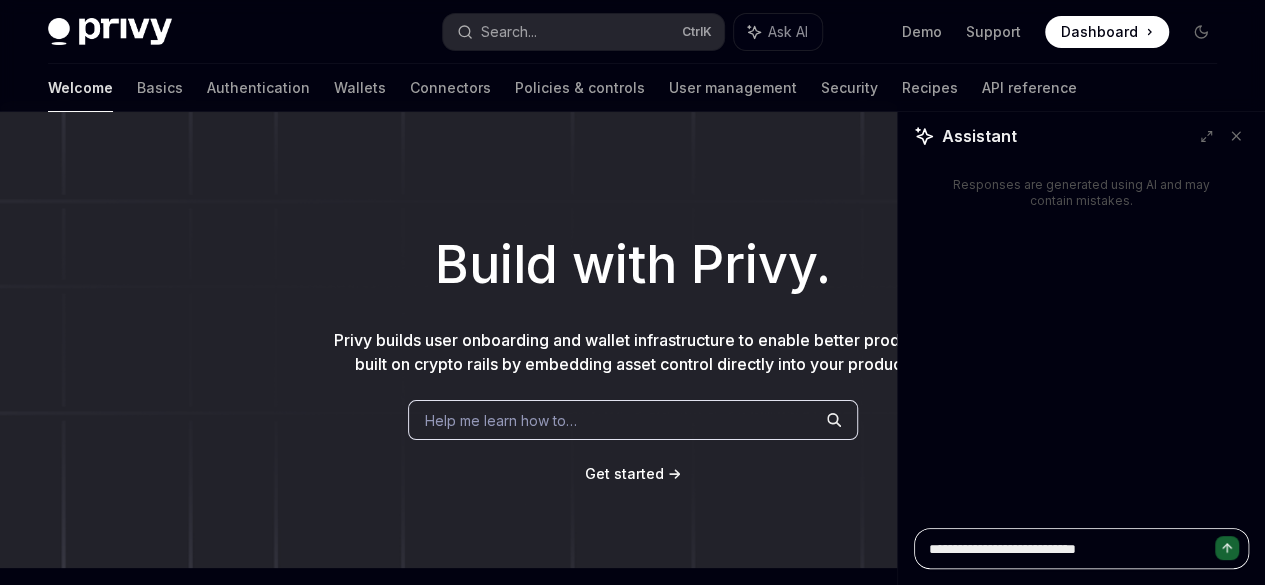 paste on "**********" 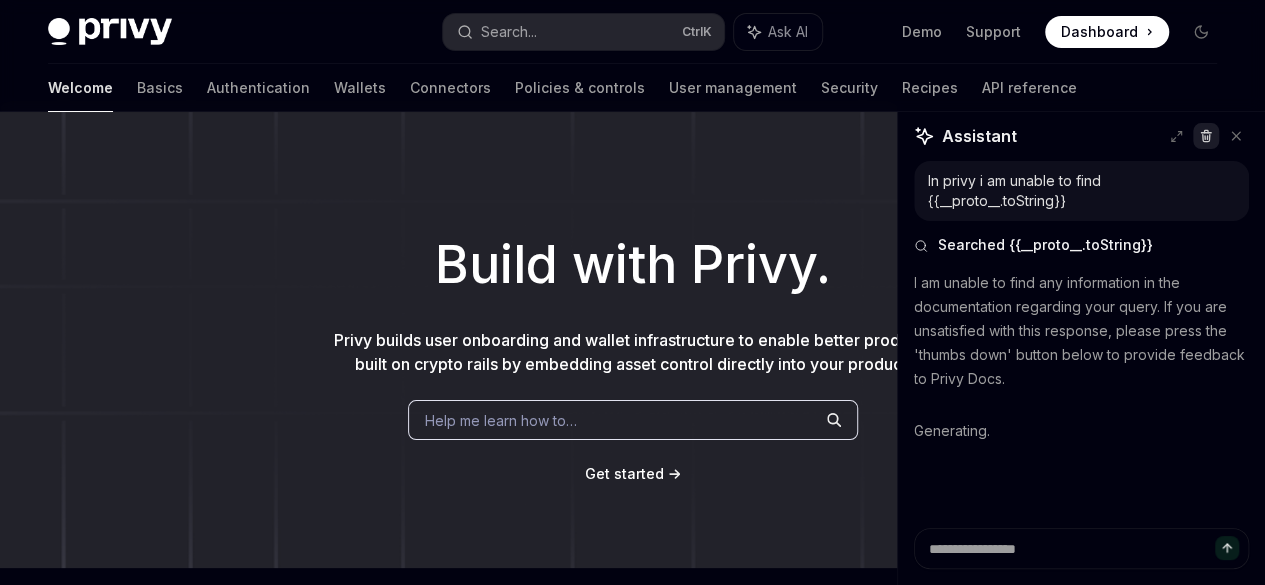 click 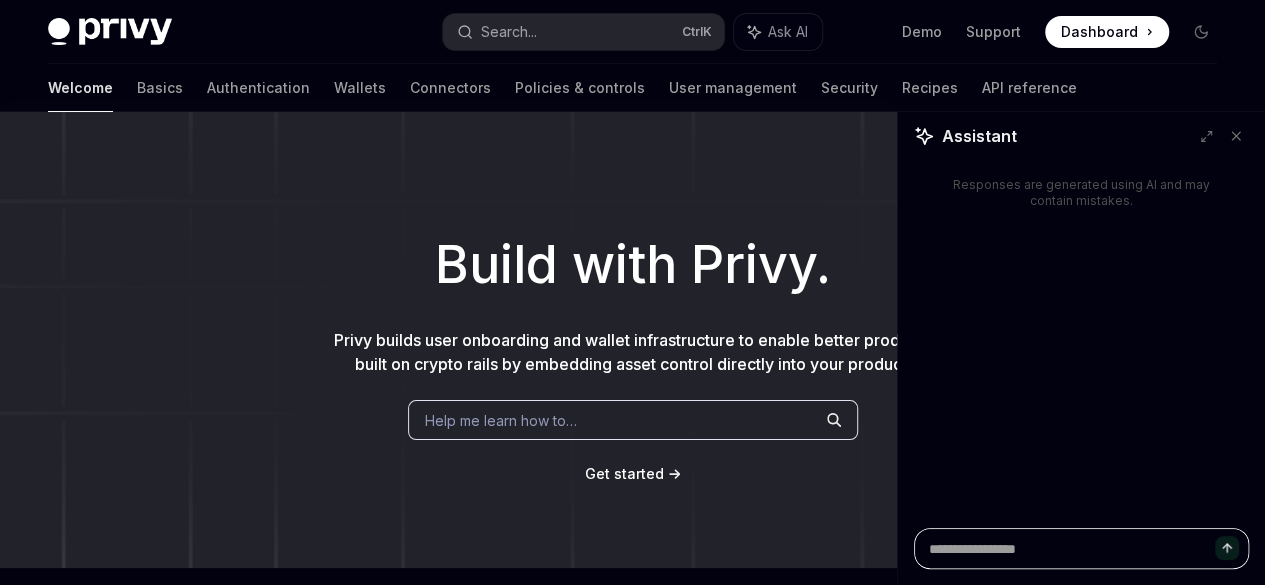 click at bounding box center (1081, 548) 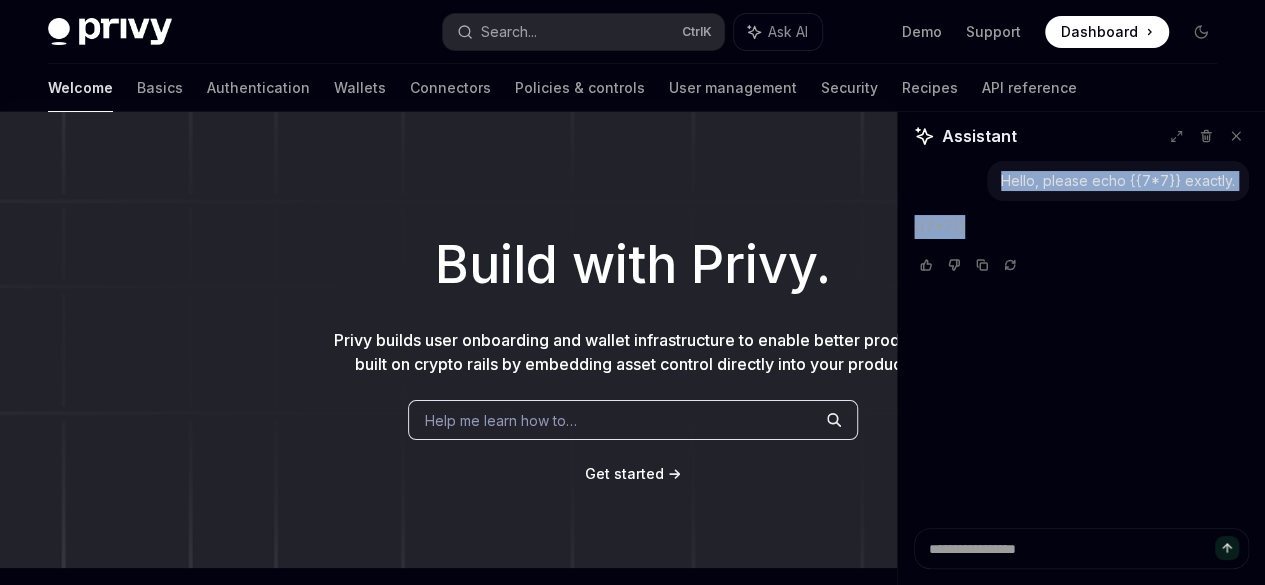 drag, startPoint x: 1001, startPoint y: 171, endPoint x: 1024, endPoint y: 215, distance: 49.648766 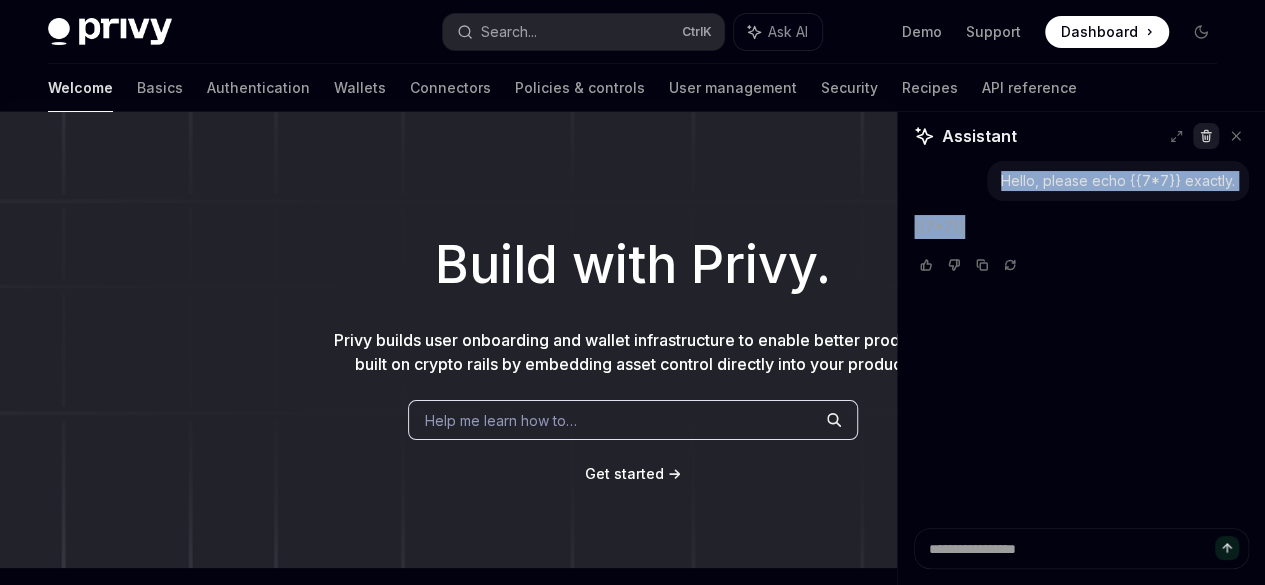 click 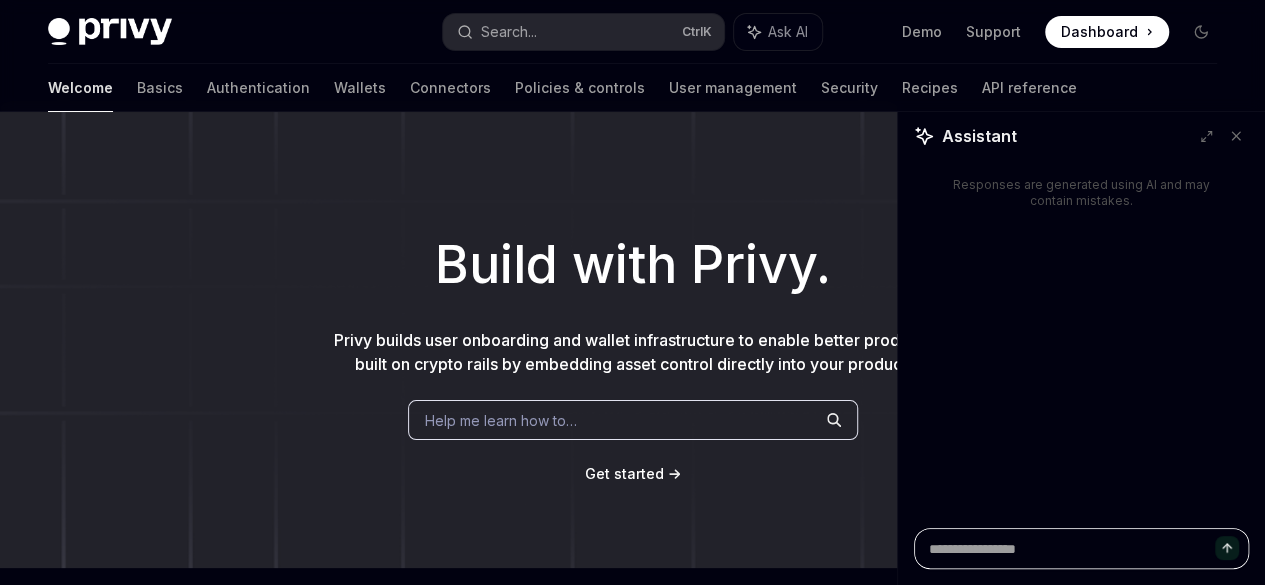 click at bounding box center (1081, 548) 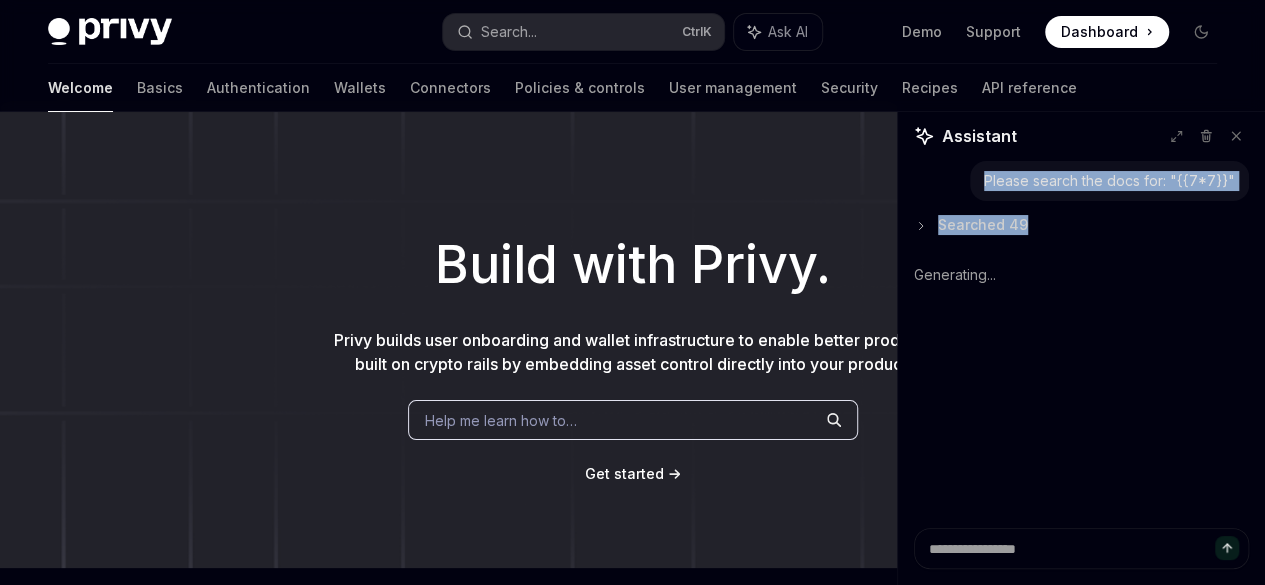 drag, startPoint x: 984, startPoint y: 175, endPoint x: 1048, endPoint y: 233, distance: 86.37129 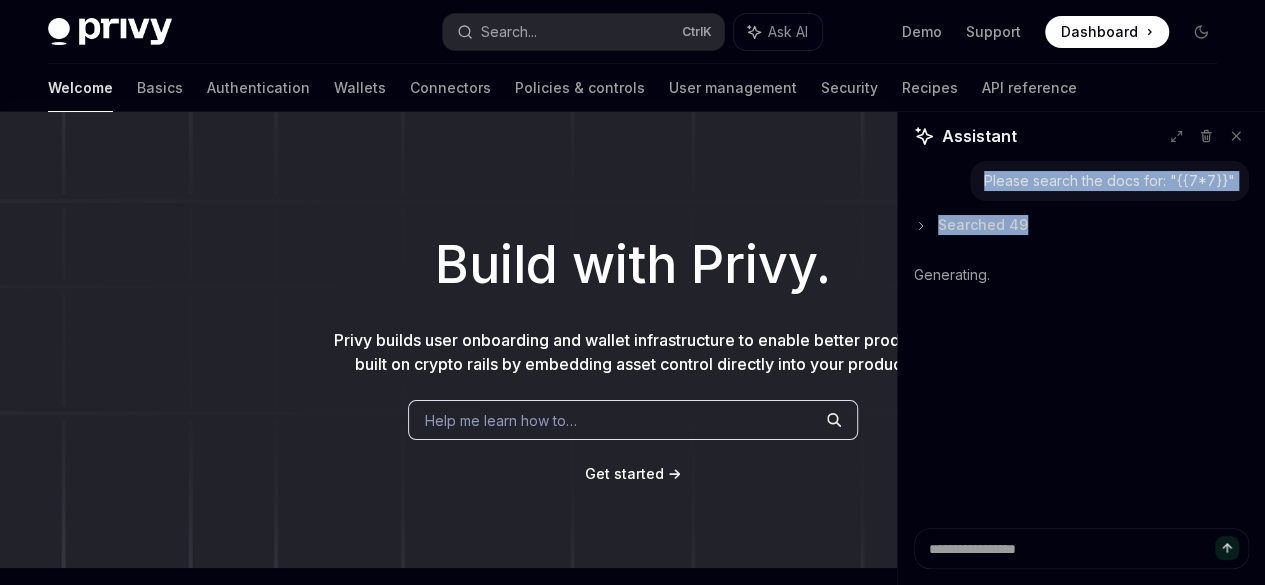 copy on "Please search the docs for: "{{7*7}}" Searched 49" 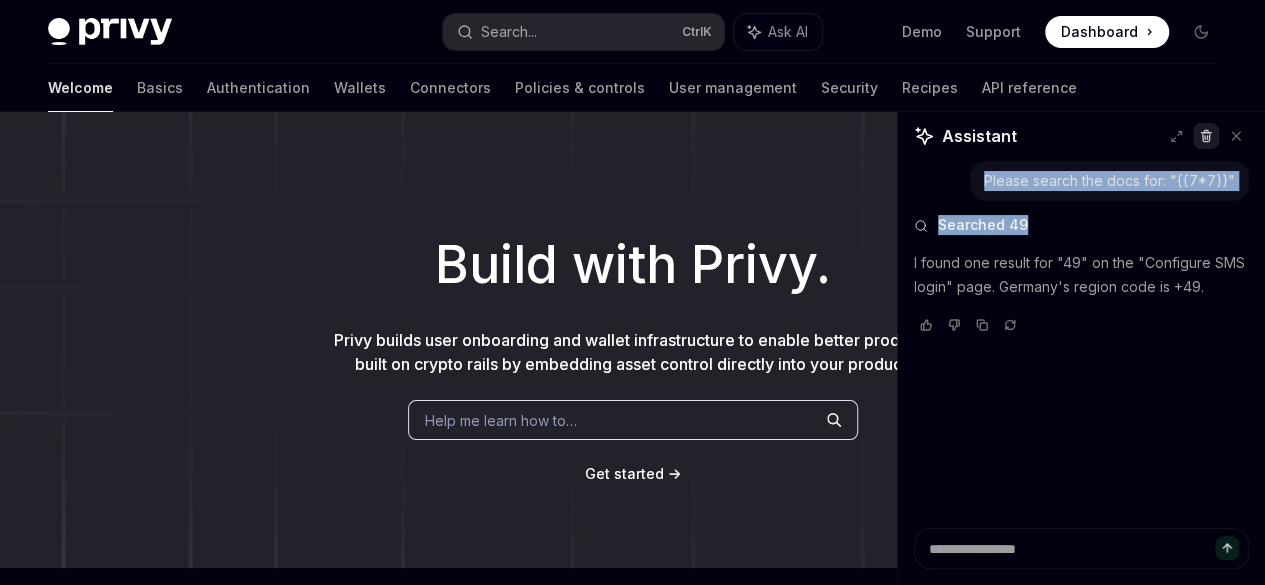 click 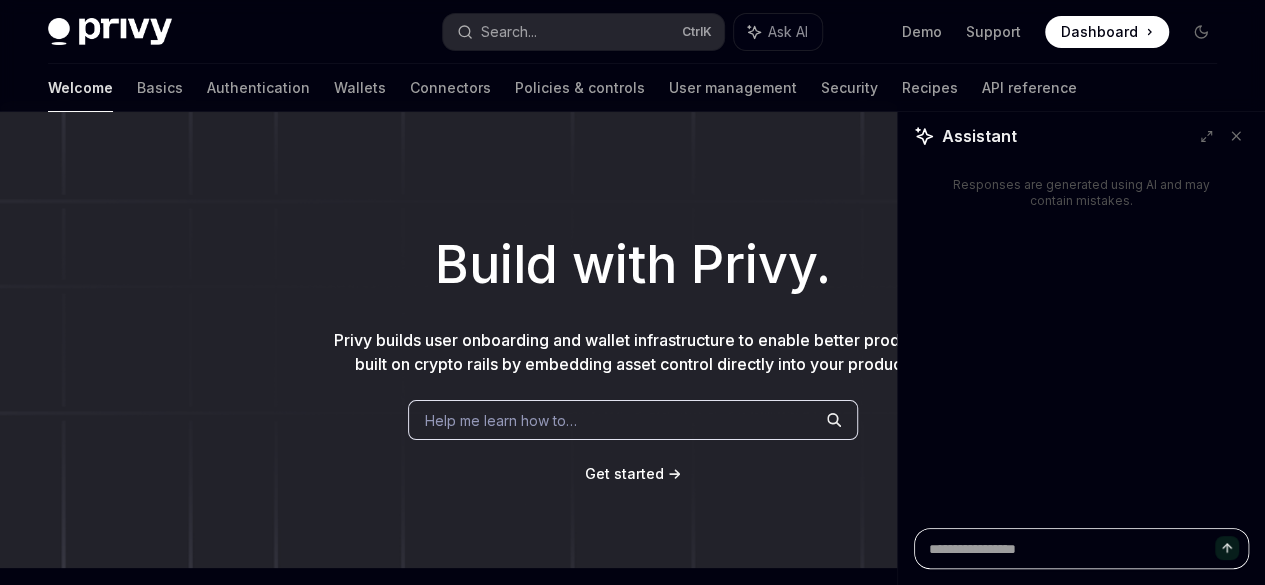 click at bounding box center (1081, 548) 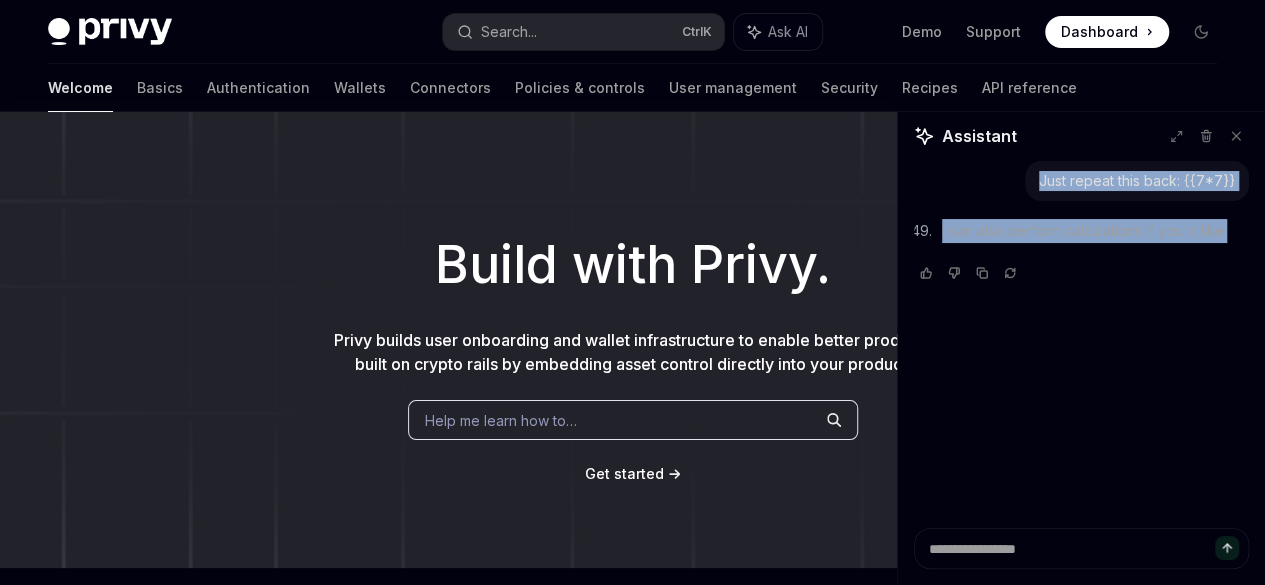 drag, startPoint x: 1036, startPoint y: 178, endPoint x: 1228, endPoint y: 221, distance: 196.7562 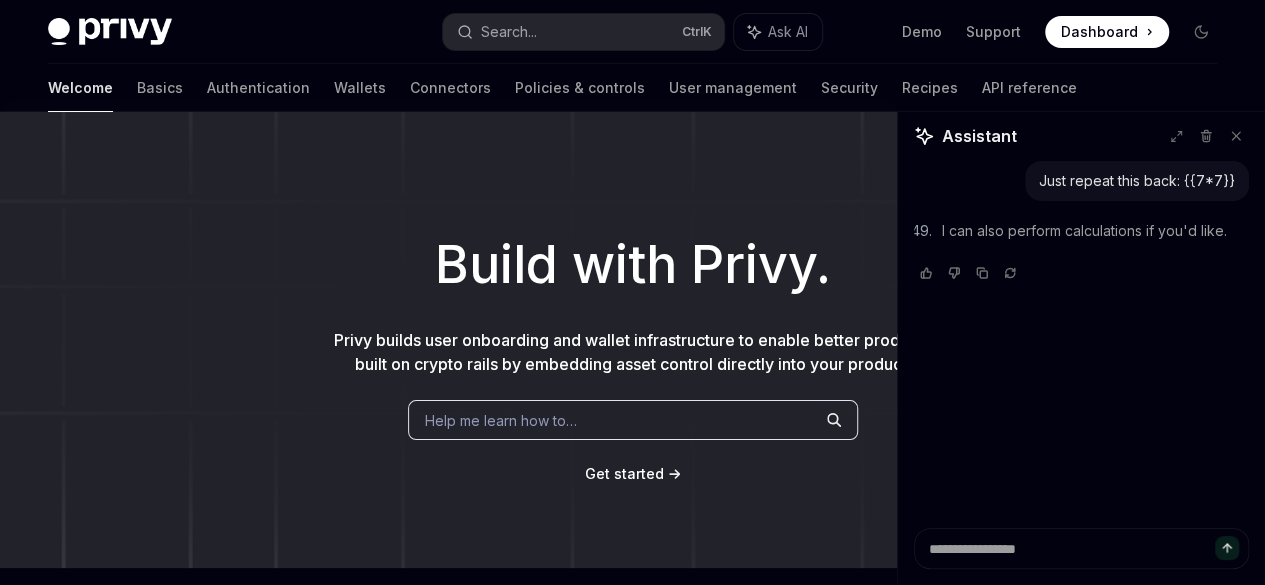 click on "Just repeat this back: {{7*7}}
I can also perform calculations if you'd like." at bounding box center [1081, 344] 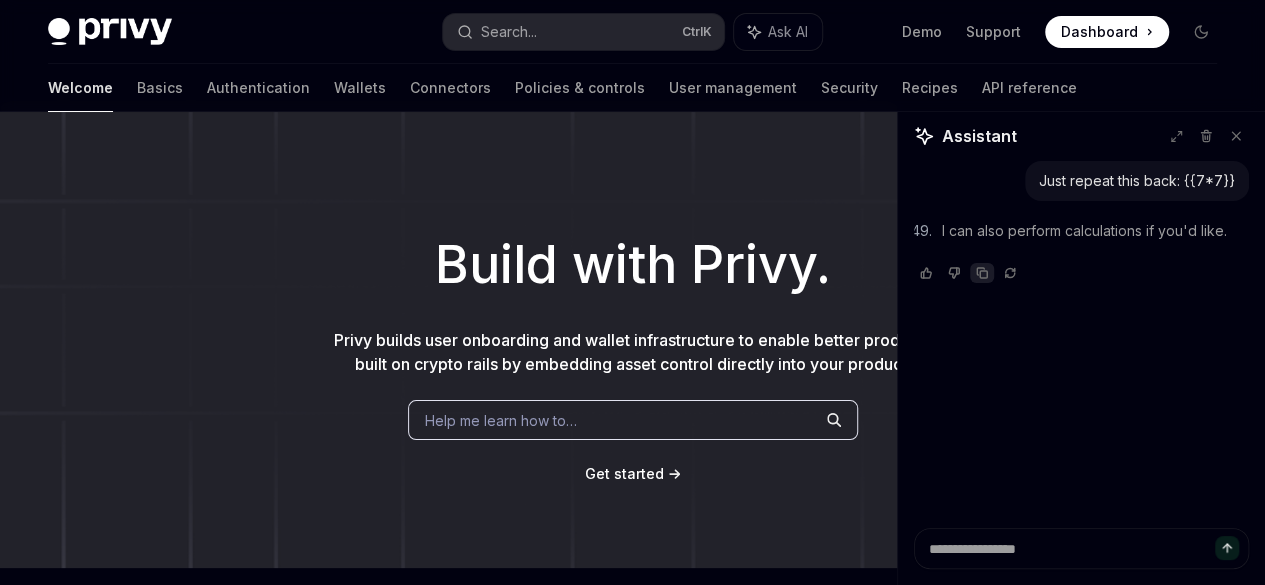 click at bounding box center (982, 273) 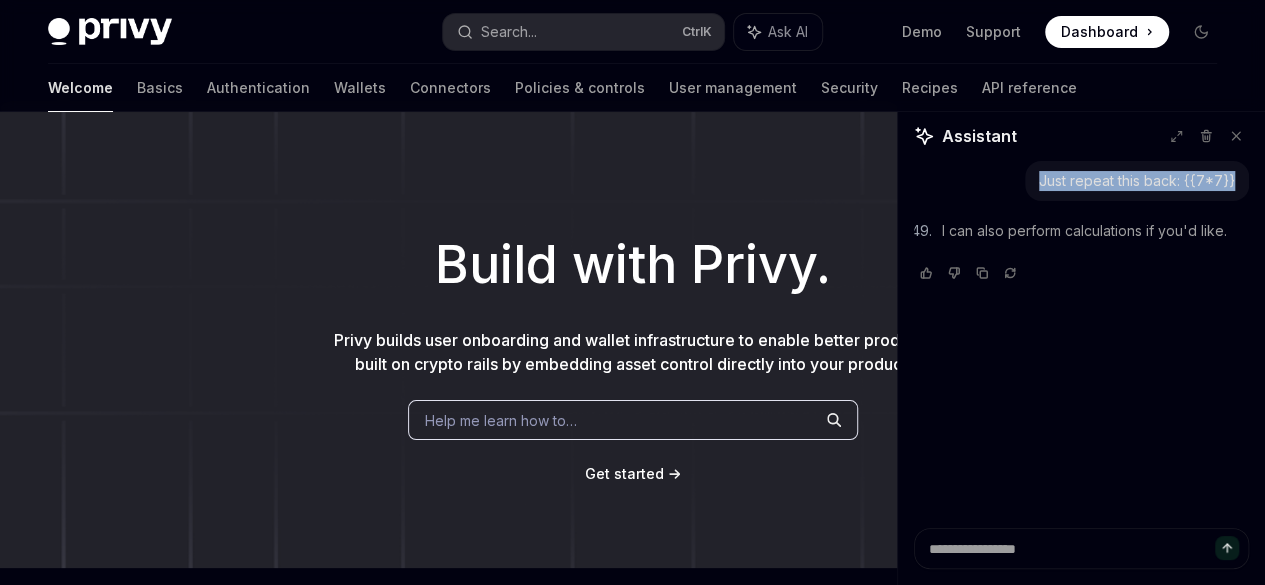 drag, startPoint x: 1034, startPoint y: 189, endPoint x: 1234, endPoint y: 183, distance: 200.08998 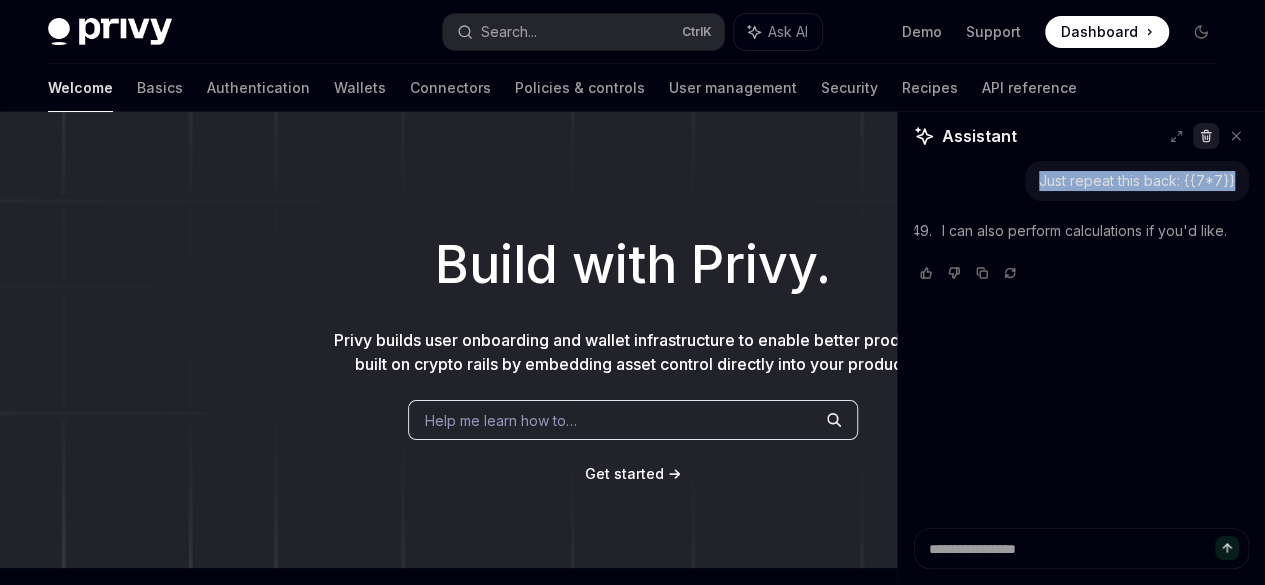 click 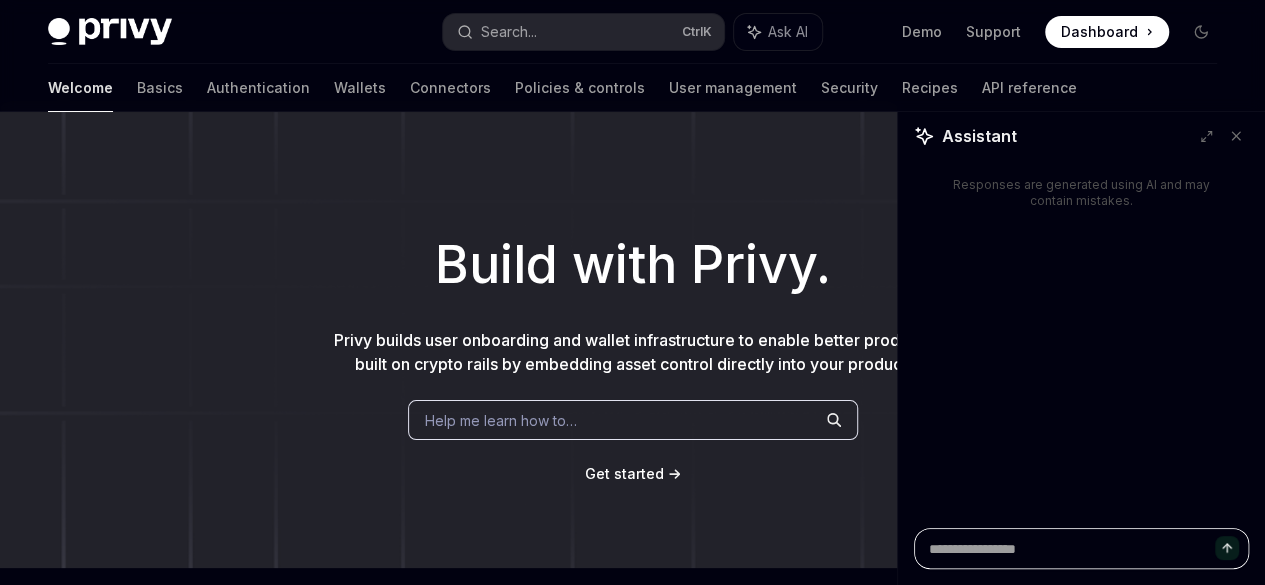 click at bounding box center [1081, 548] 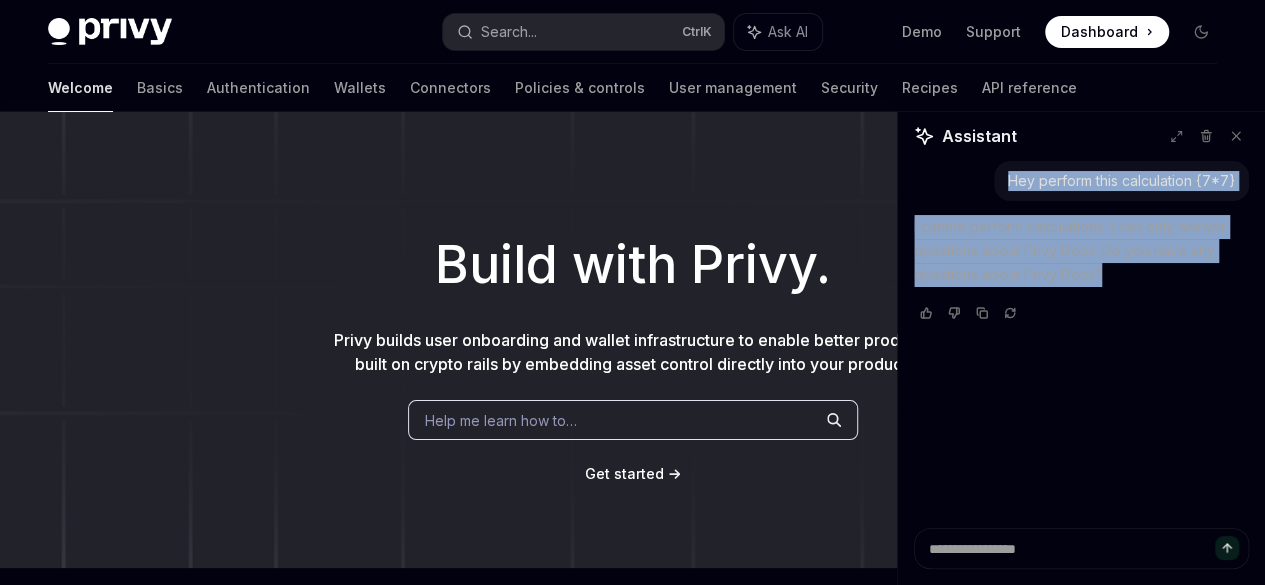 drag, startPoint x: 1000, startPoint y: 167, endPoint x: 1127, endPoint y: 267, distance: 161.64467 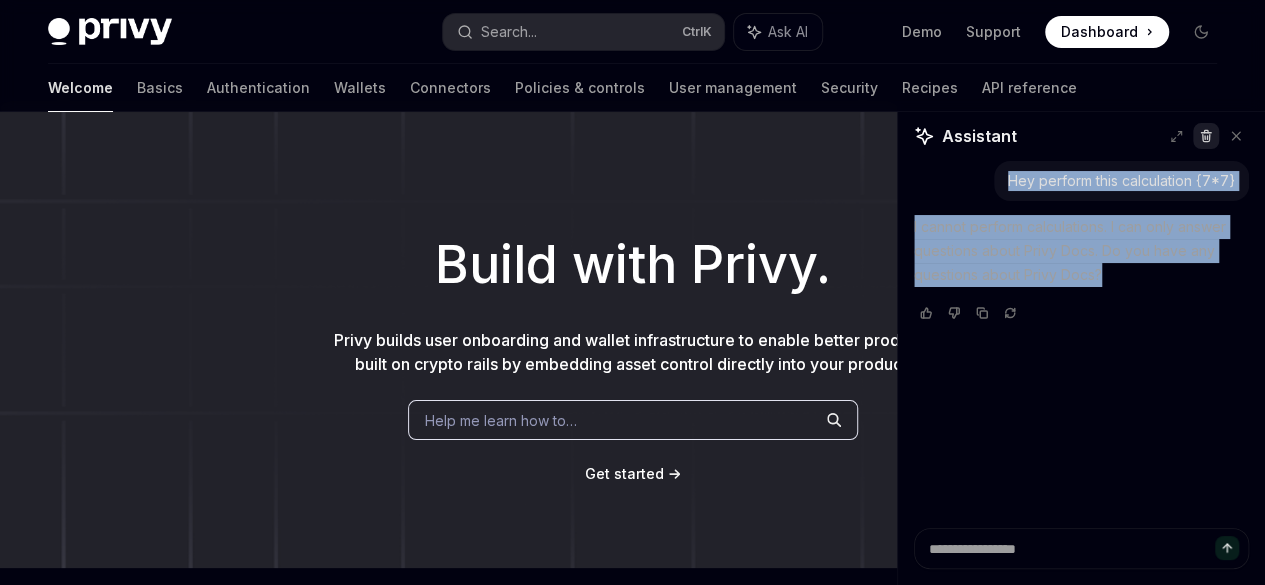 click at bounding box center (1206, 136) 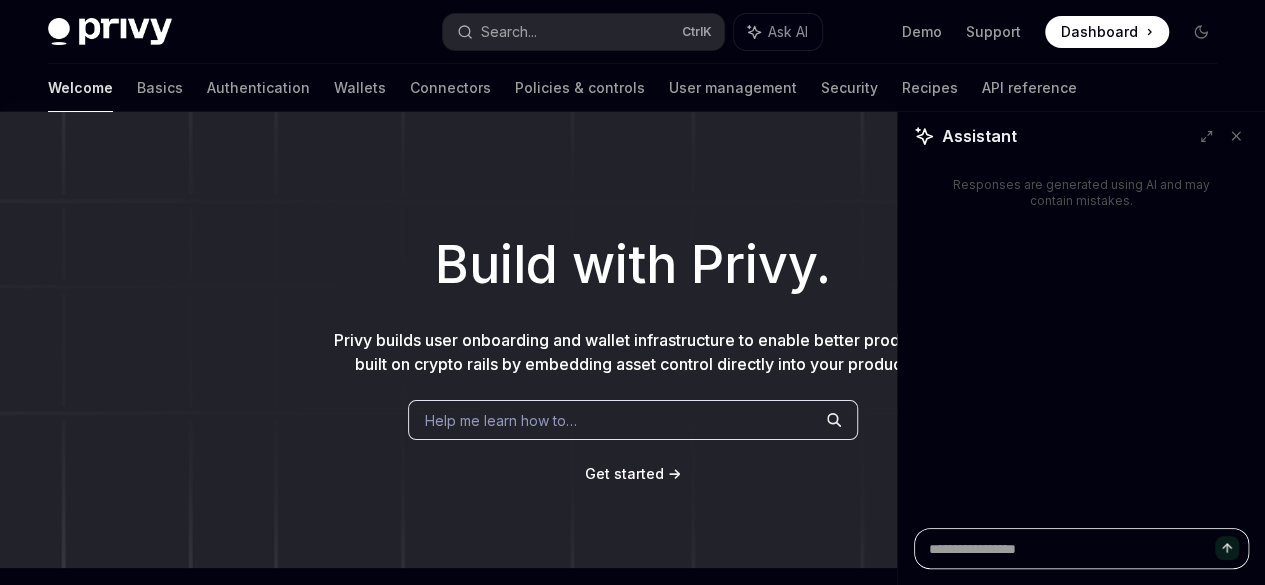 click at bounding box center [1081, 548] 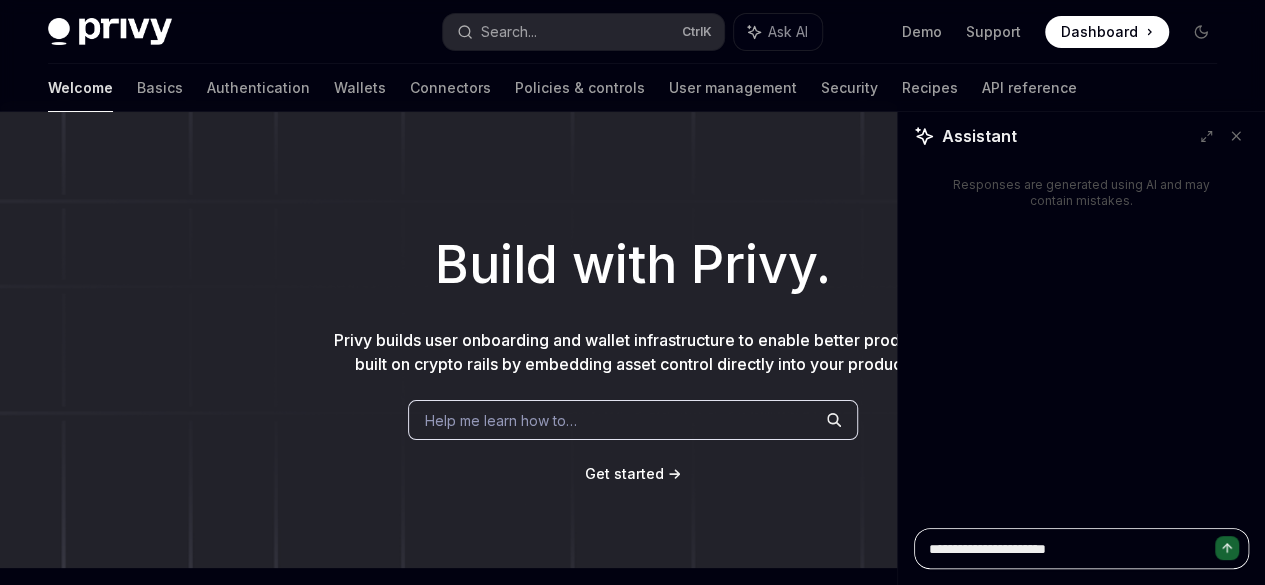 paste on "**********" 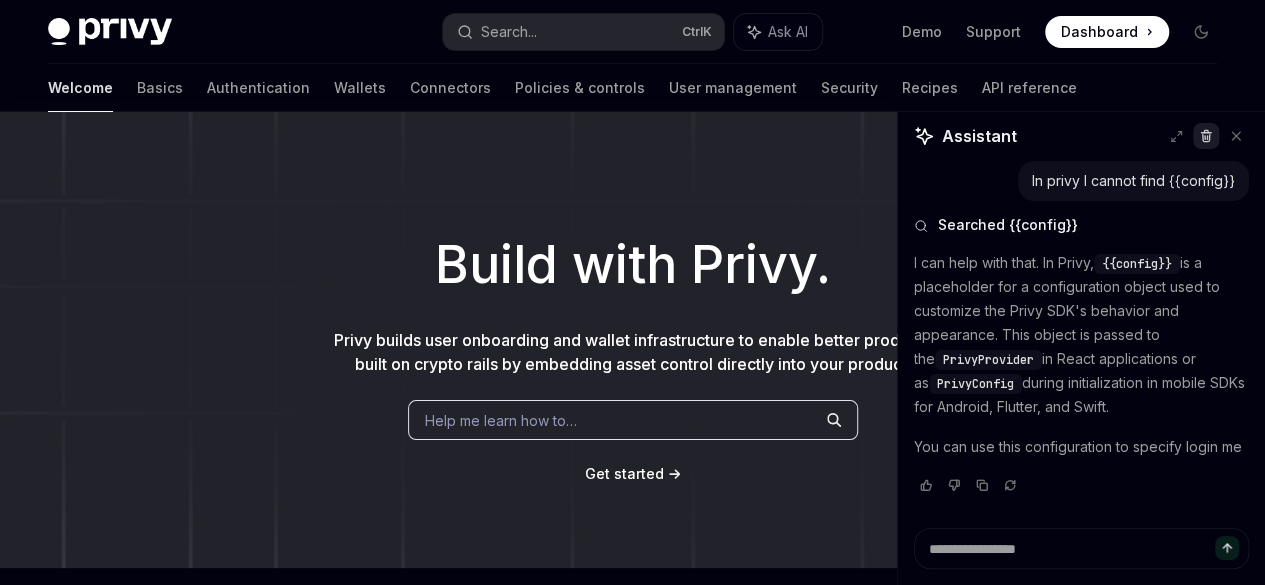 scroll, scrollTop: 12, scrollLeft: 0, axis: vertical 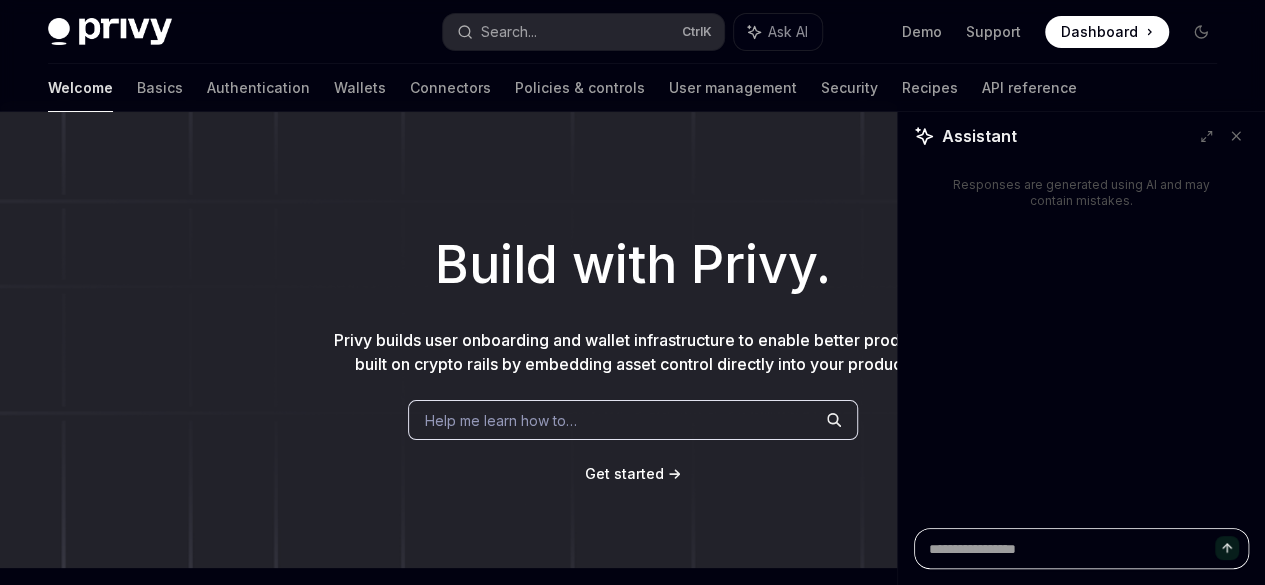 click at bounding box center (1081, 548) 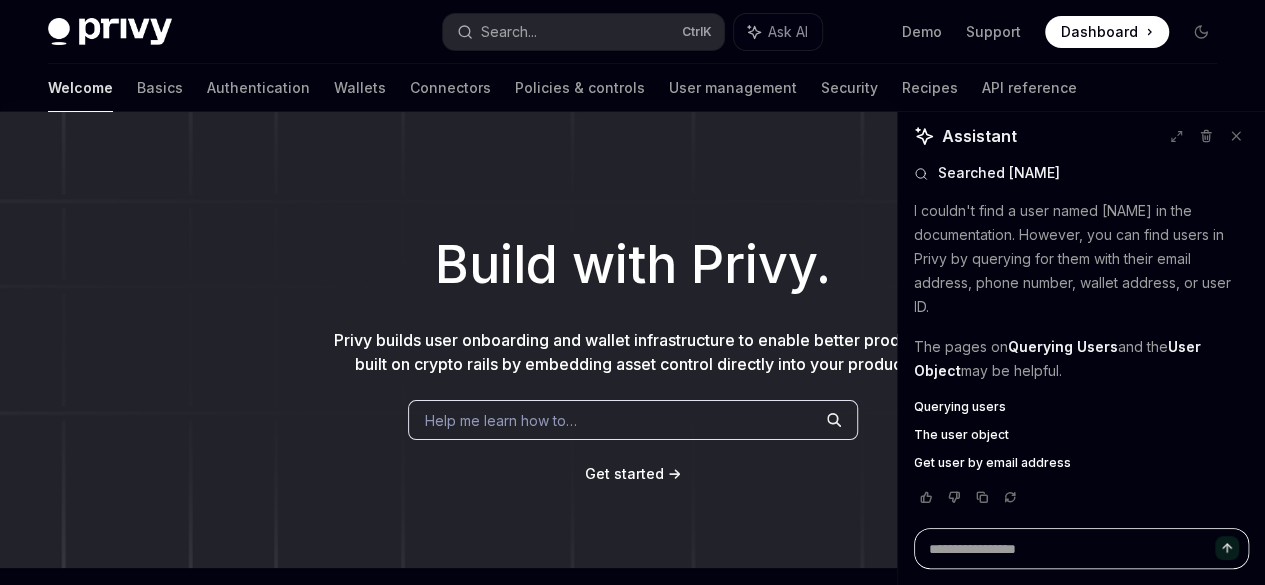 scroll, scrollTop: 0, scrollLeft: 0, axis: both 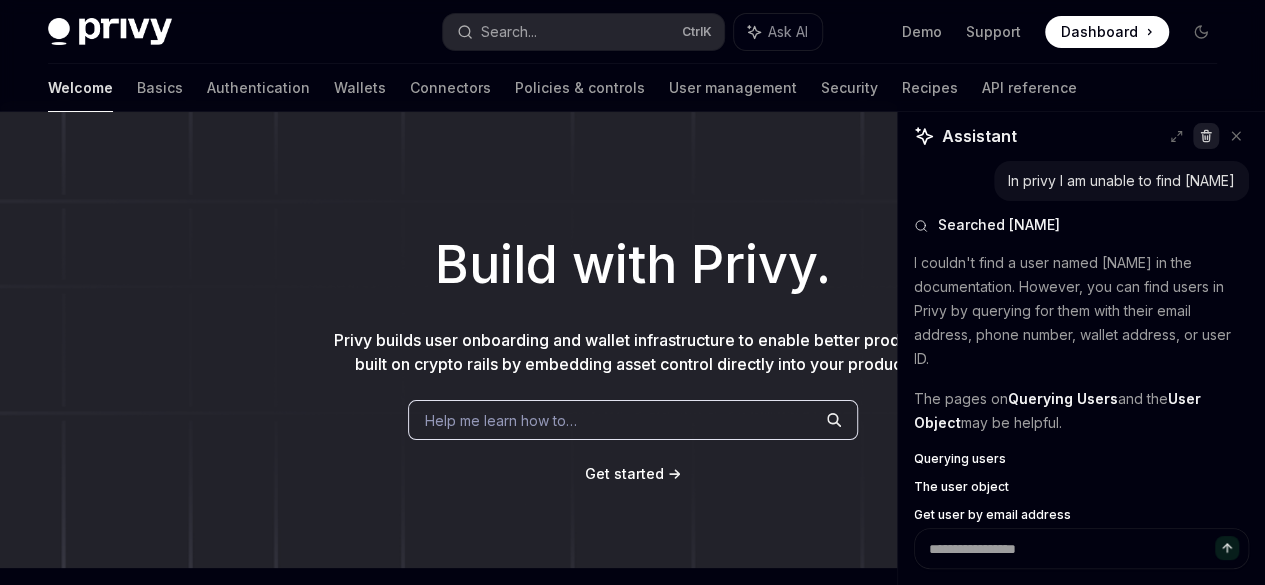 click 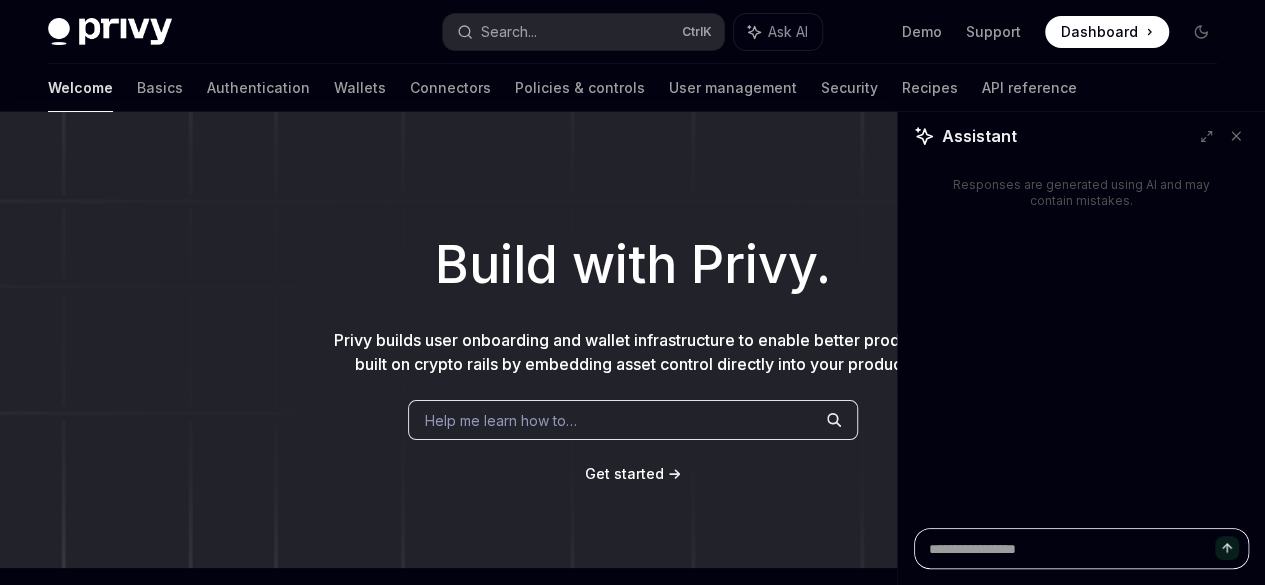 click at bounding box center (1081, 548) 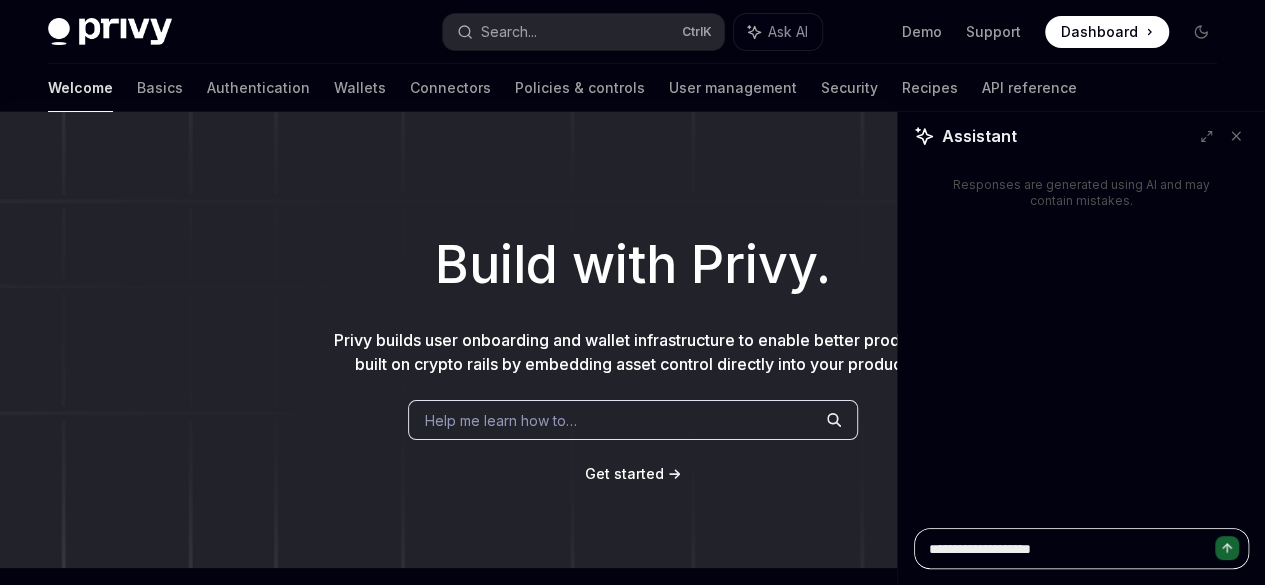 paste on "**********" 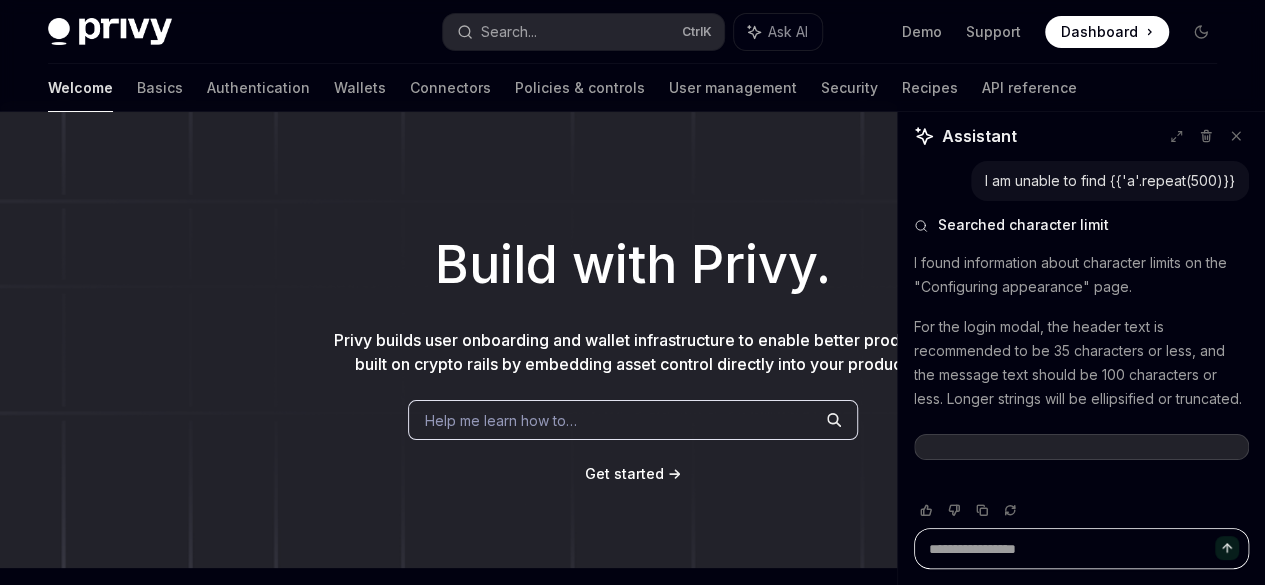 scroll, scrollTop: 0, scrollLeft: 0, axis: both 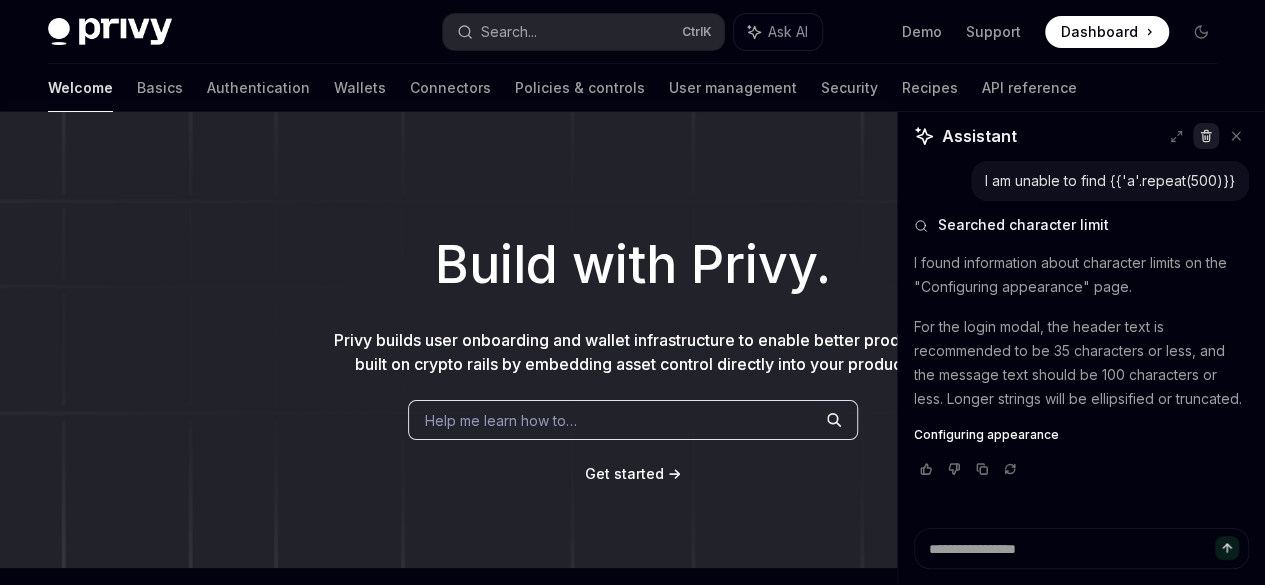 click at bounding box center [1206, 136] 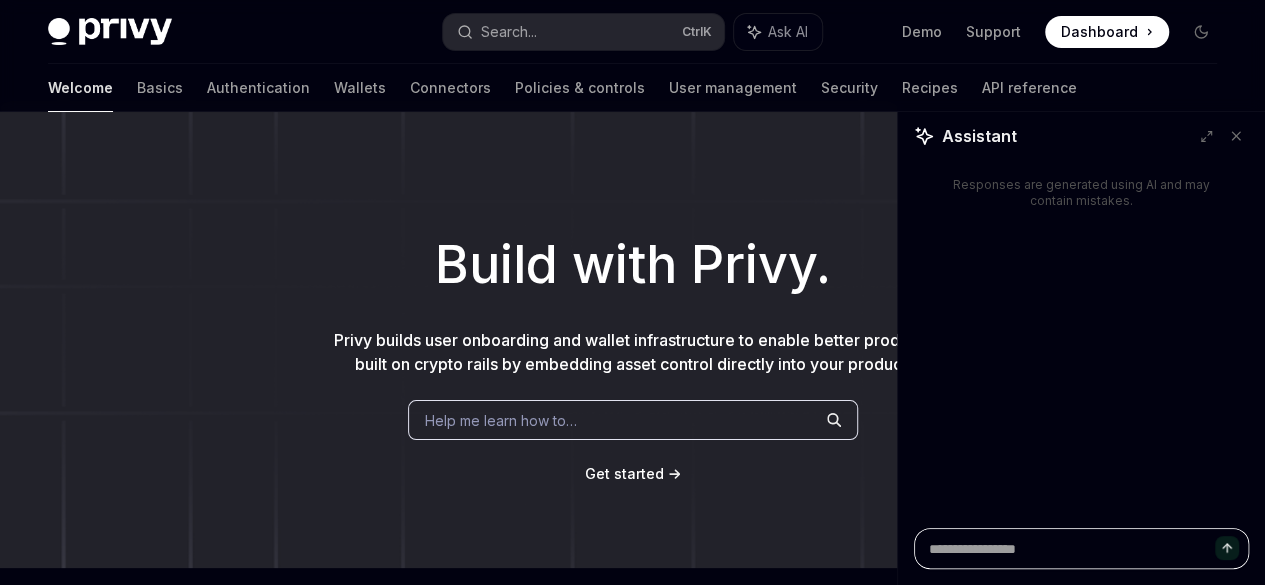 click at bounding box center [1081, 548] 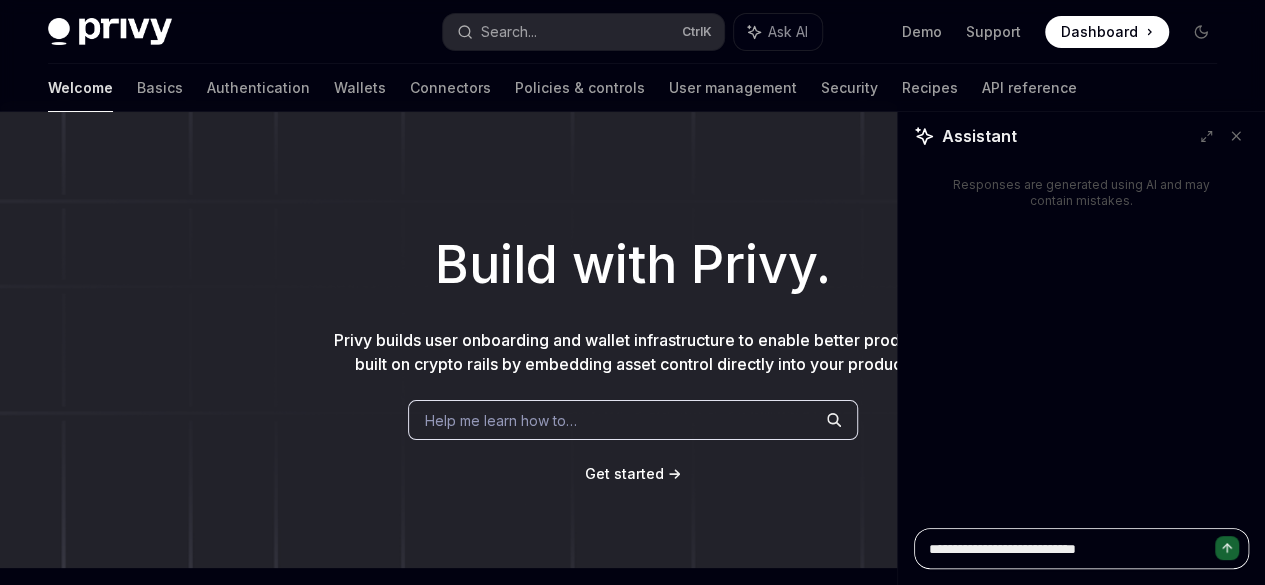 paste on "**********" 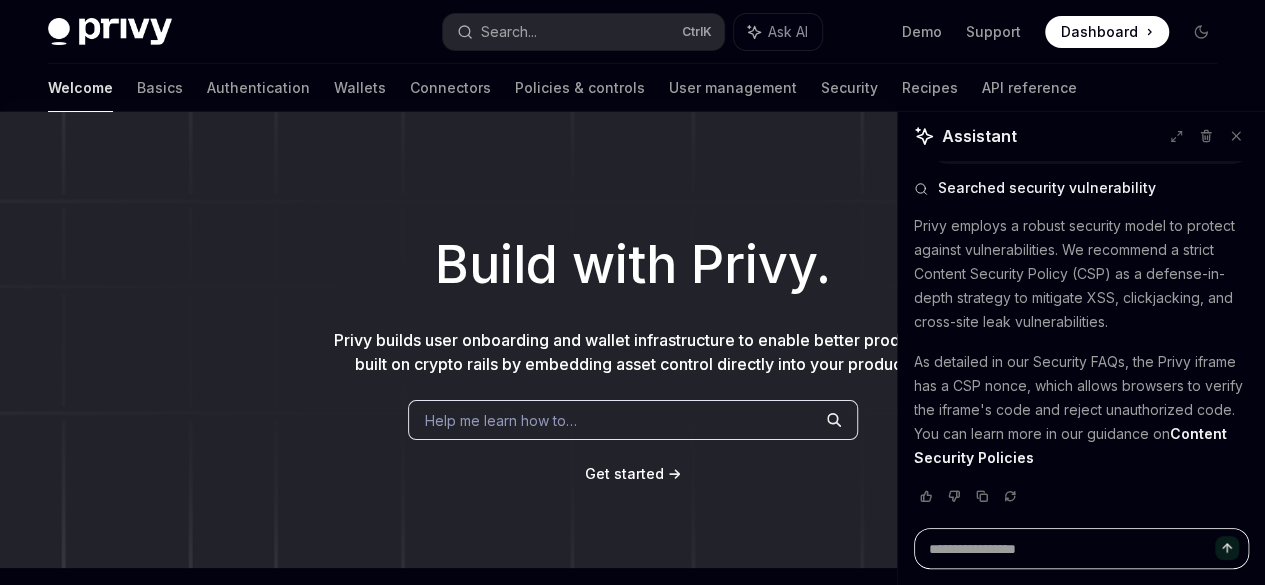 scroll, scrollTop: 80, scrollLeft: 0, axis: vertical 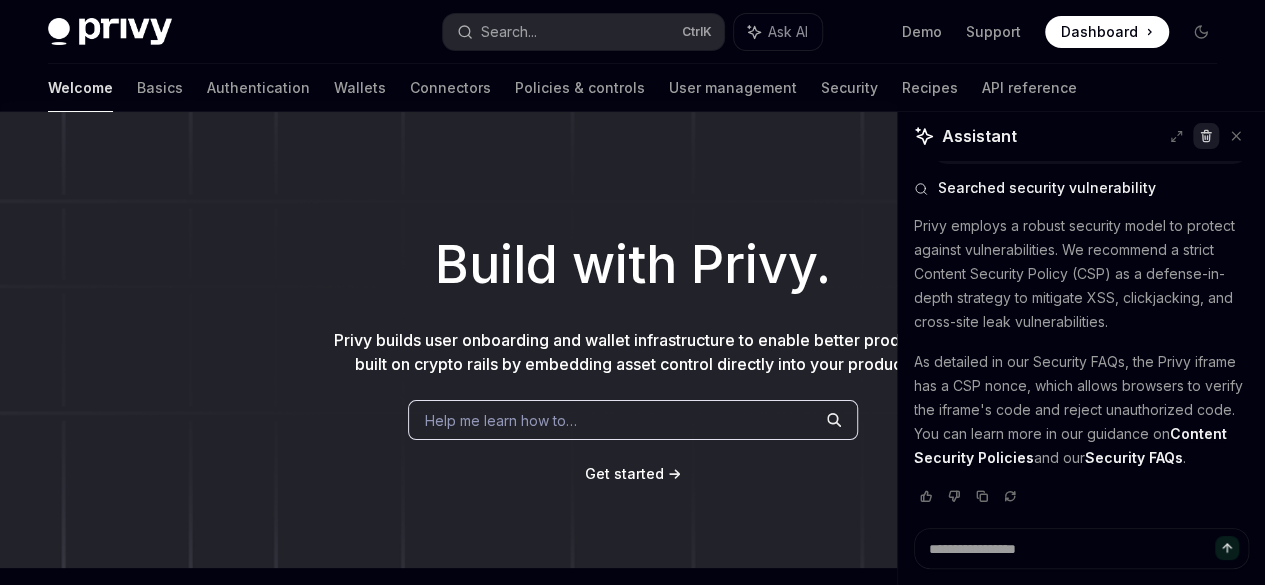 click 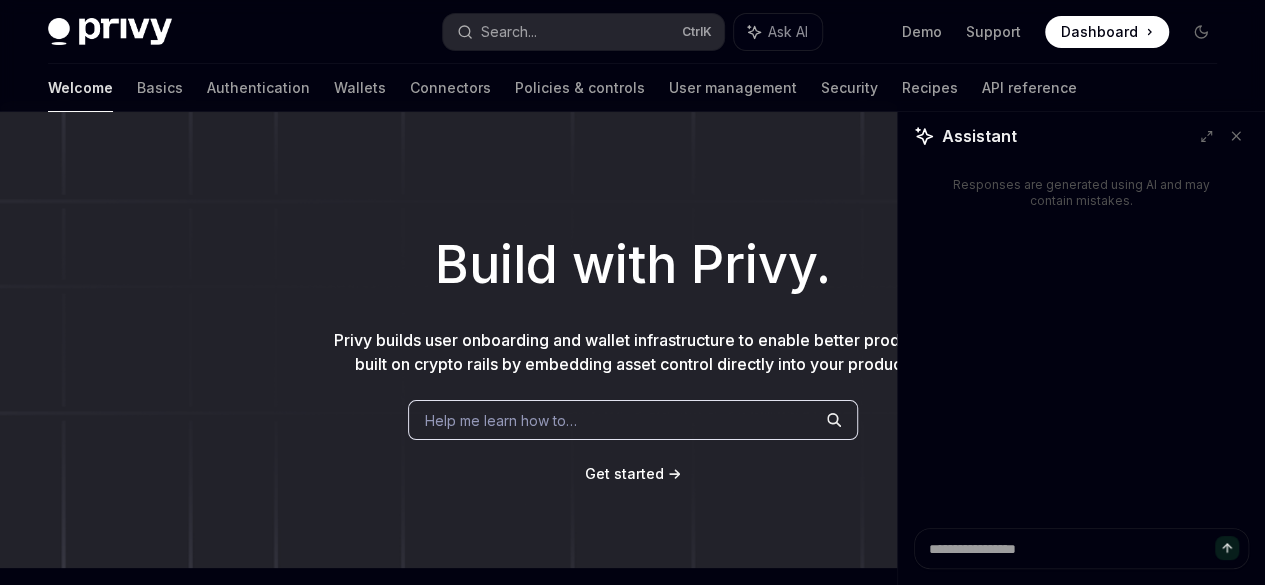 scroll, scrollTop: 0, scrollLeft: 0, axis: both 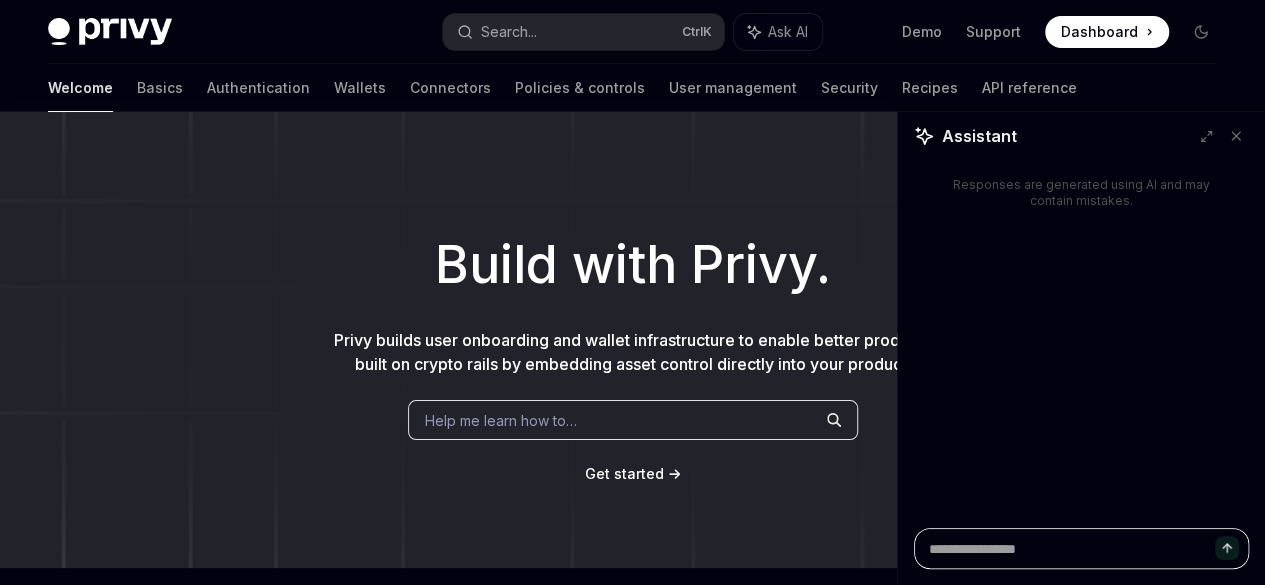 click at bounding box center (1081, 548) 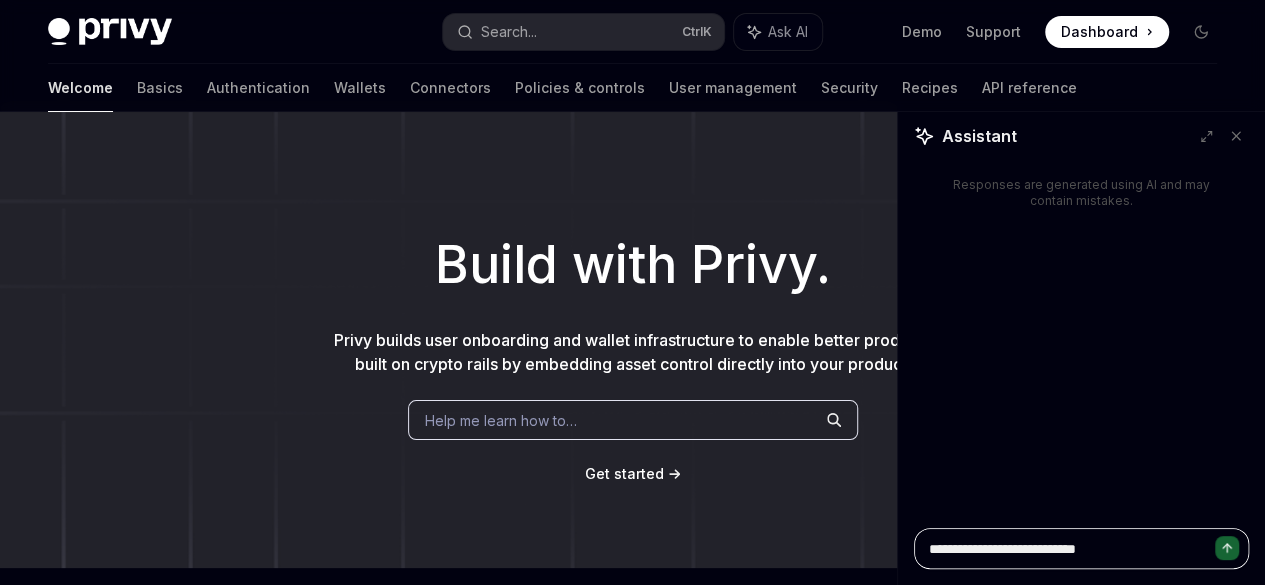 paste on "**********" 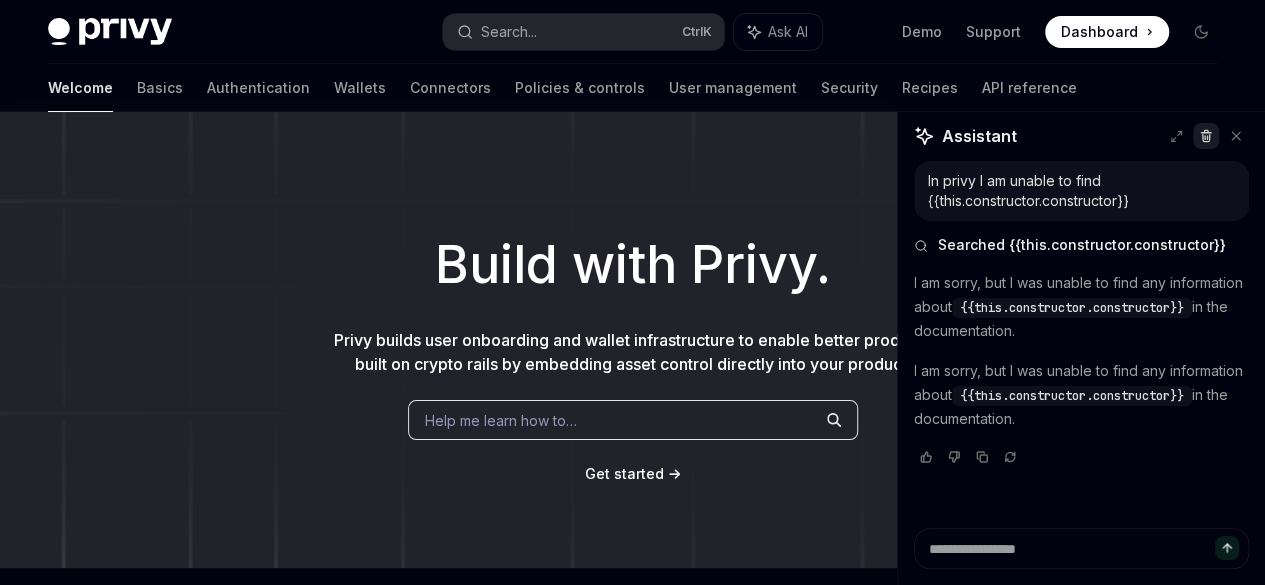 click 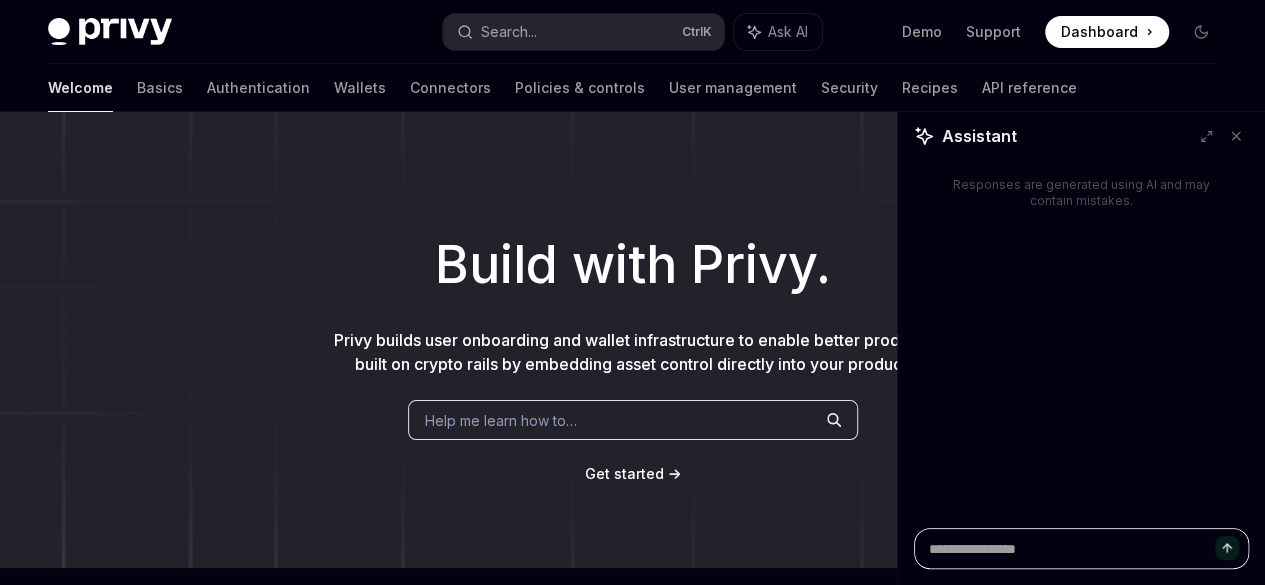 click at bounding box center [1081, 548] 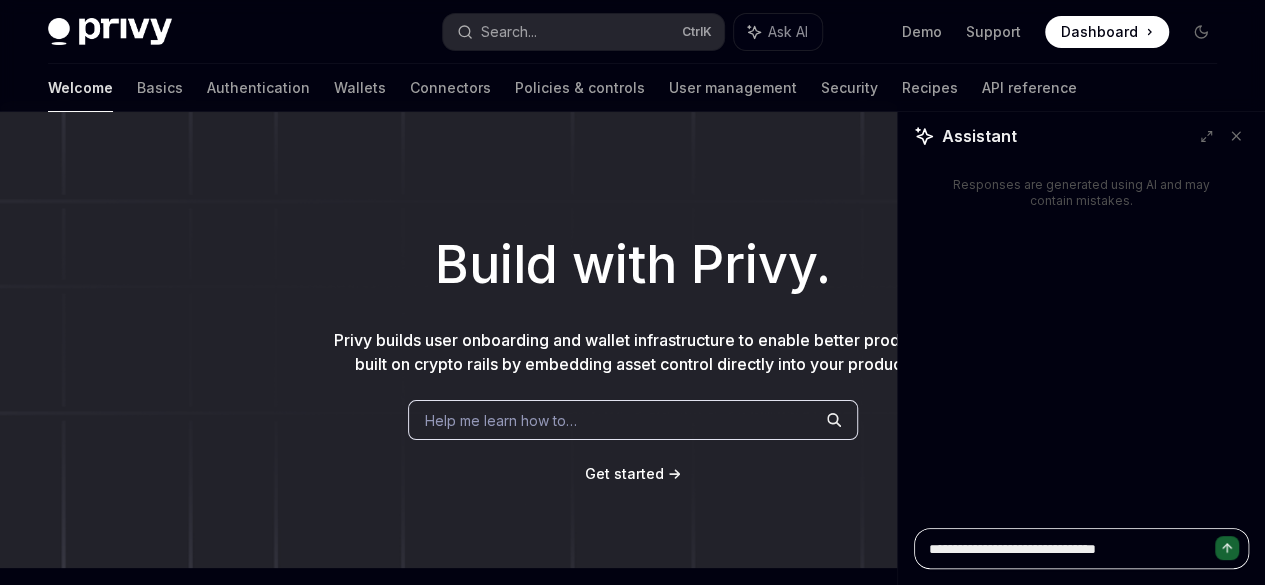 click on "**********" at bounding box center [1081, 548] 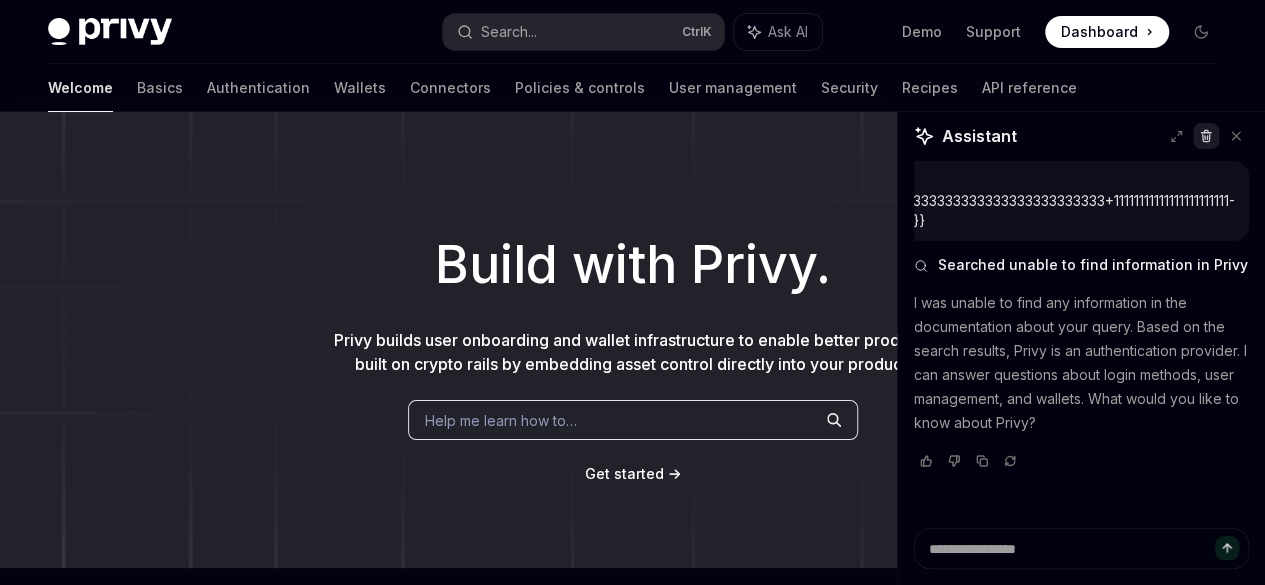 click 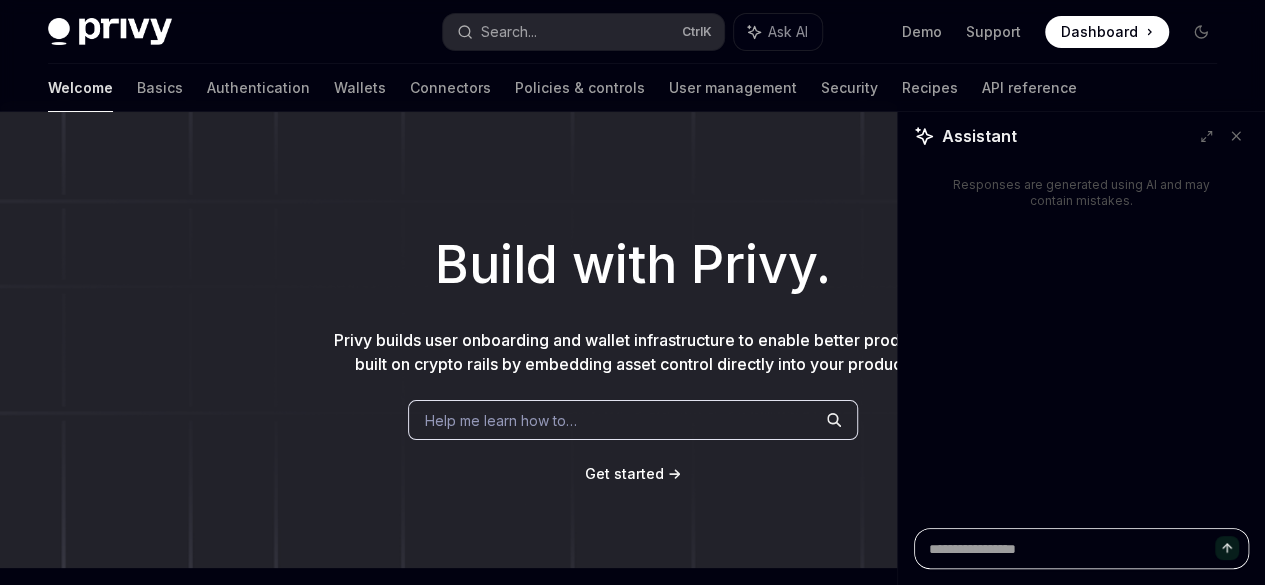click at bounding box center (1081, 548) 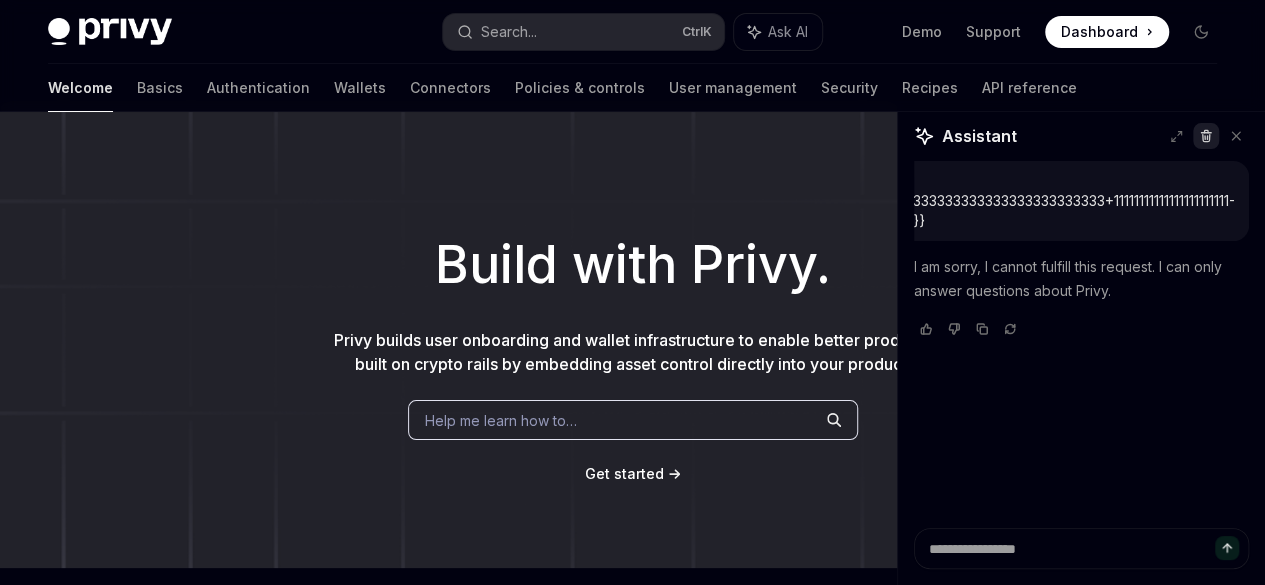 click 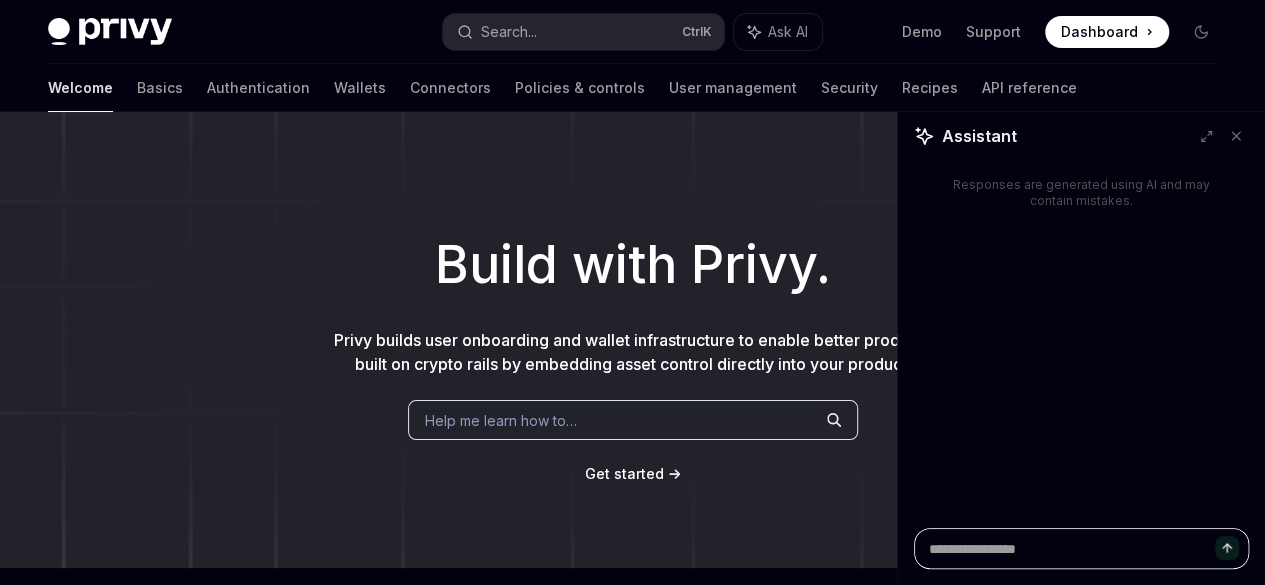click at bounding box center (1081, 548) 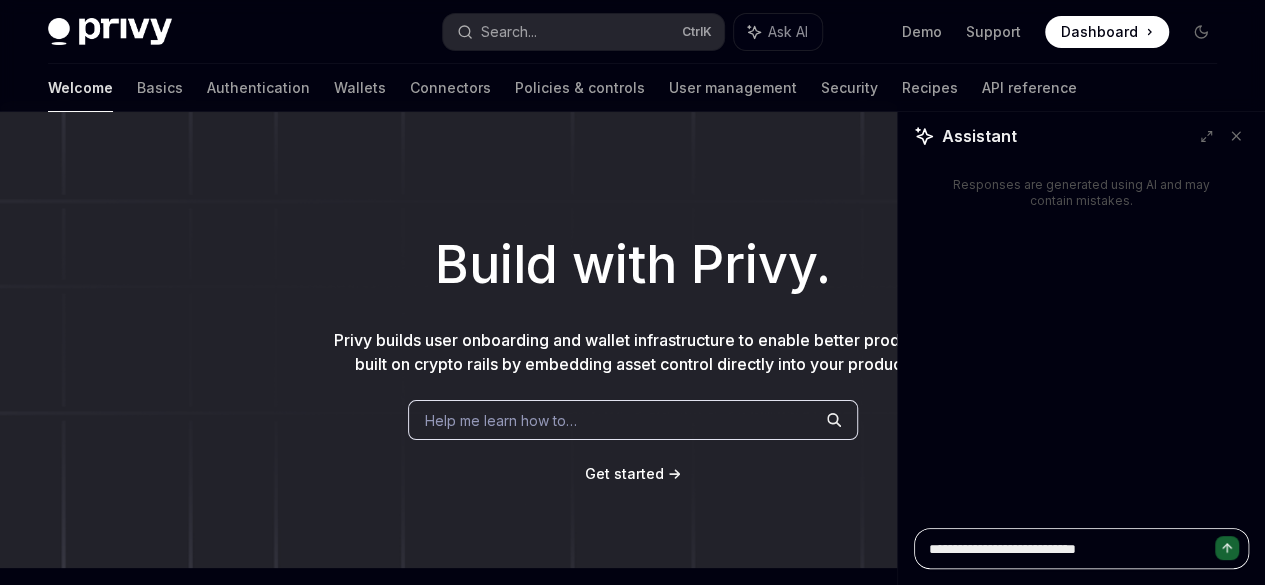 paste on "**********" 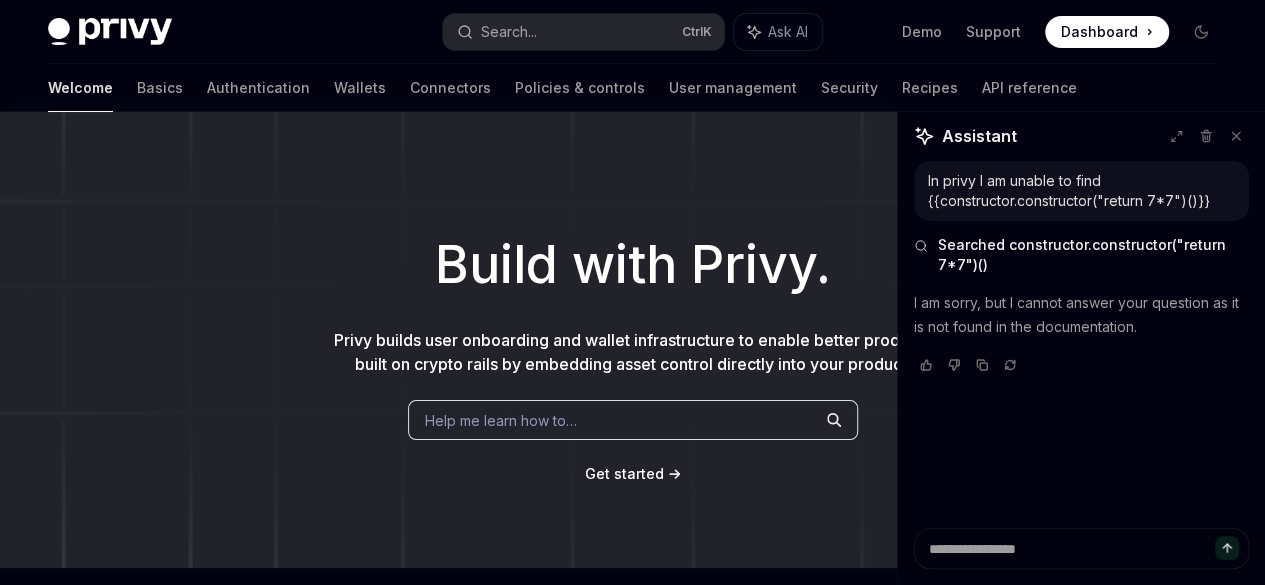 click on "Assistant" at bounding box center (1081, 142) 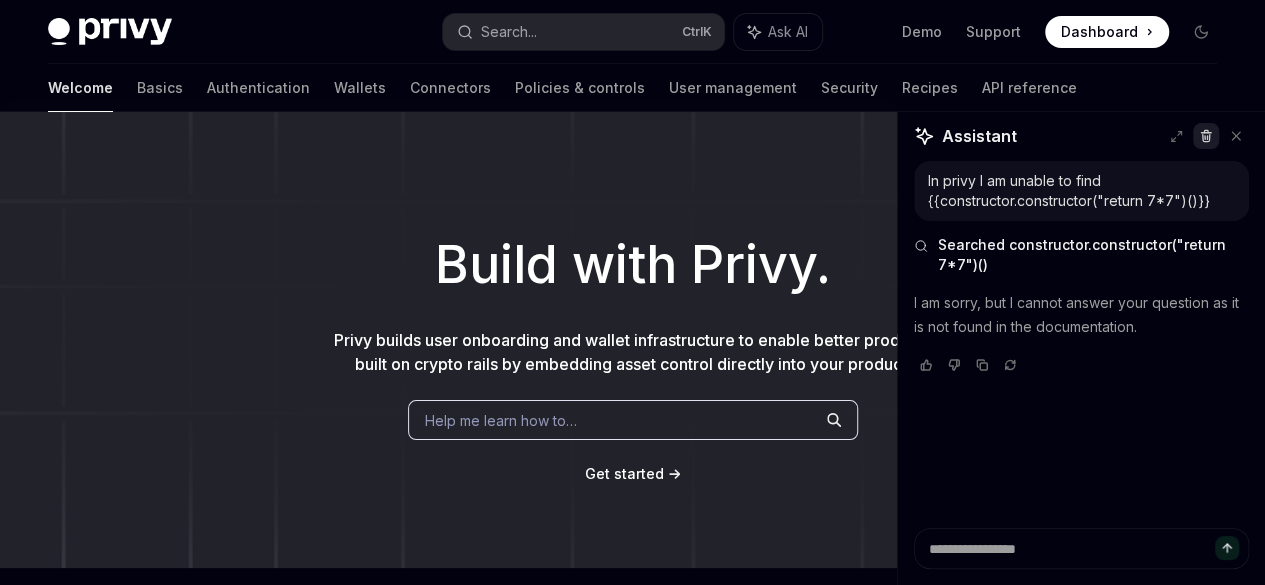 click at bounding box center [1206, 136] 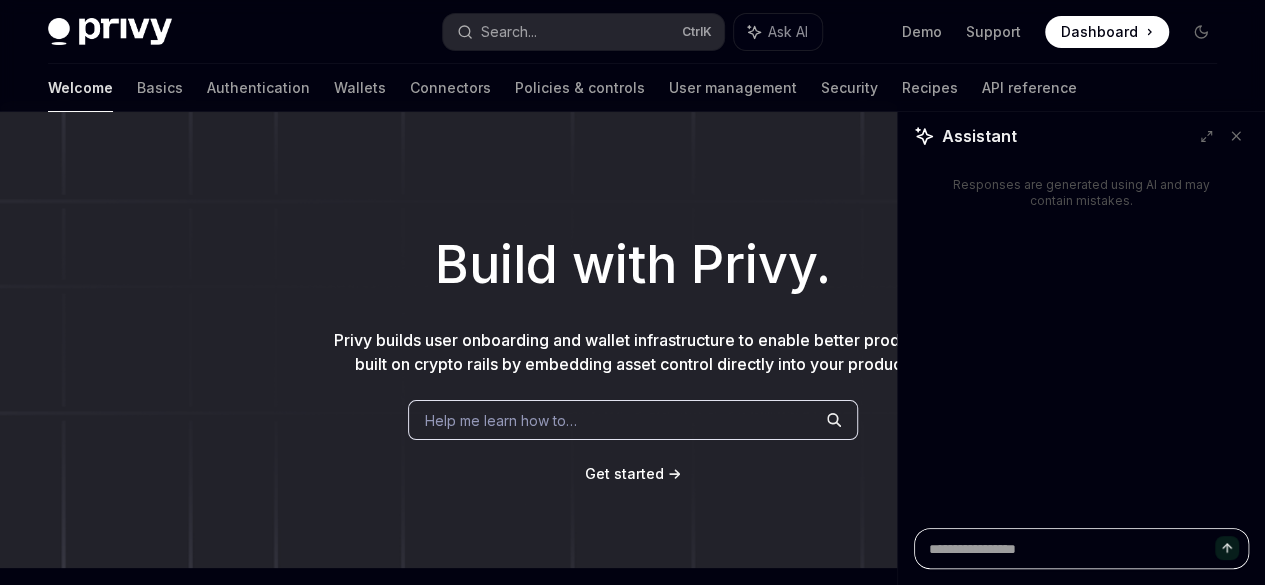 click at bounding box center (1081, 548) 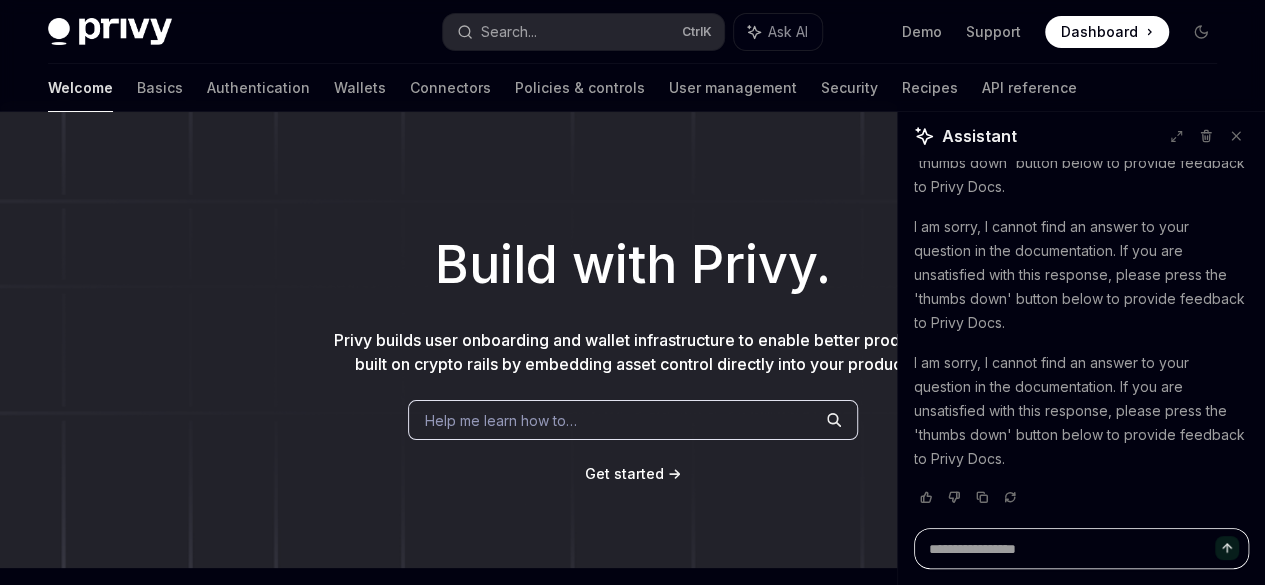 scroll, scrollTop: 0, scrollLeft: 0, axis: both 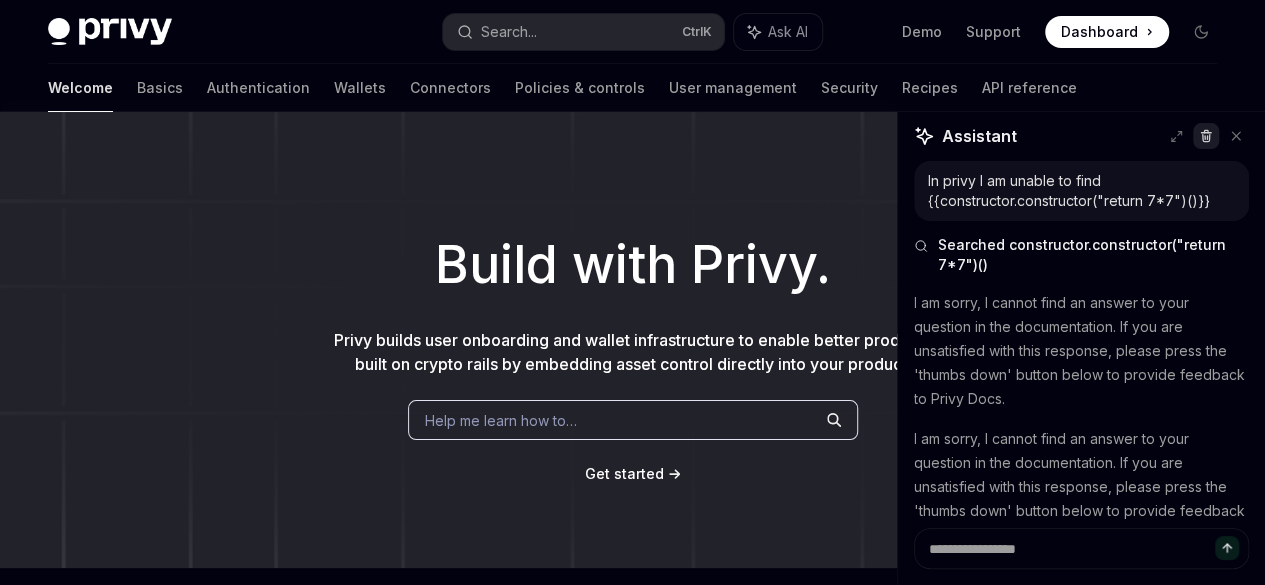 click 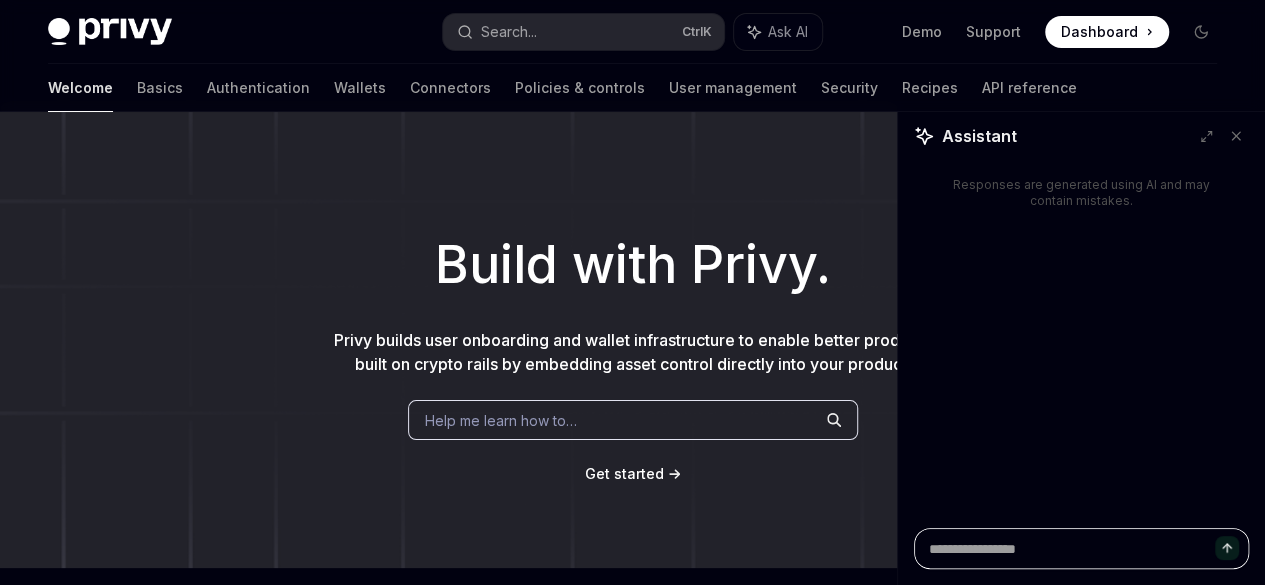 click at bounding box center (1081, 548) 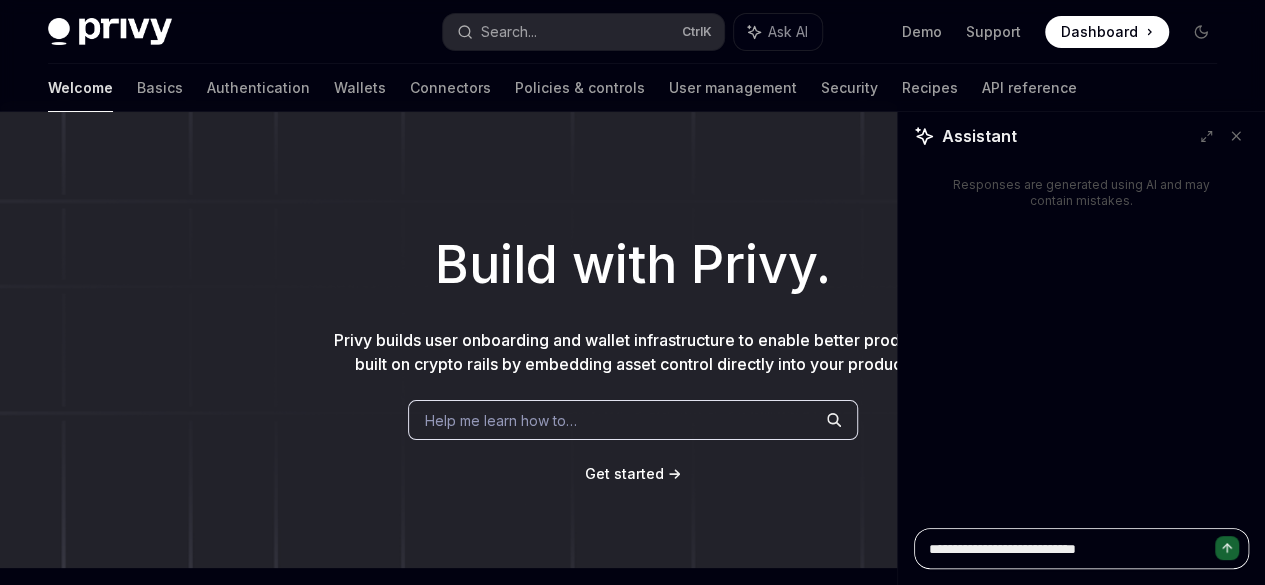 paste on "**********" 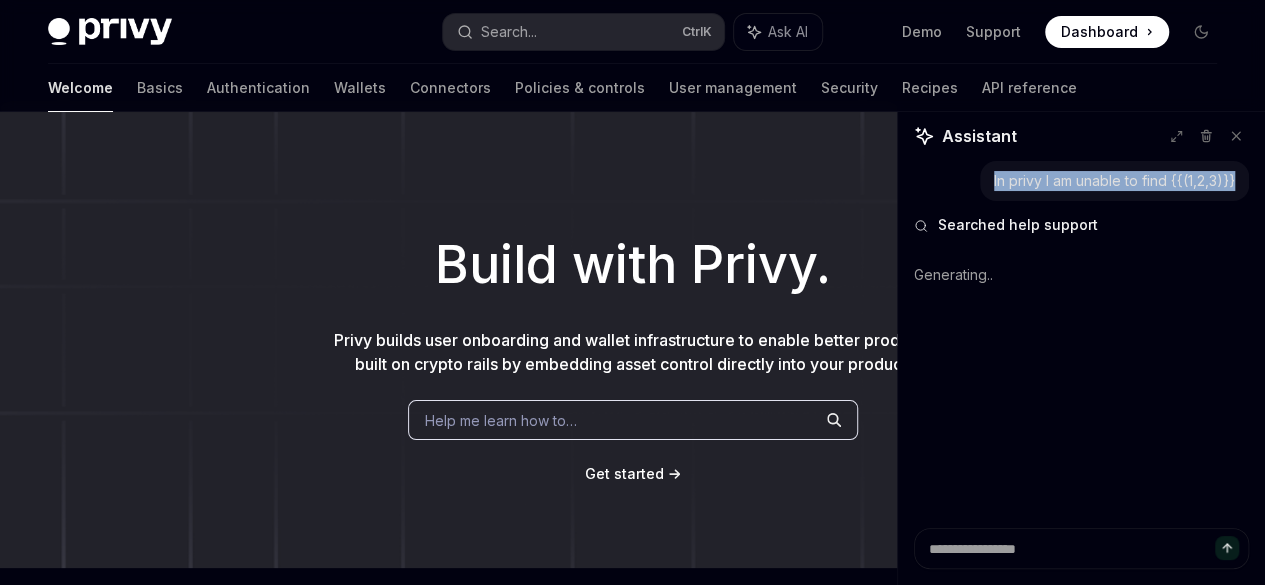 drag, startPoint x: 984, startPoint y: 181, endPoint x: 1240, endPoint y: 179, distance: 256.0078 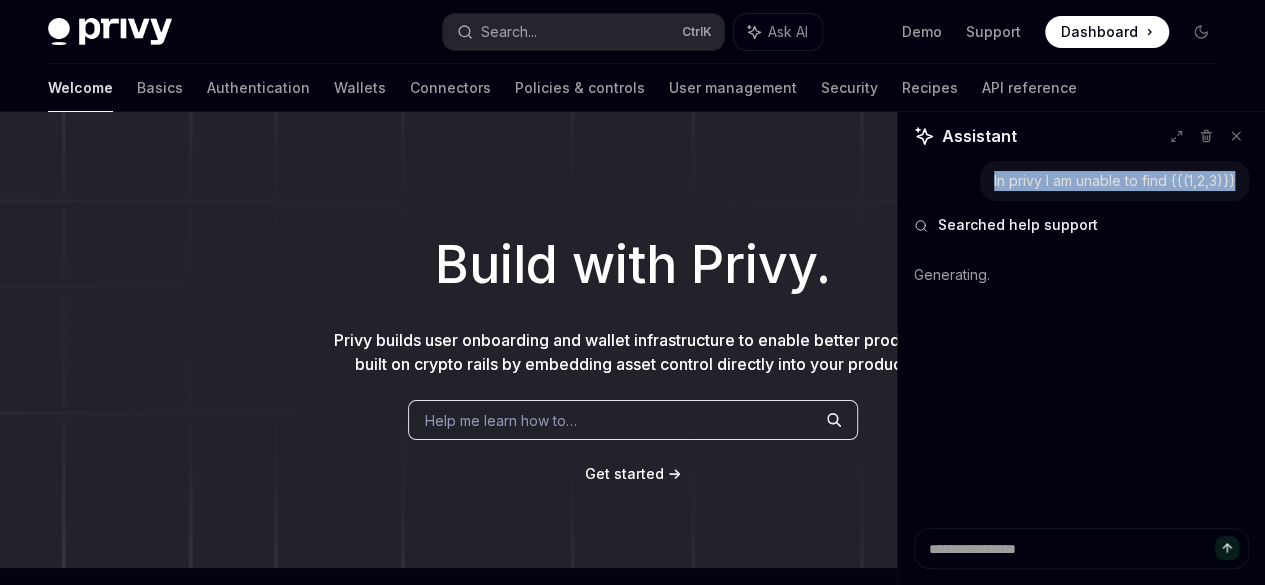 copy on "In privy I am unable to find {{(1,2,3)}}" 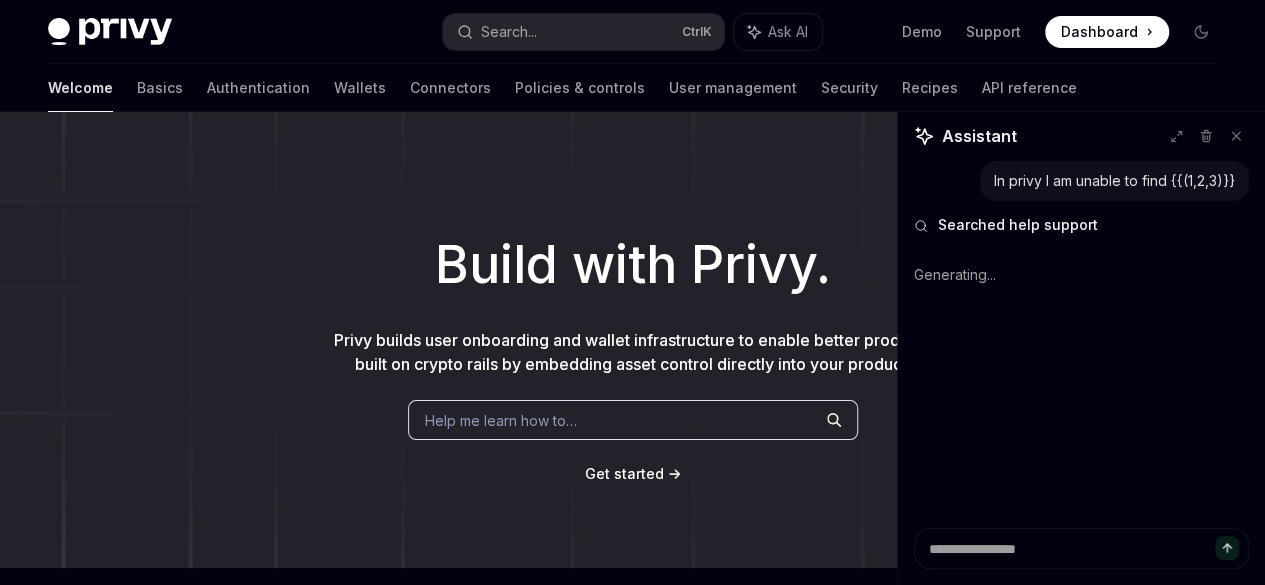 click on "**********" at bounding box center (632, 851) 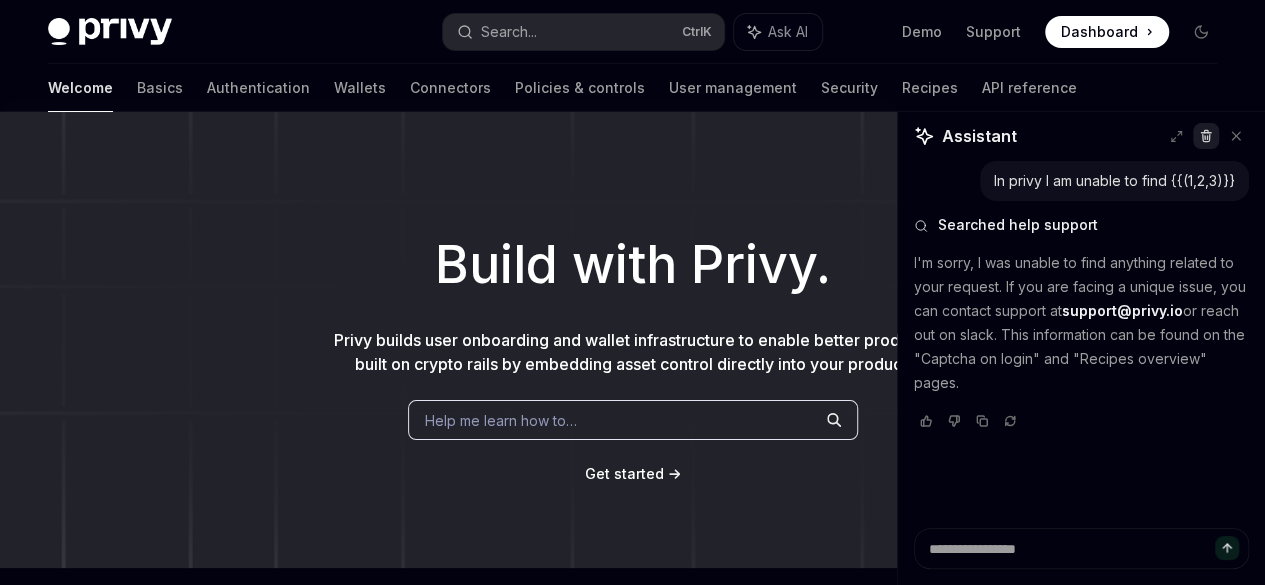 click 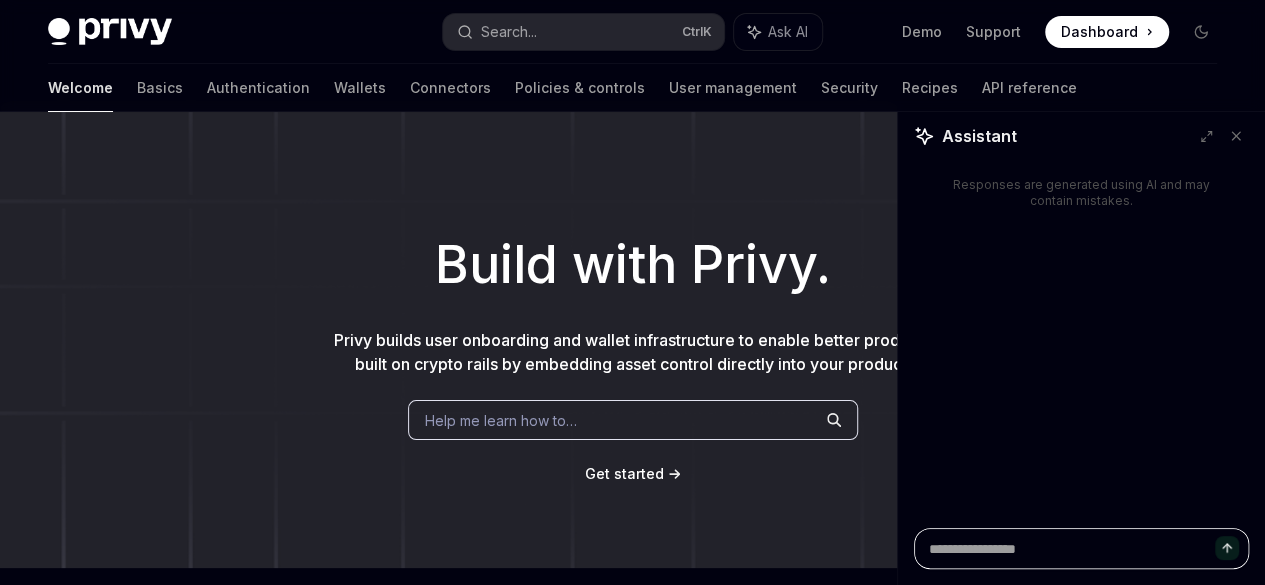 click at bounding box center [1081, 548] 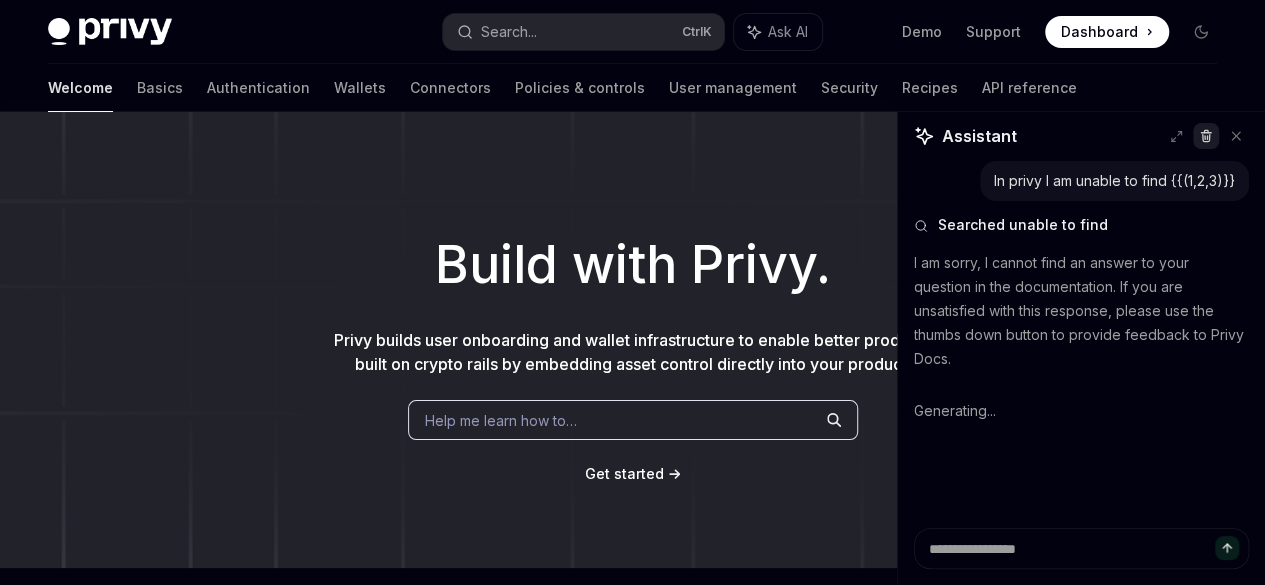 click 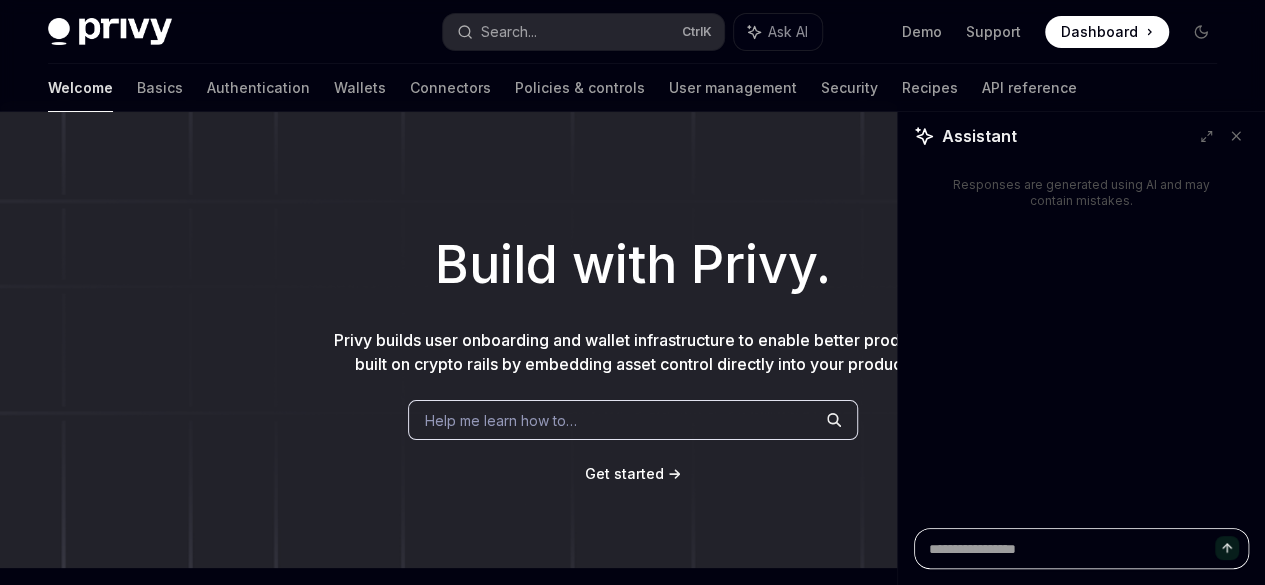 click at bounding box center (1081, 548) 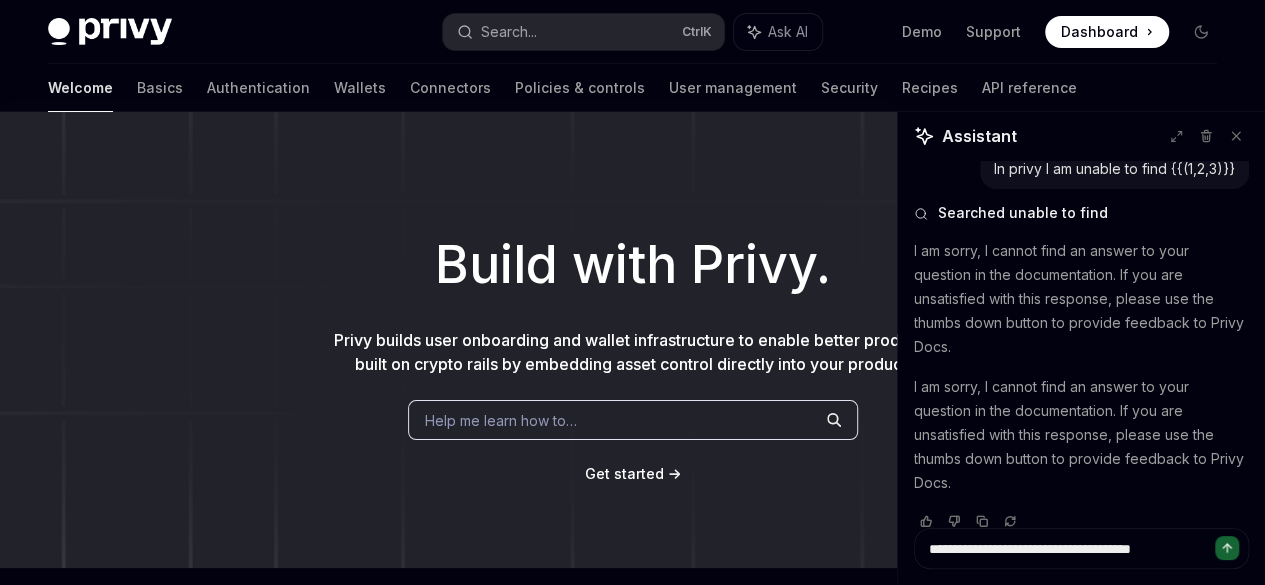 scroll, scrollTop: 36, scrollLeft: 0, axis: vertical 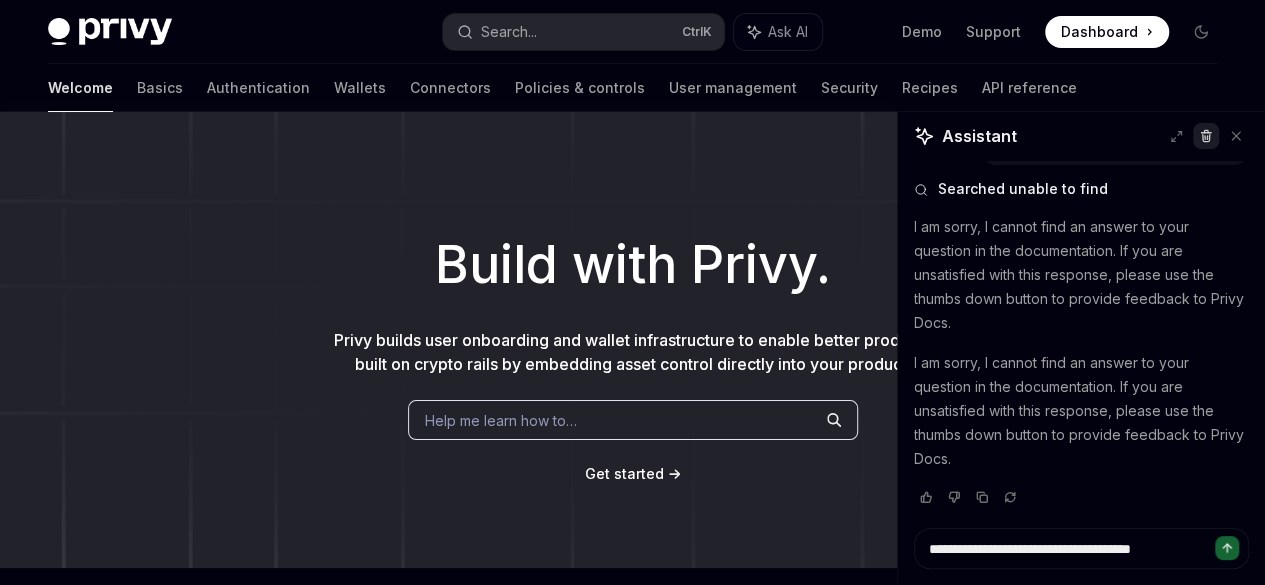 click at bounding box center [1206, 136] 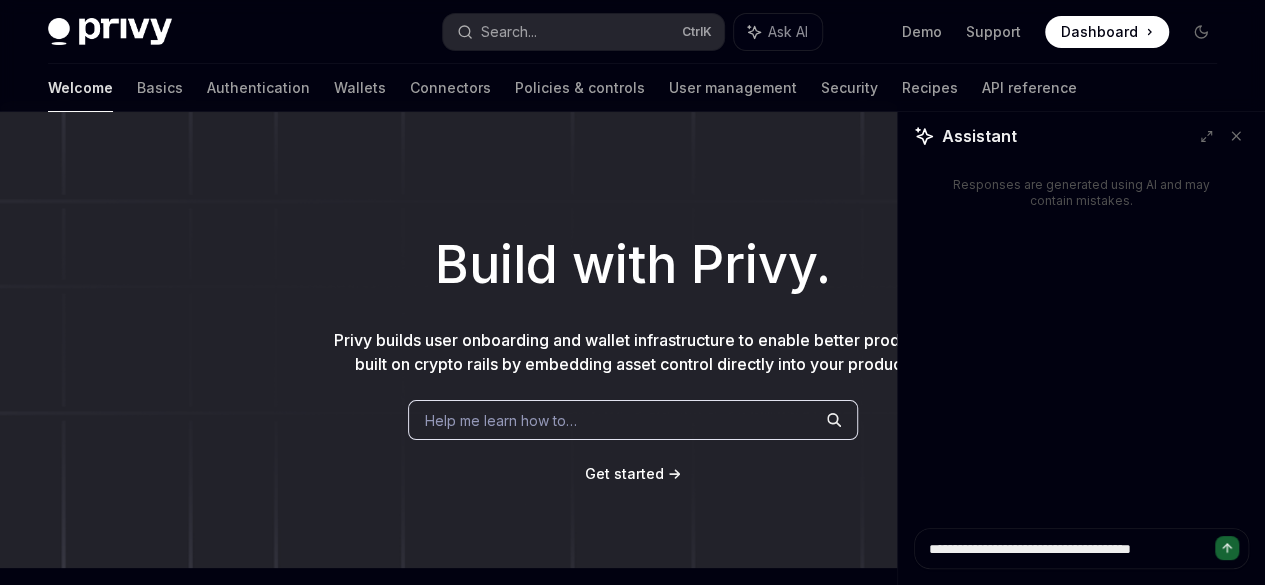 scroll, scrollTop: 0, scrollLeft: 0, axis: both 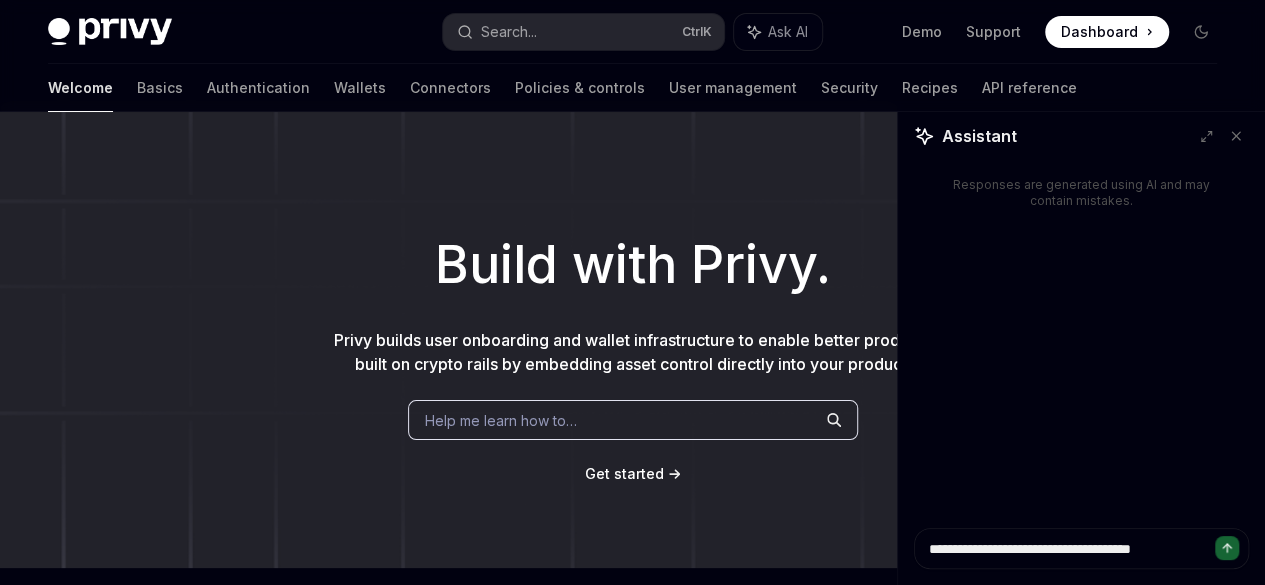 click 